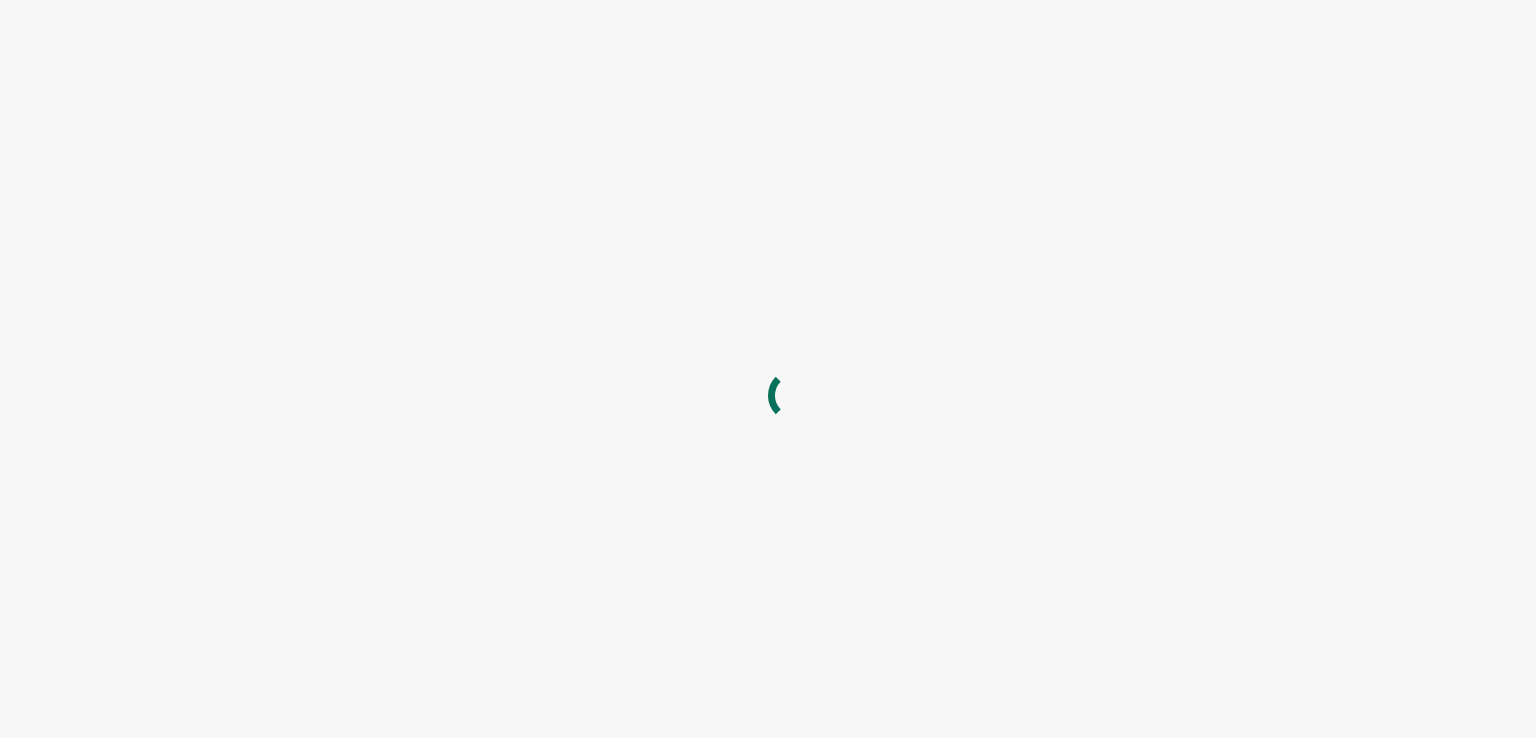scroll, scrollTop: 0, scrollLeft: 0, axis: both 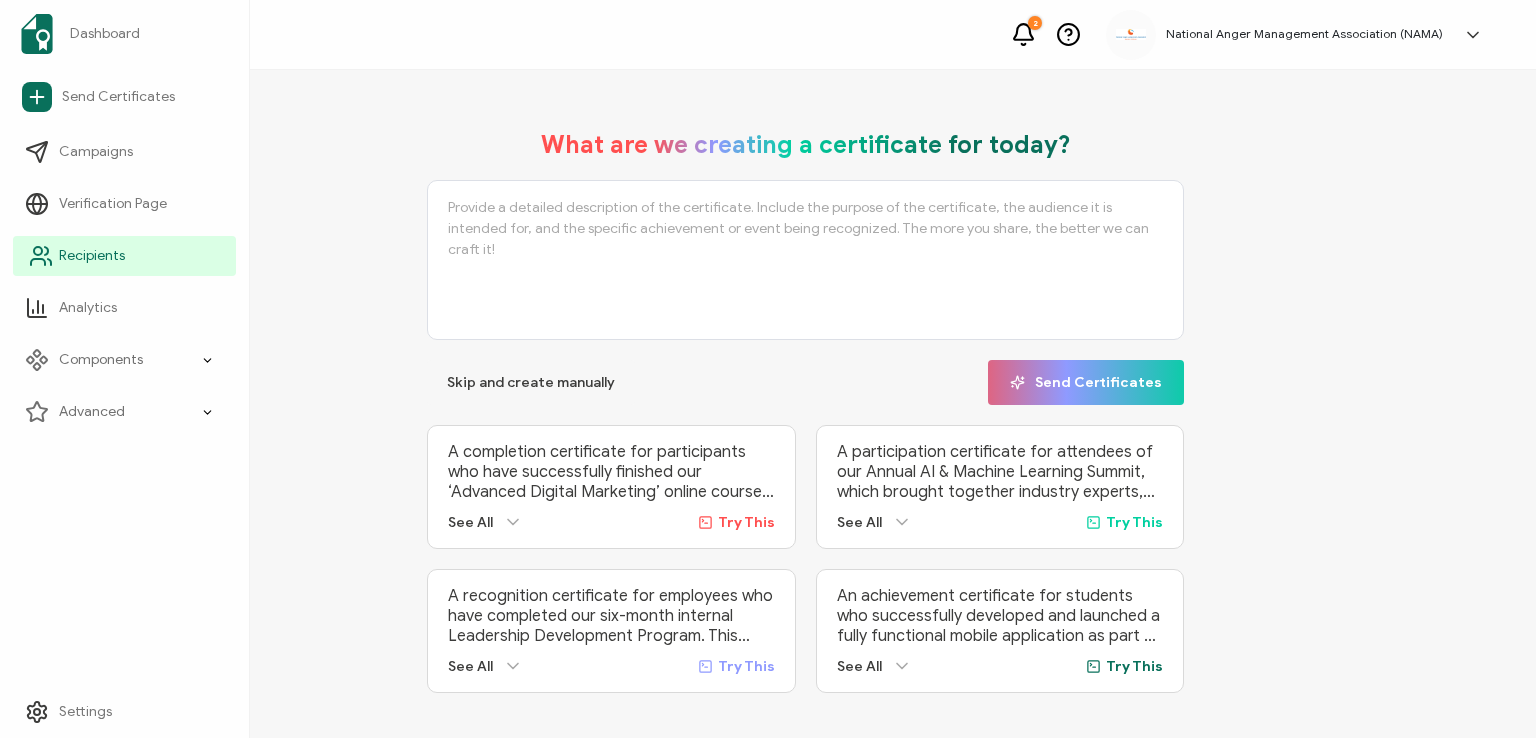 click on "Recipients" at bounding box center (92, 256) 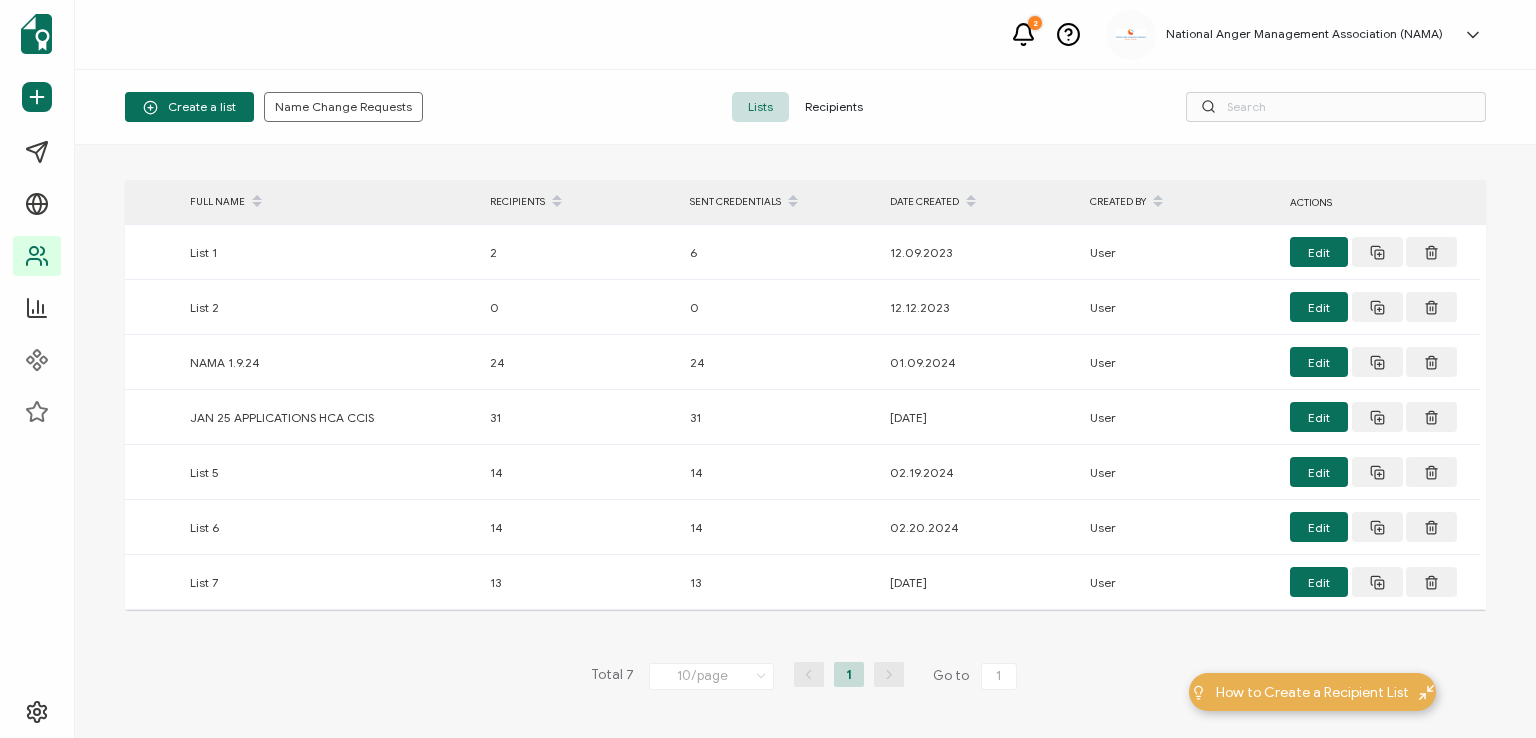 click on "Recipients" at bounding box center (834, 107) 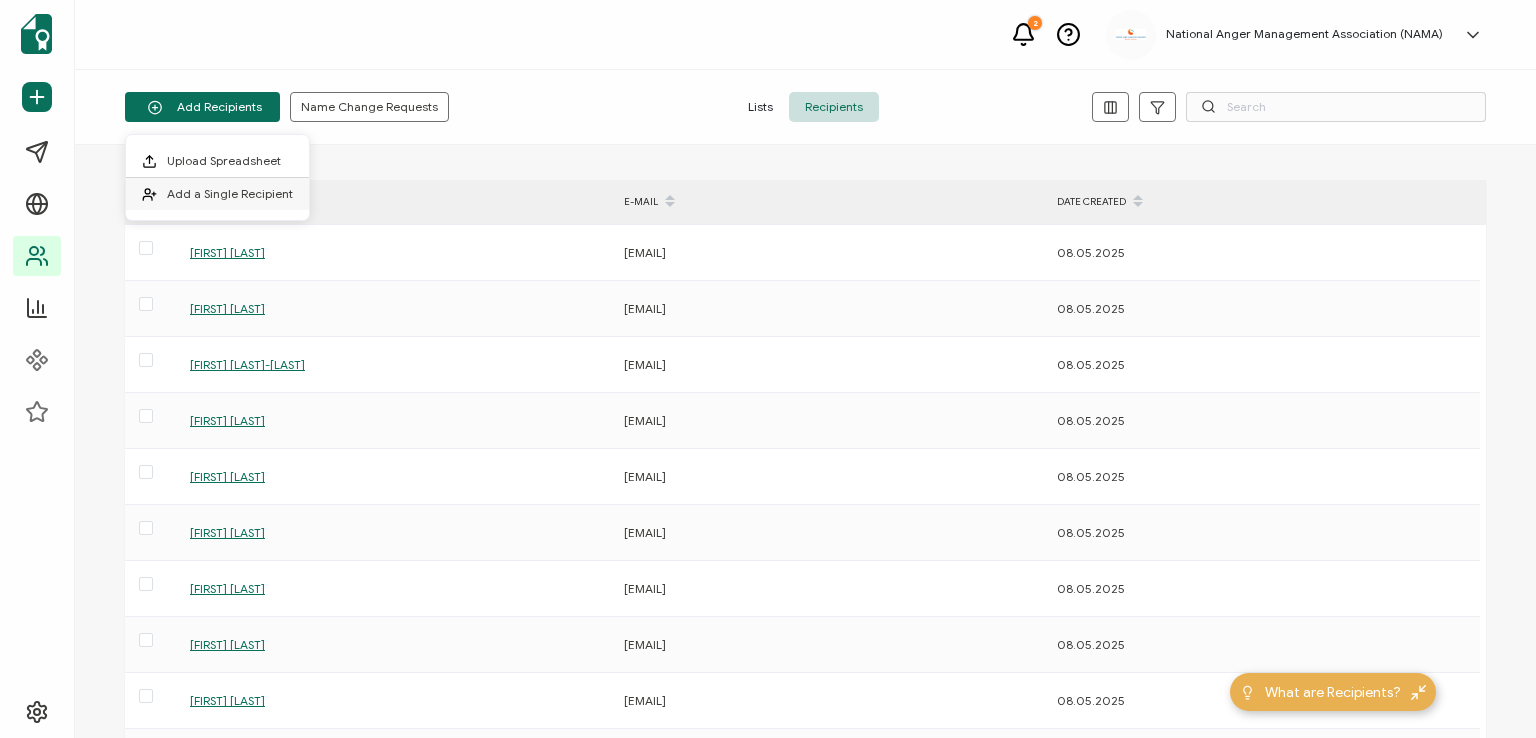 click on "Add a Single Recipient" at bounding box center (230, 193) 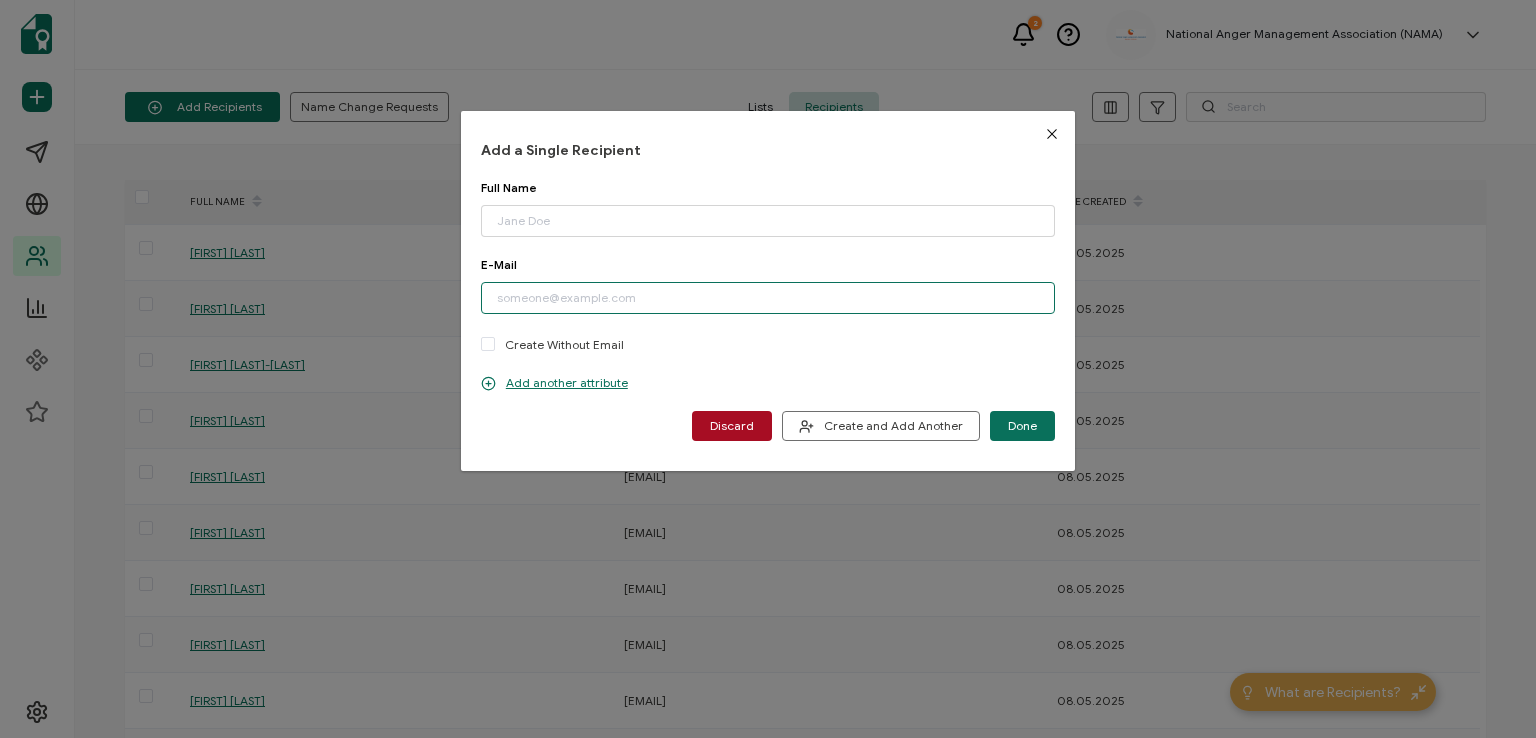 paste on "[EMAIL]" 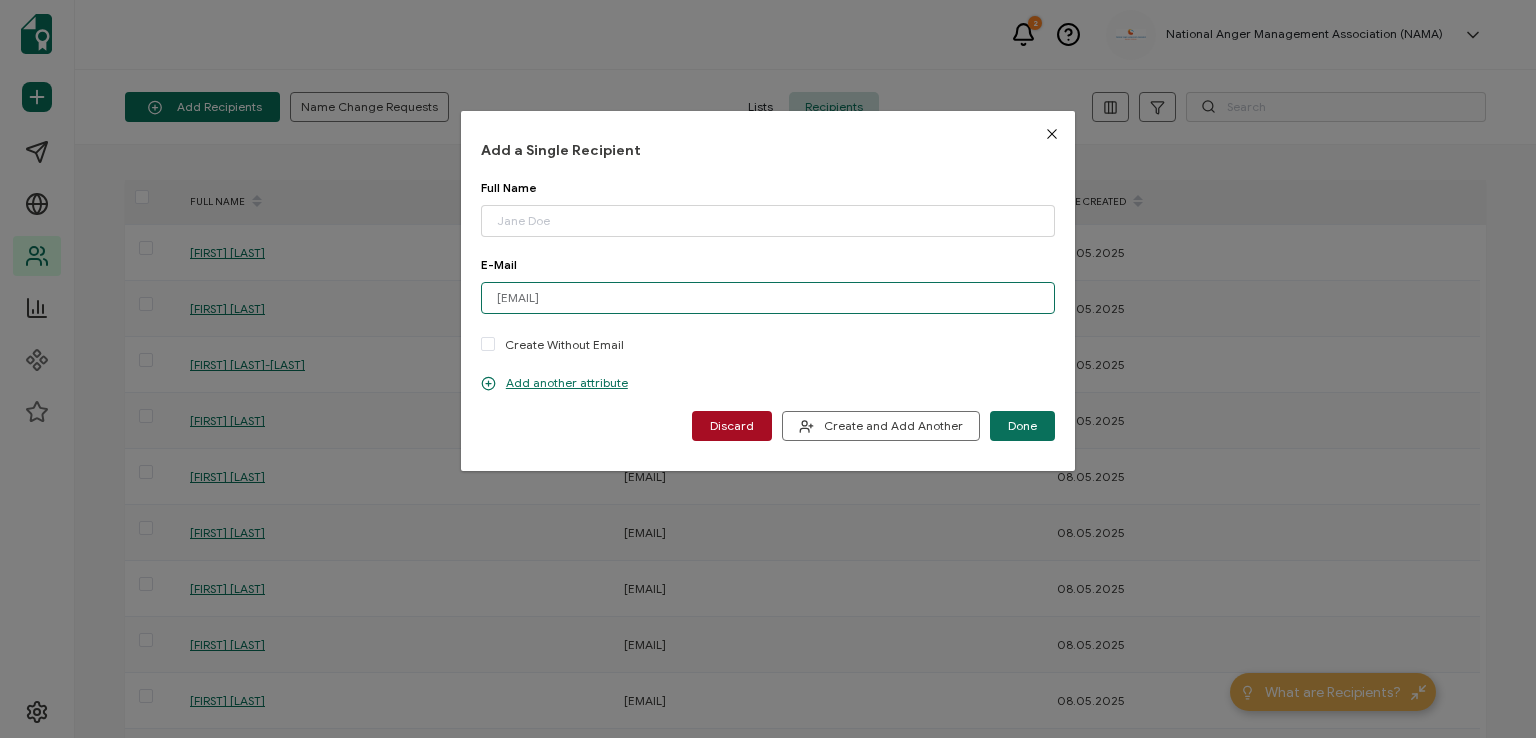 type on "[EMAIL]" 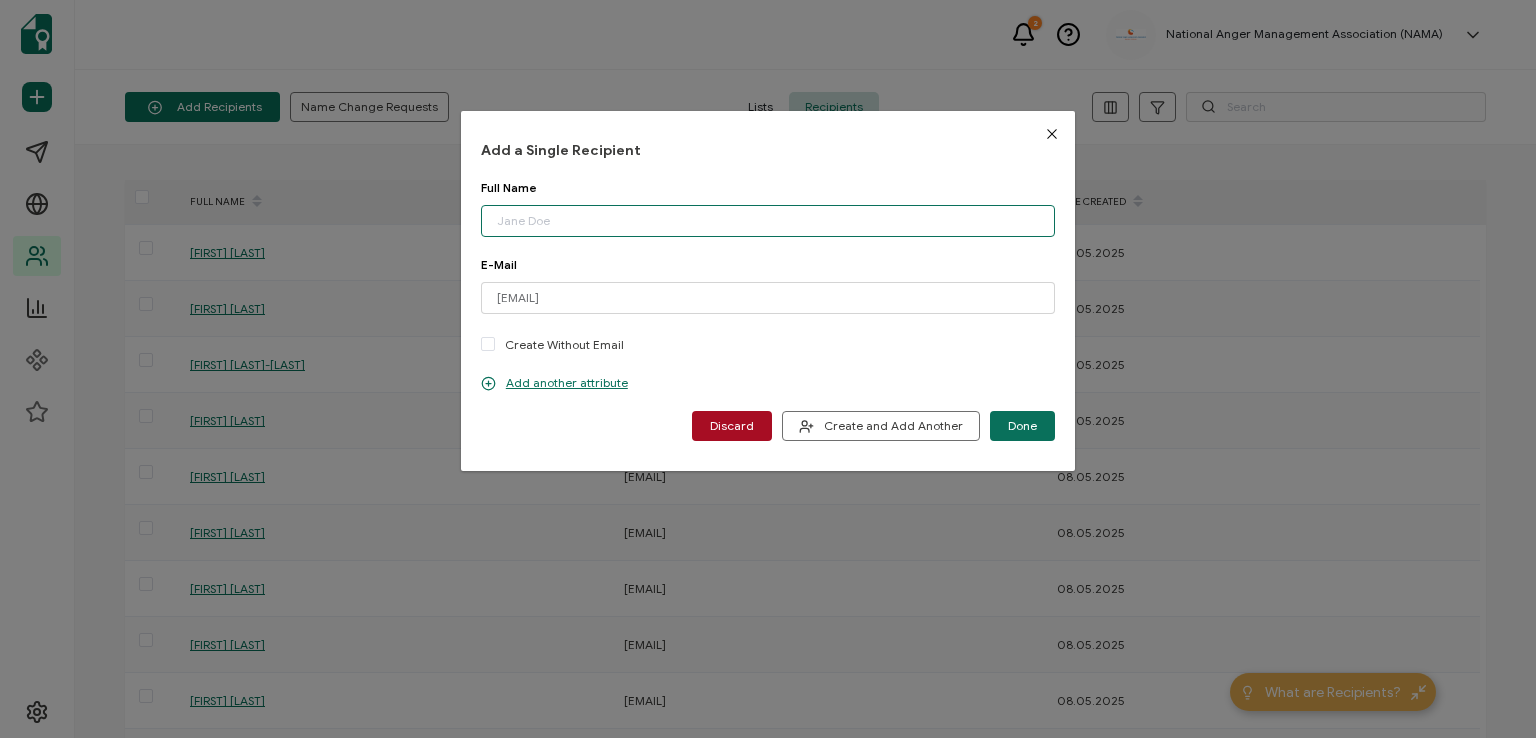 paste on "[FIRST] [LAST]" 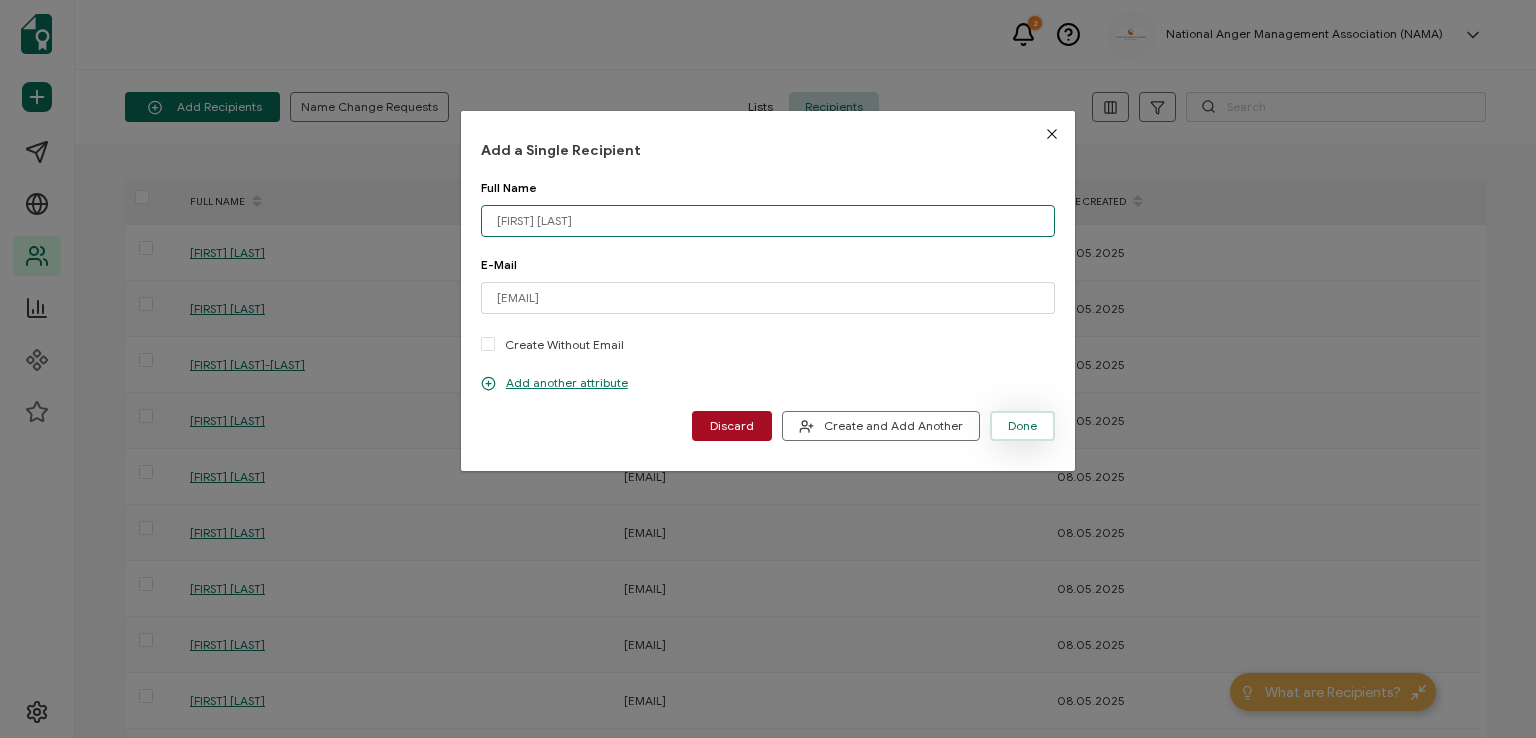 type on "[FIRST] [LAST]" 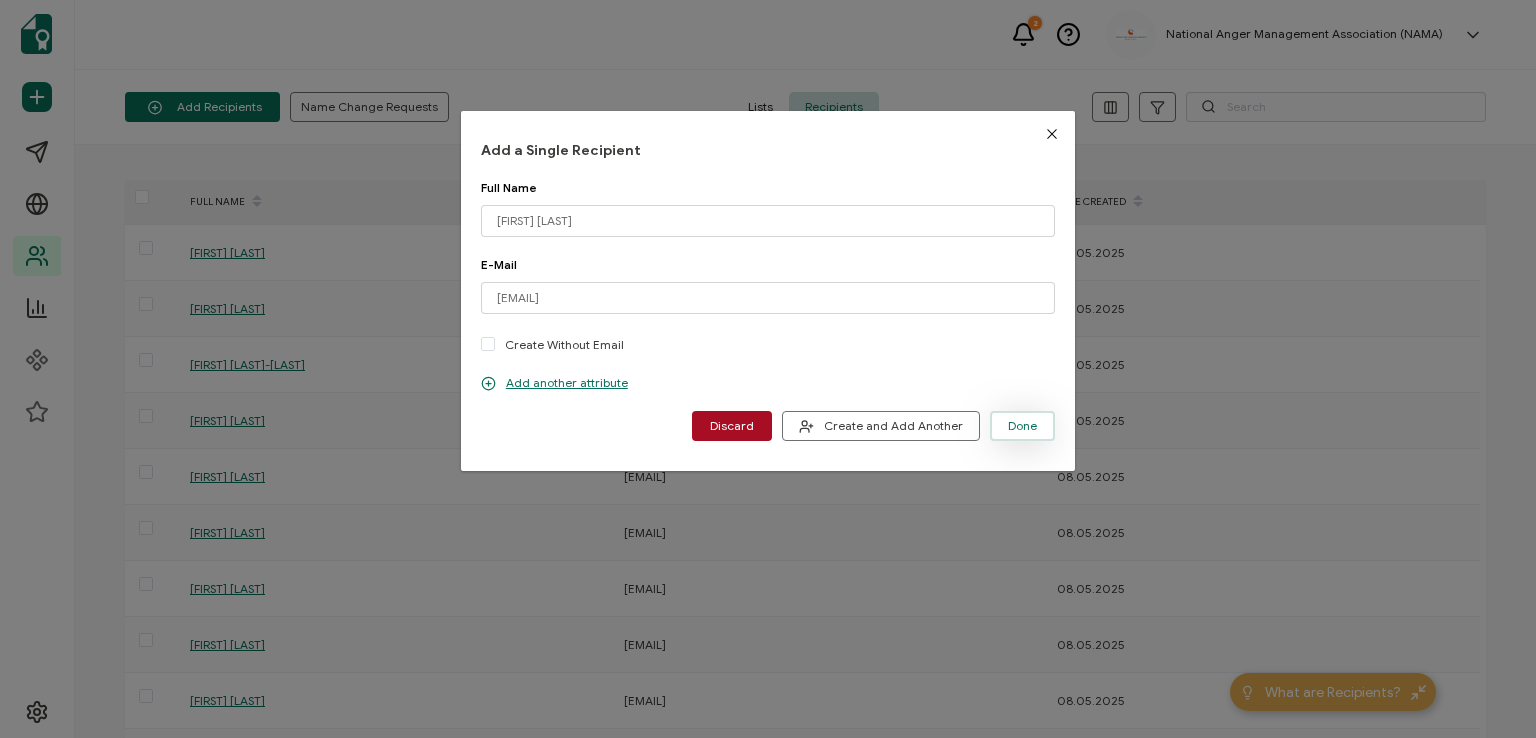 click on "Done" at bounding box center [1022, 426] 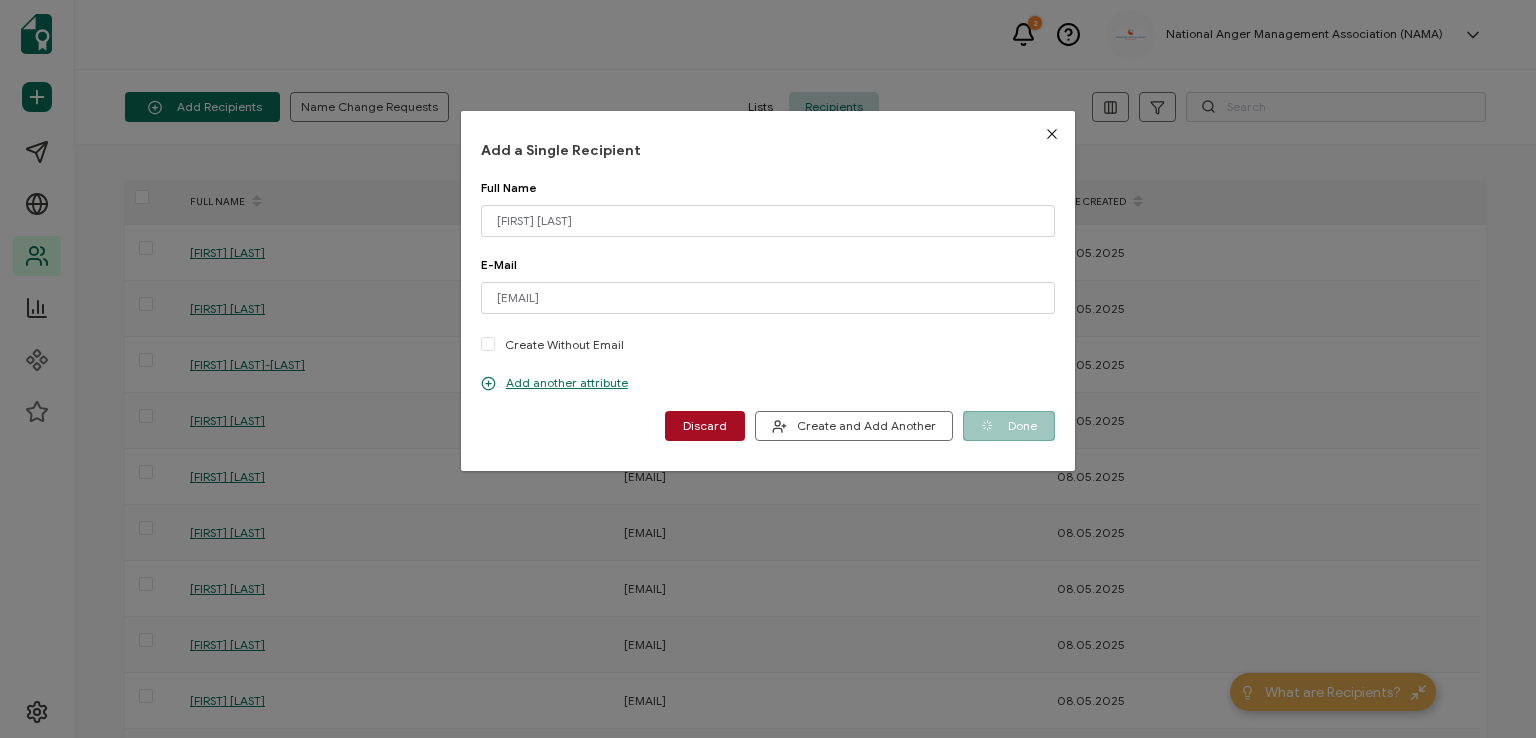 type 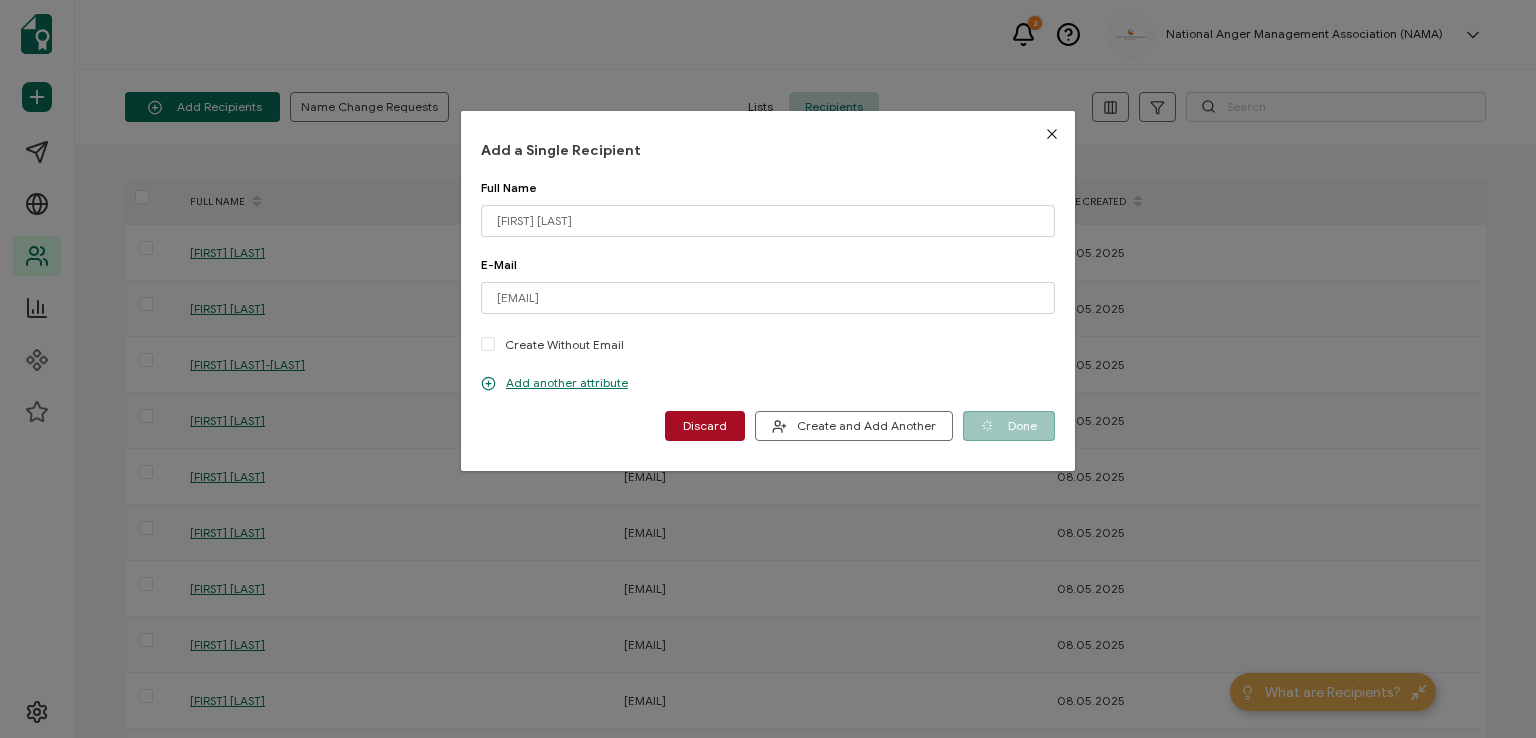 type 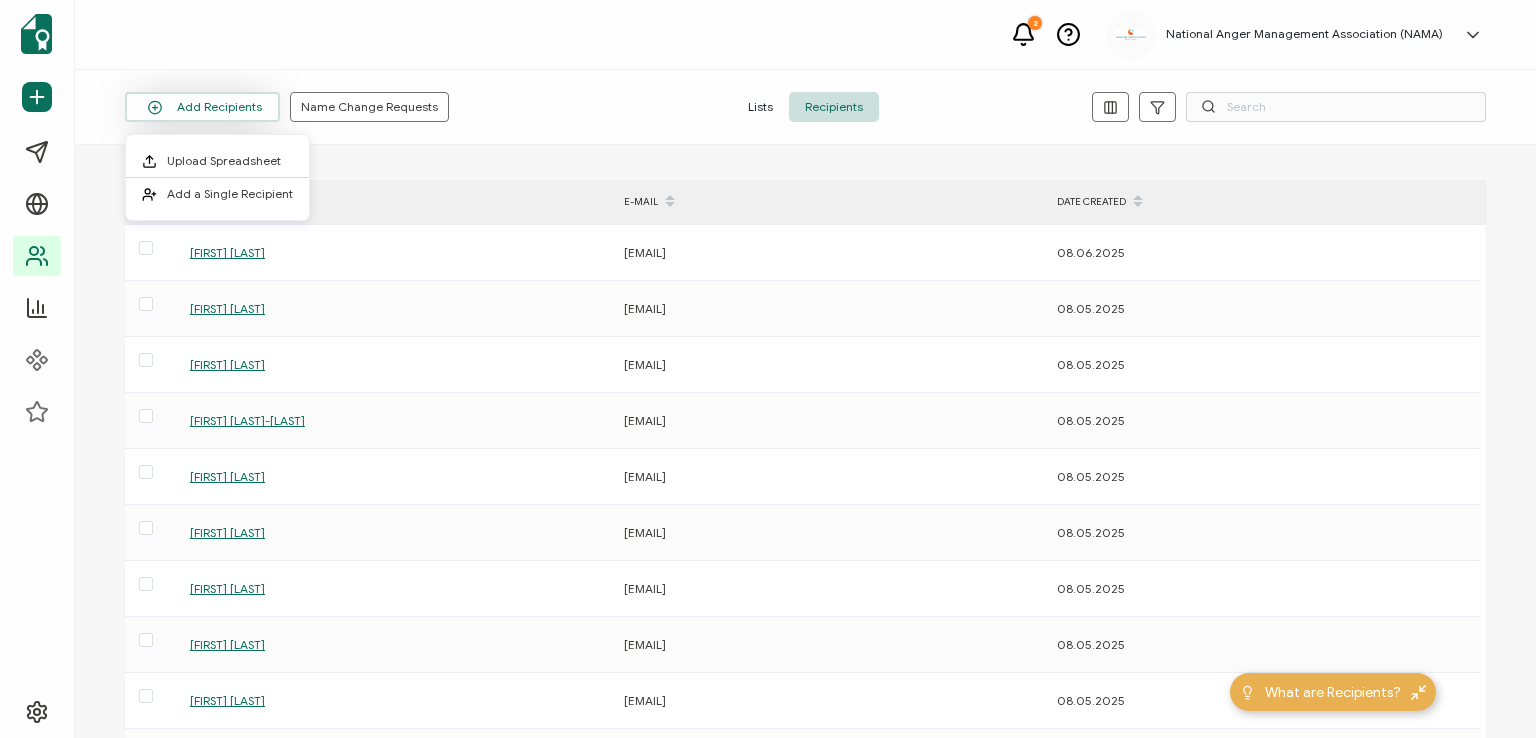 click on "Add Recipients" at bounding box center [202, 107] 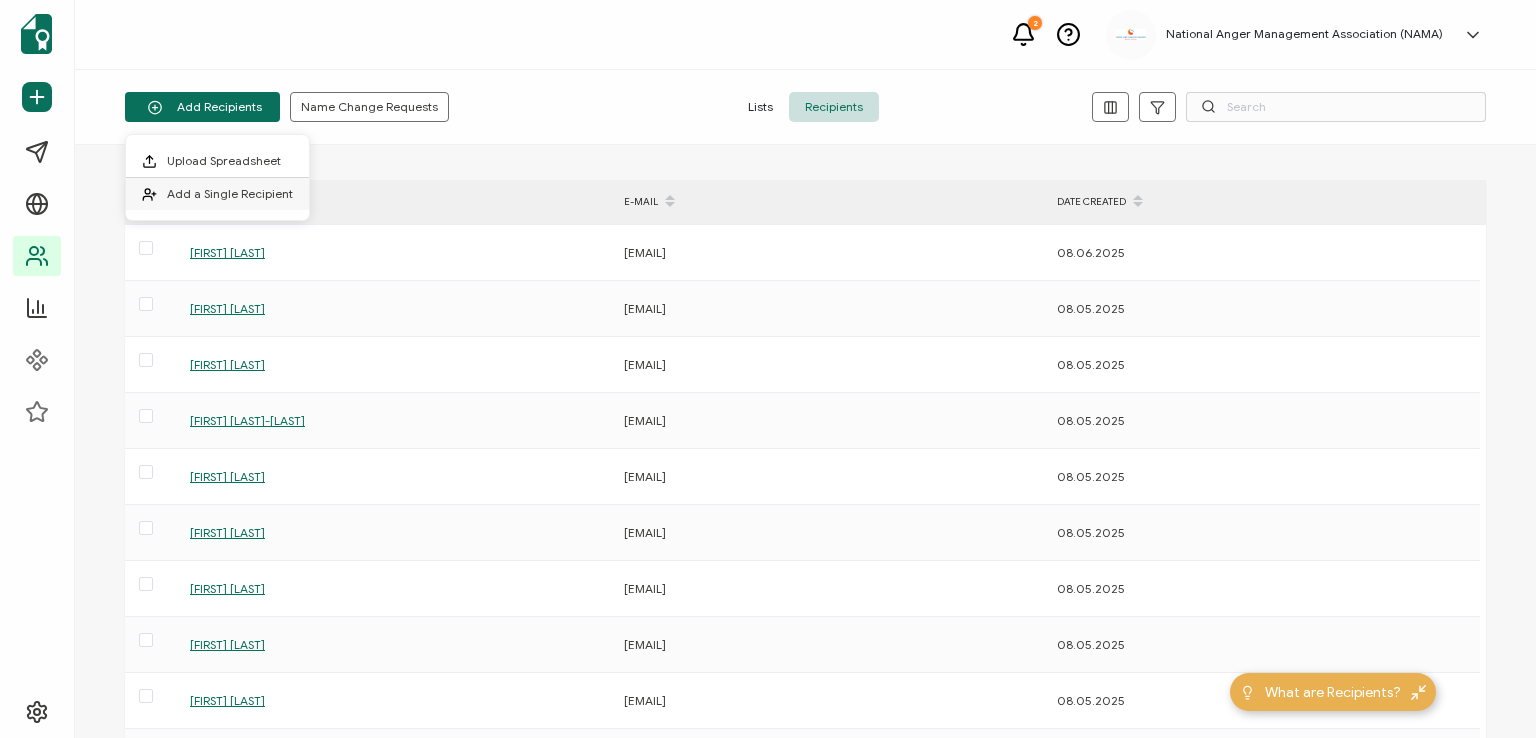 click on "Add a Single Recipient" at bounding box center (230, 193) 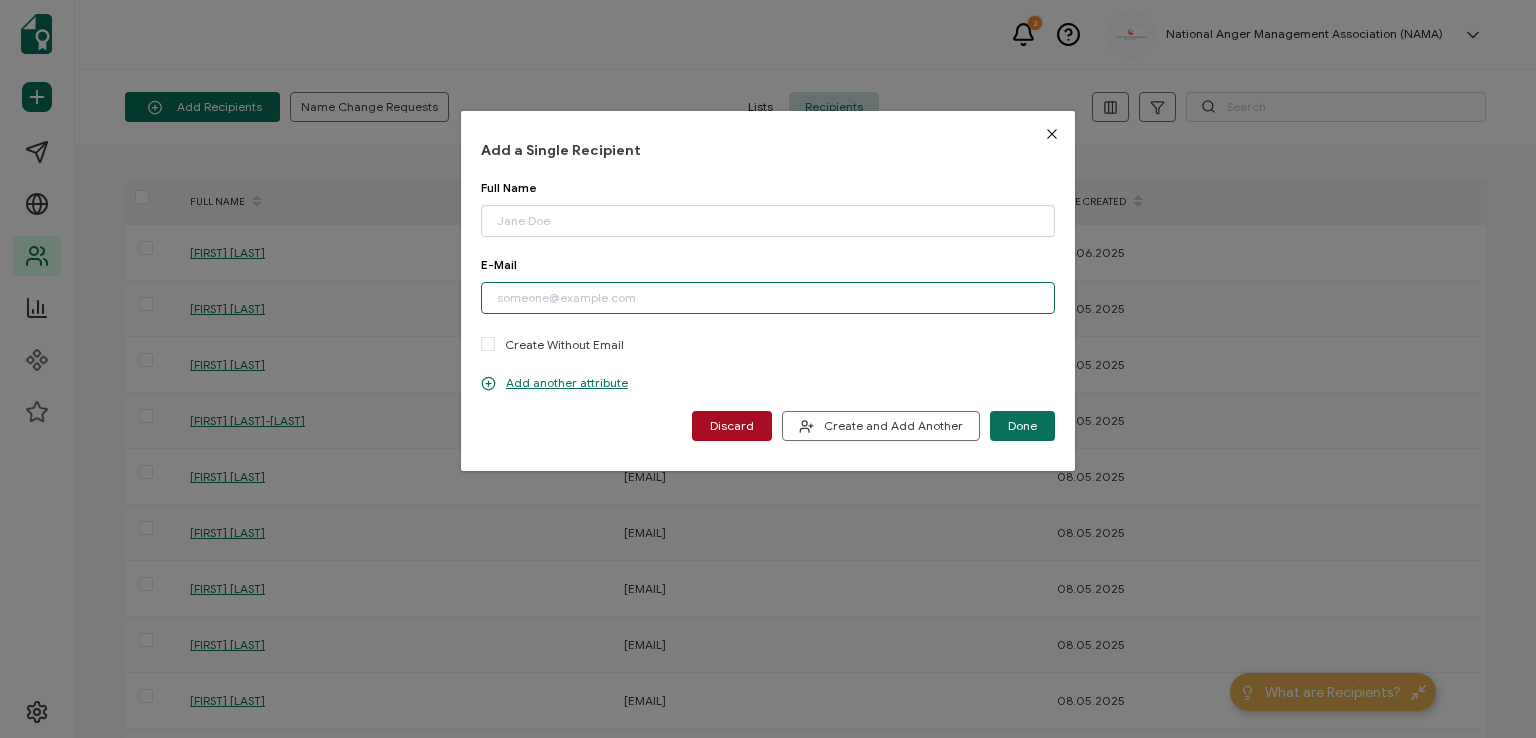 paste on "[EMAIL]" 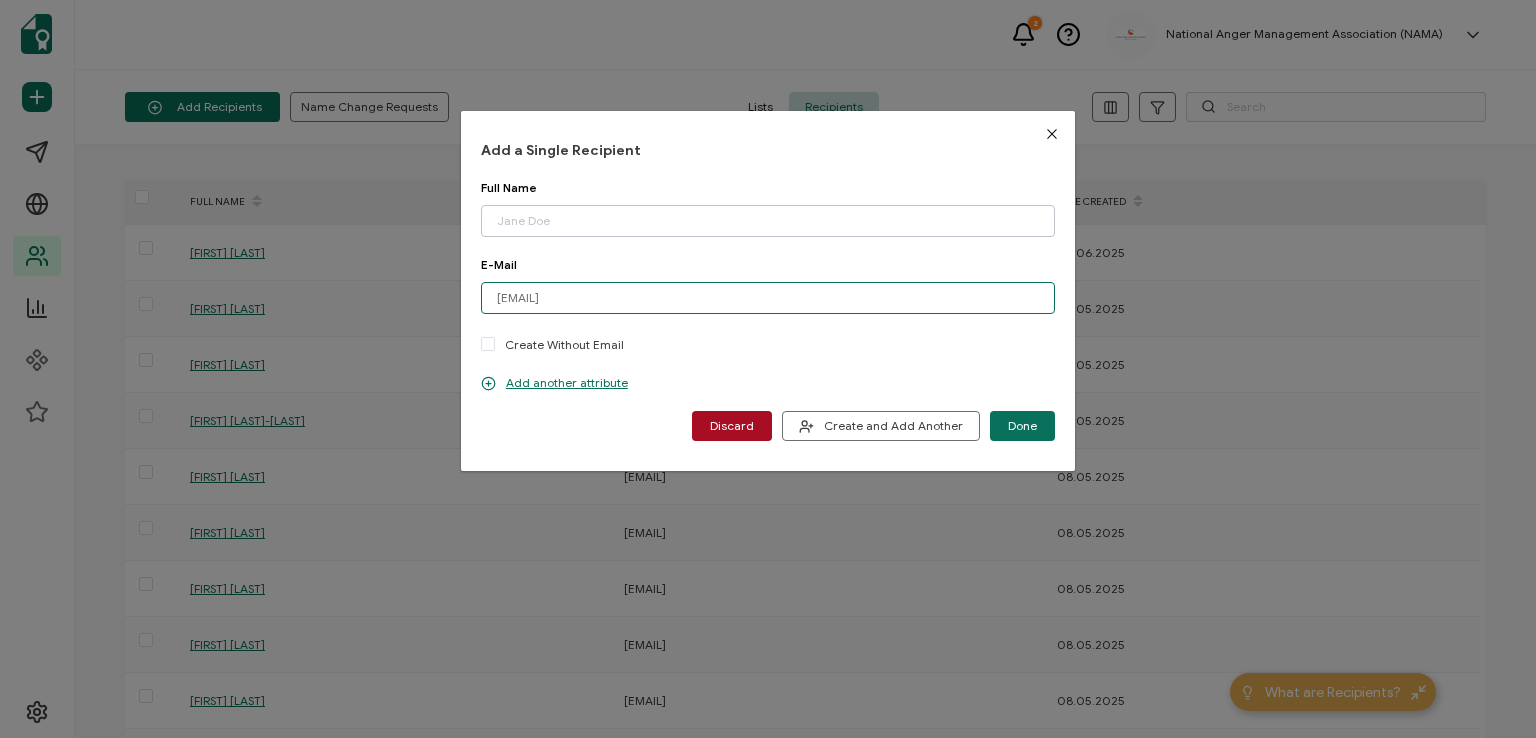 type on "[EMAIL]" 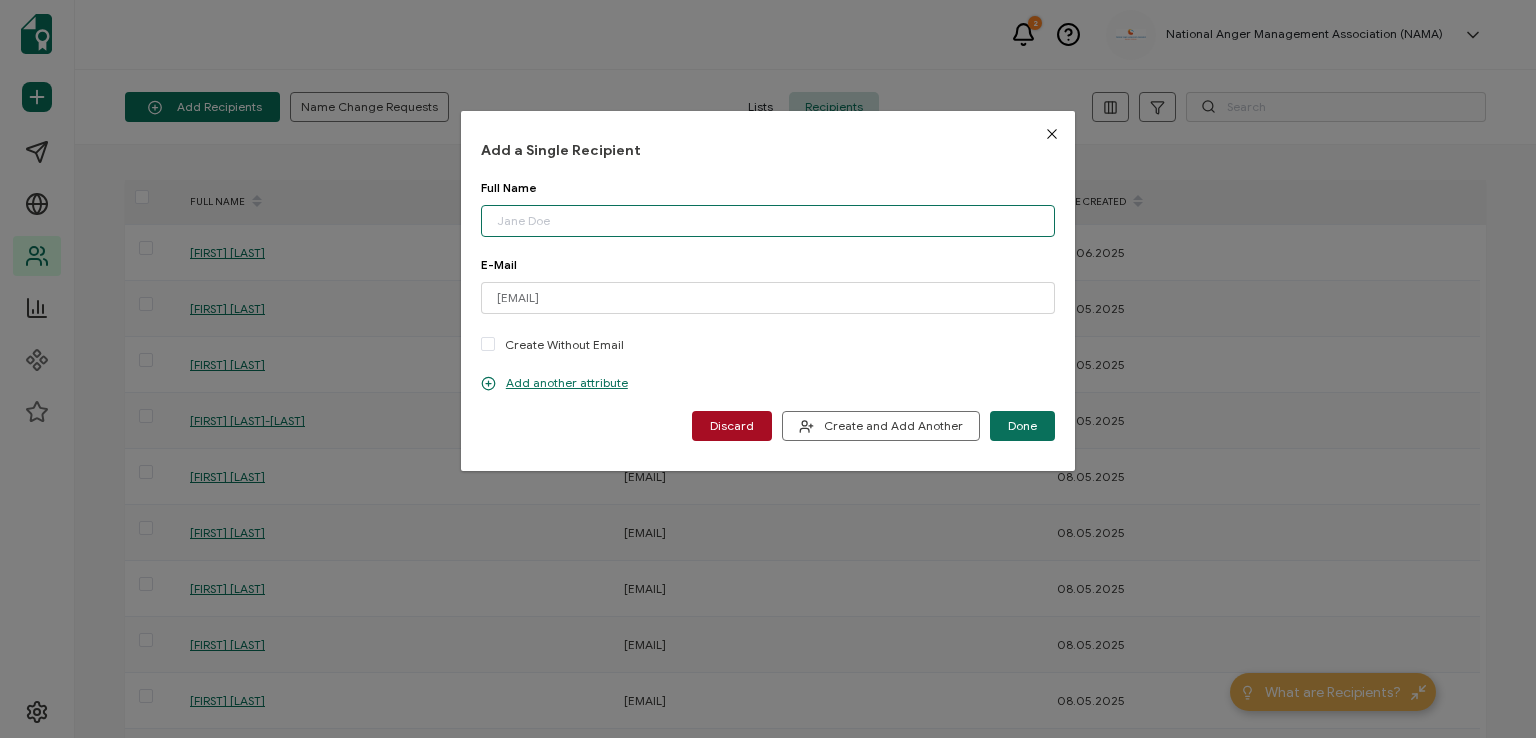 click at bounding box center (768, 221) 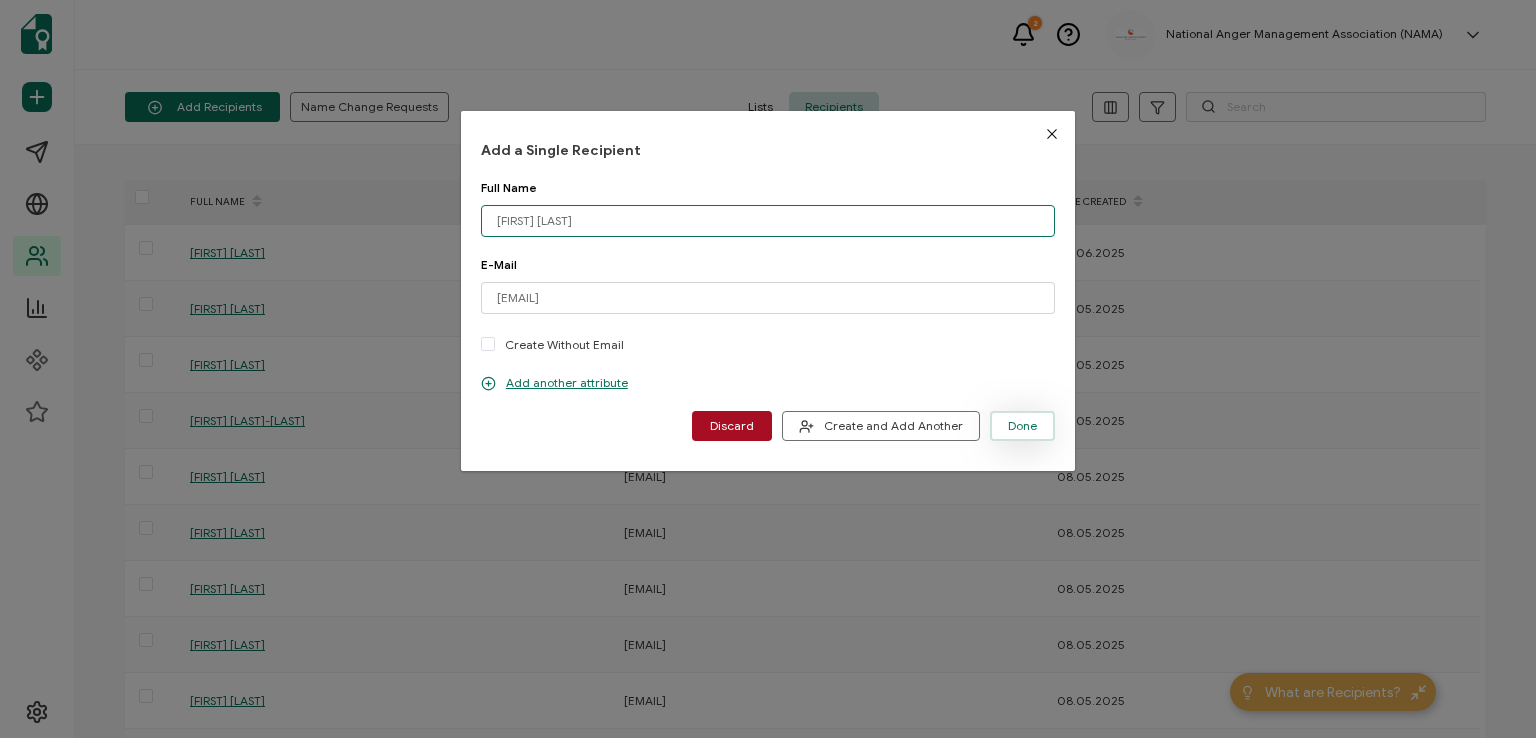 type on "[FIRST] [LAST]" 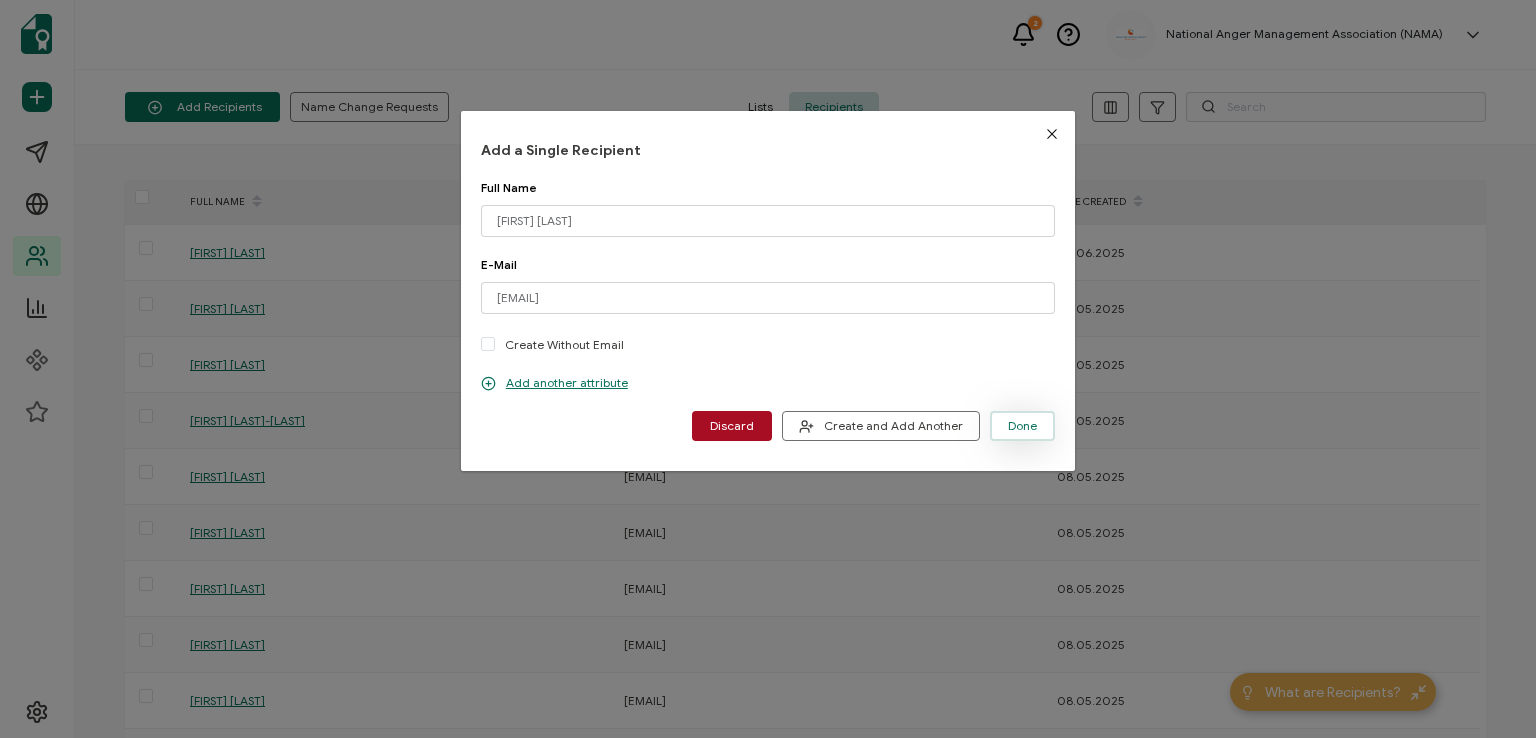 click on "Done" at bounding box center (1022, 426) 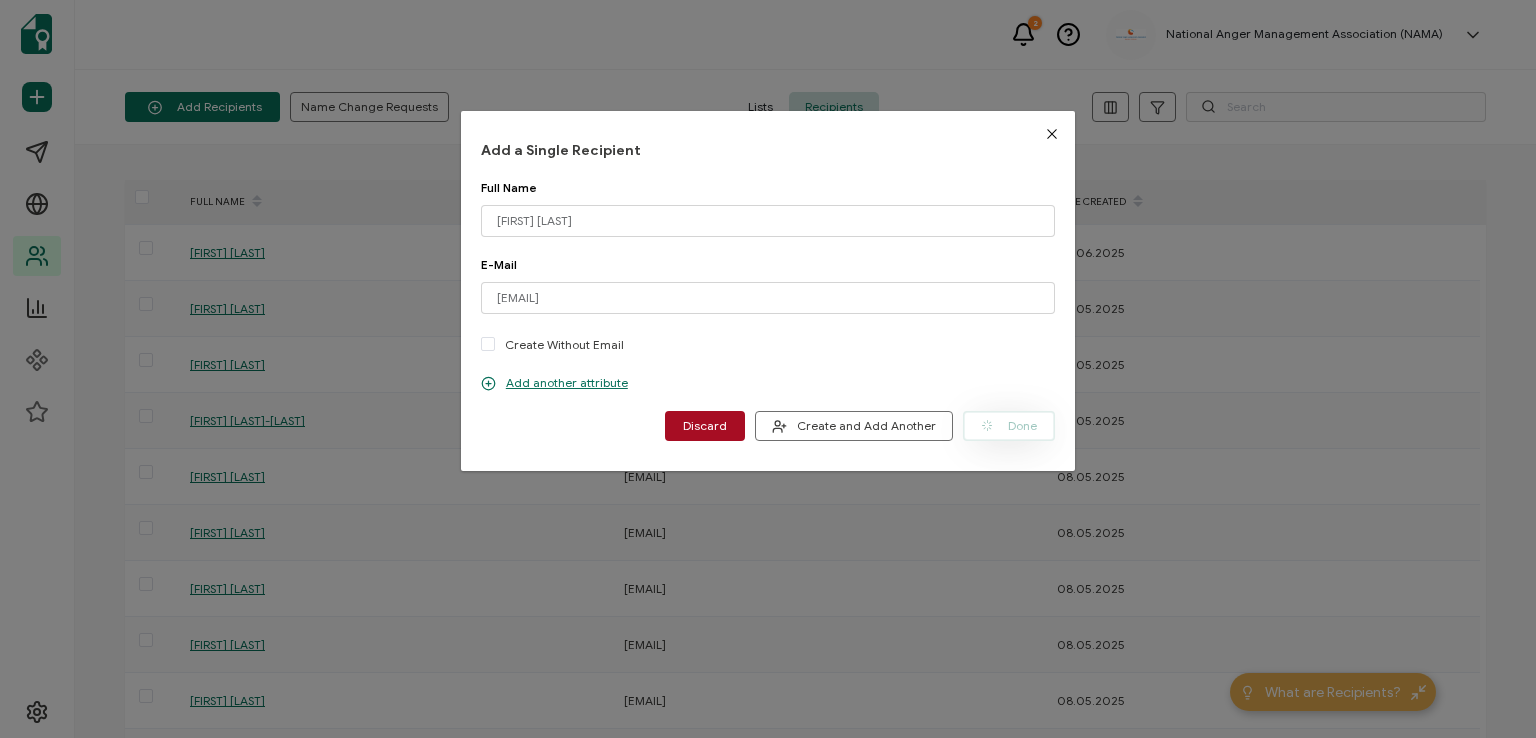 type 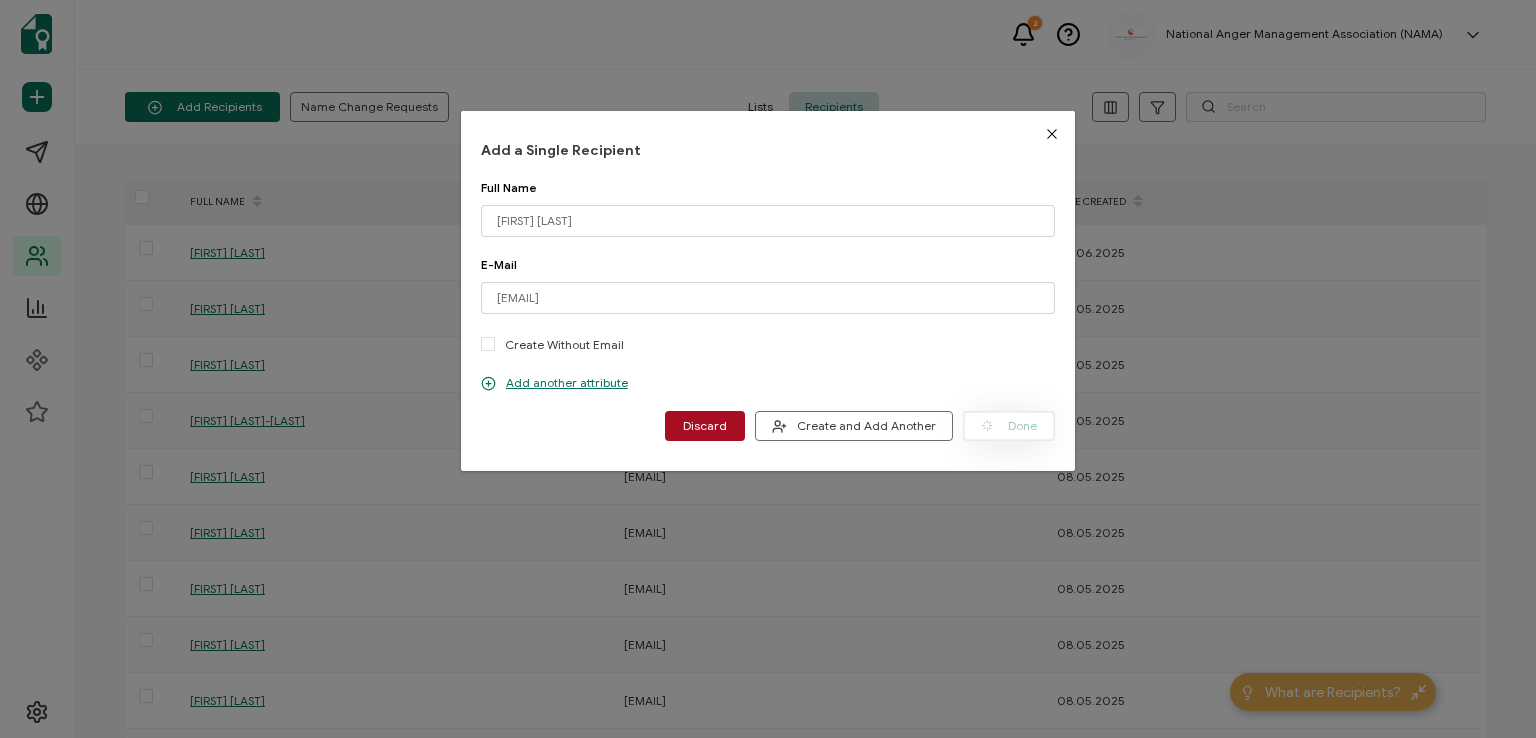 type 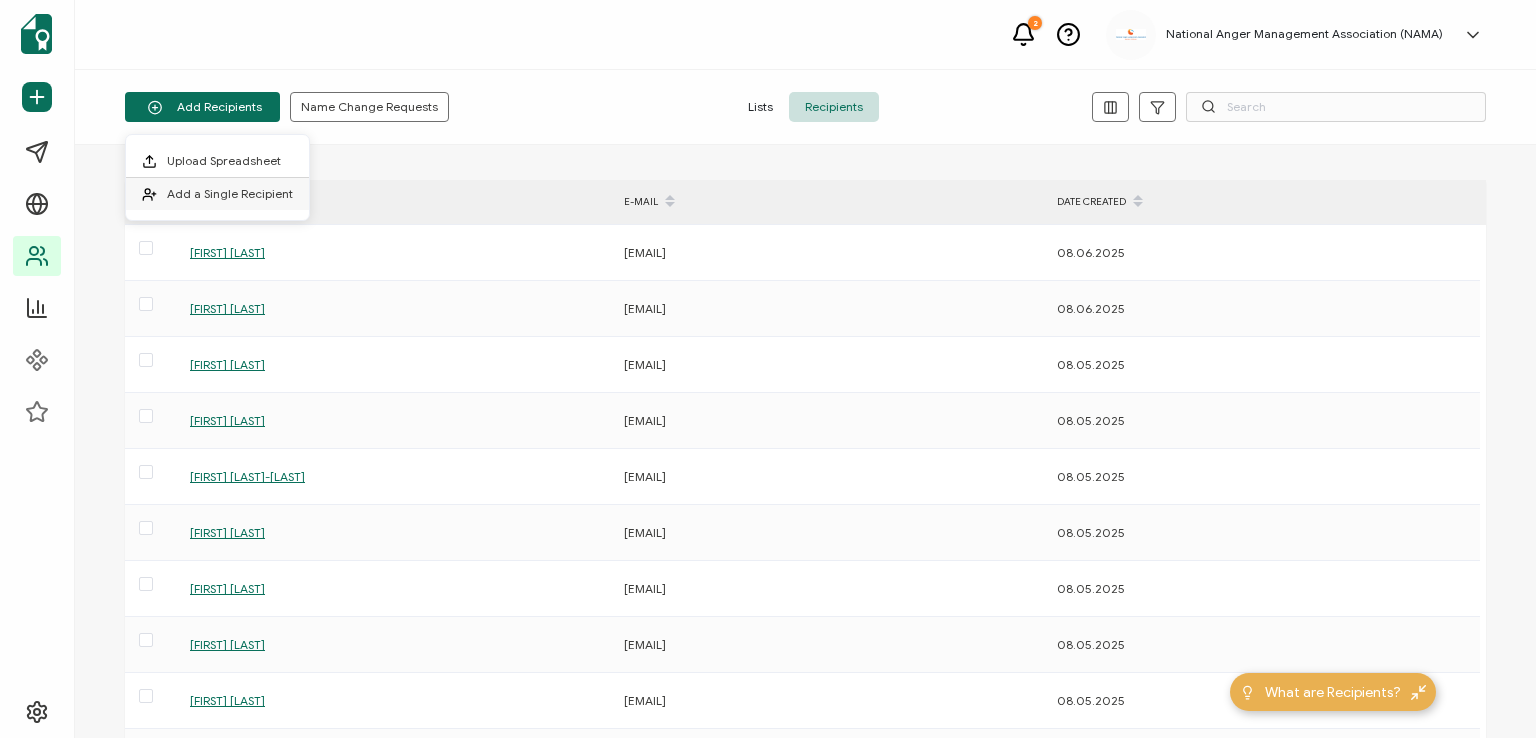 click on "Add a Single Recipient" at bounding box center [230, 193] 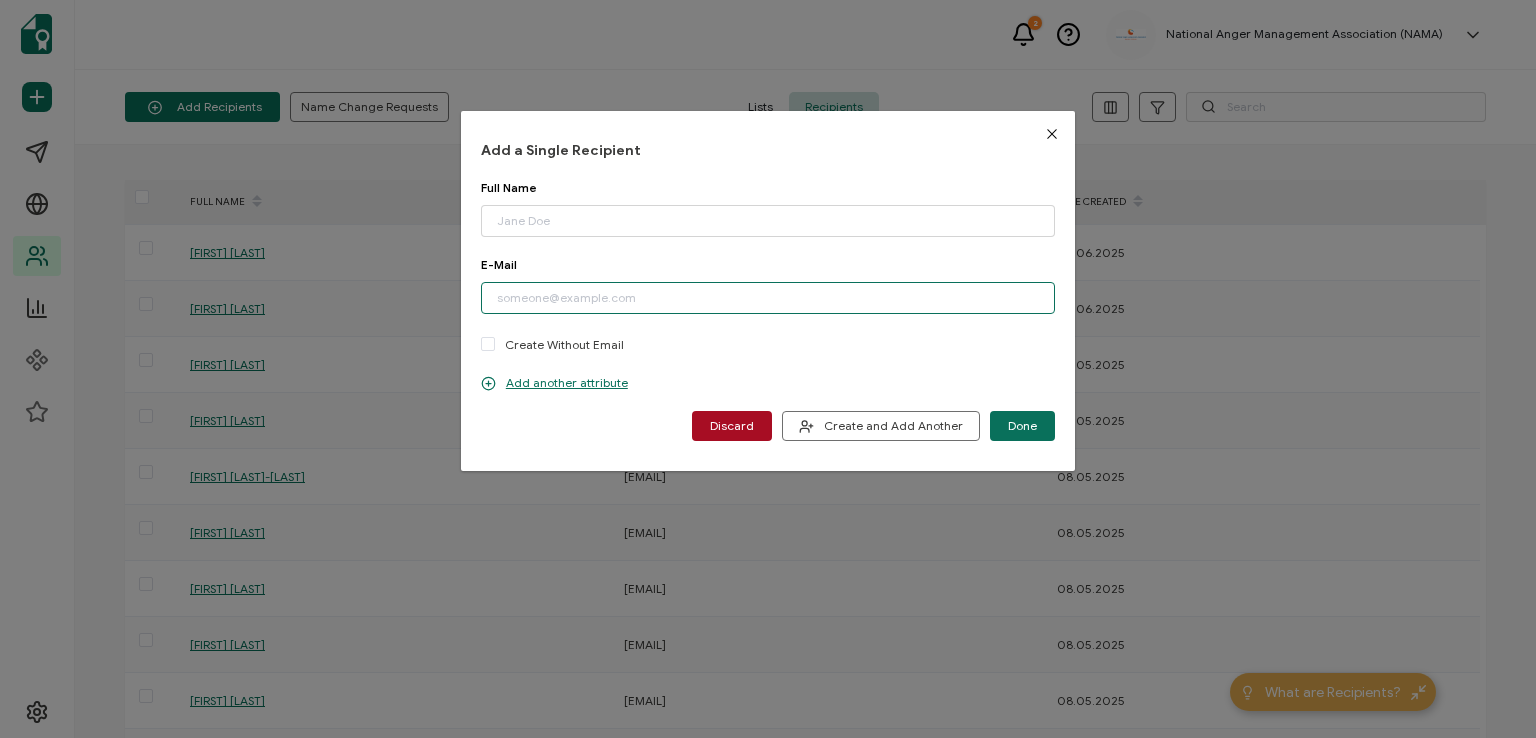 paste on "[EMAIL]" 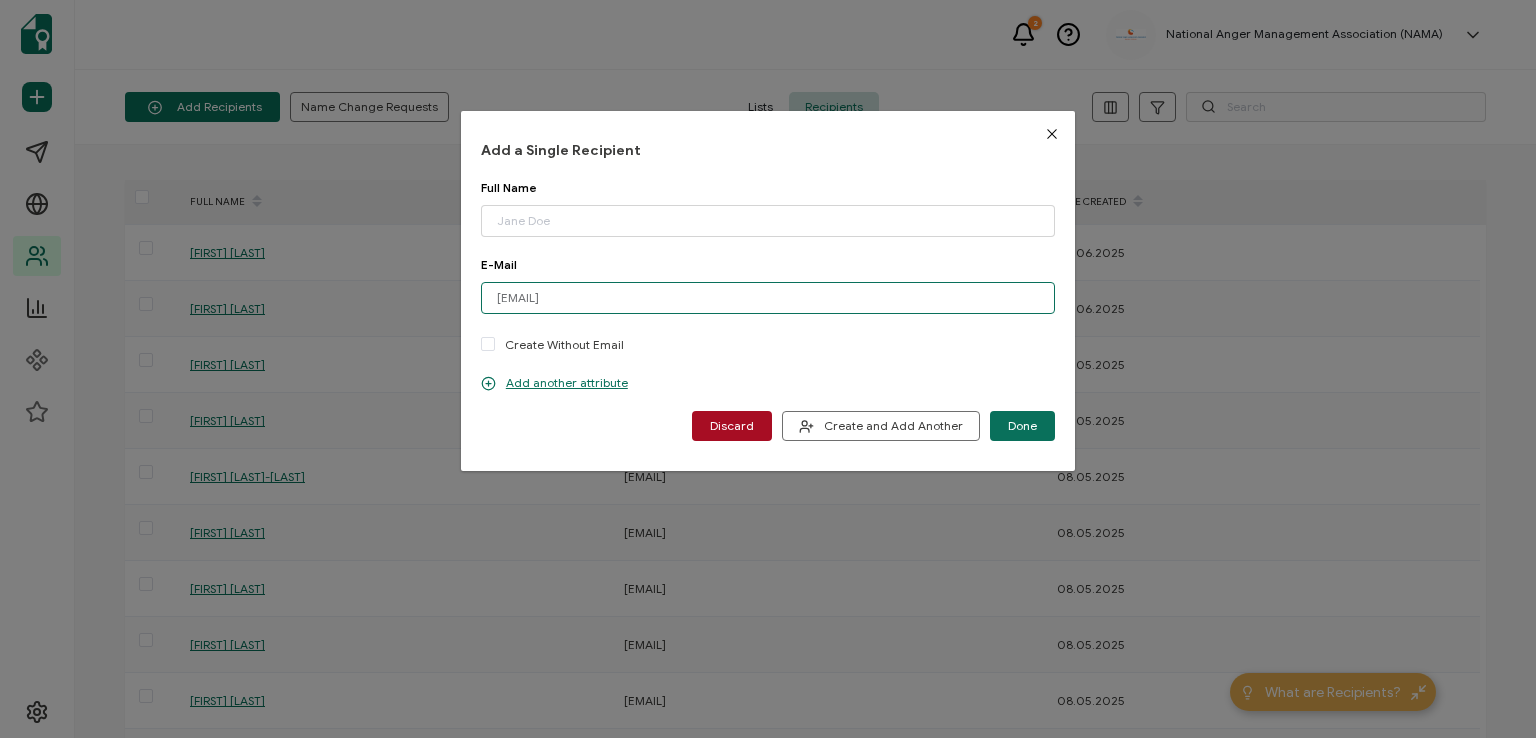 type on "[EMAIL]" 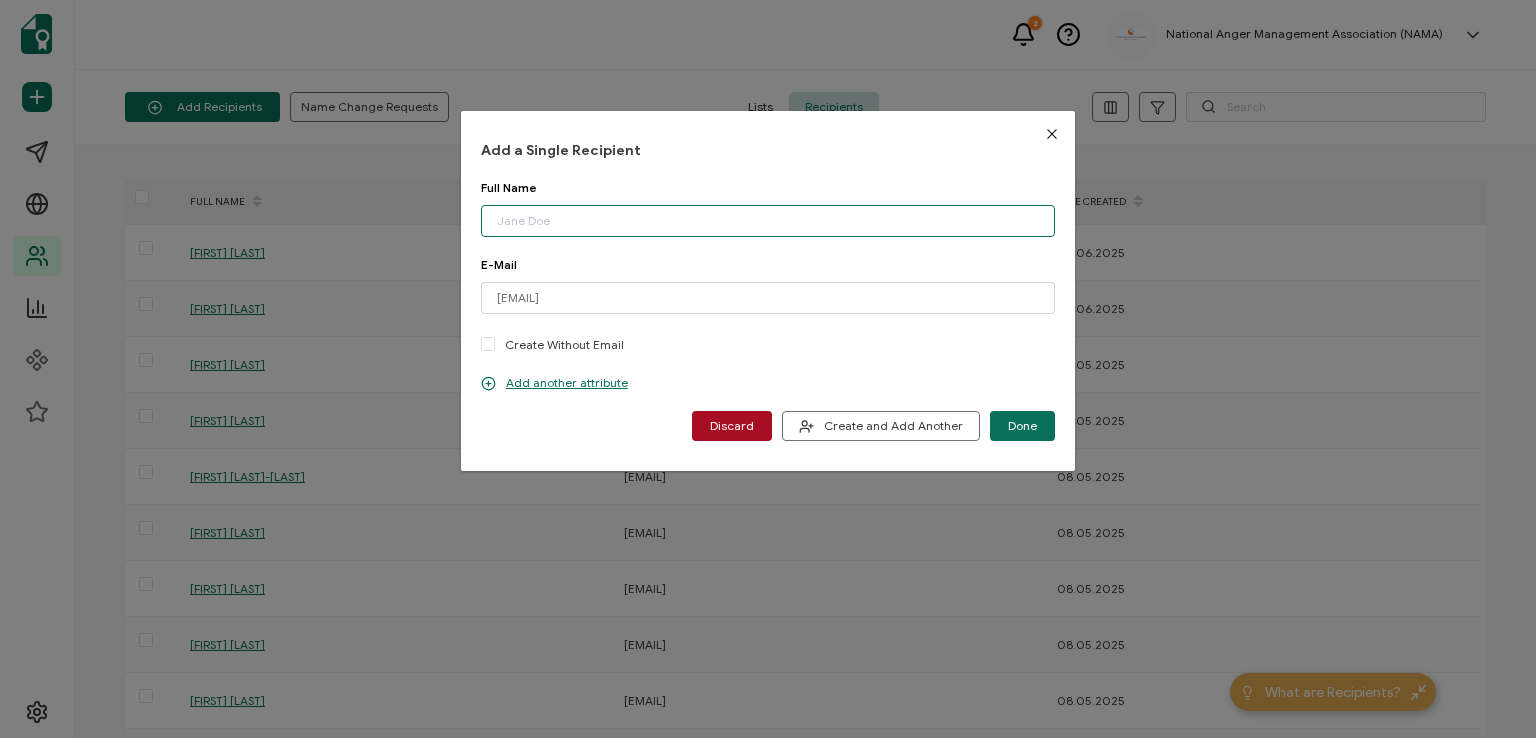 paste on "[FIRST] [LAST] Sr" 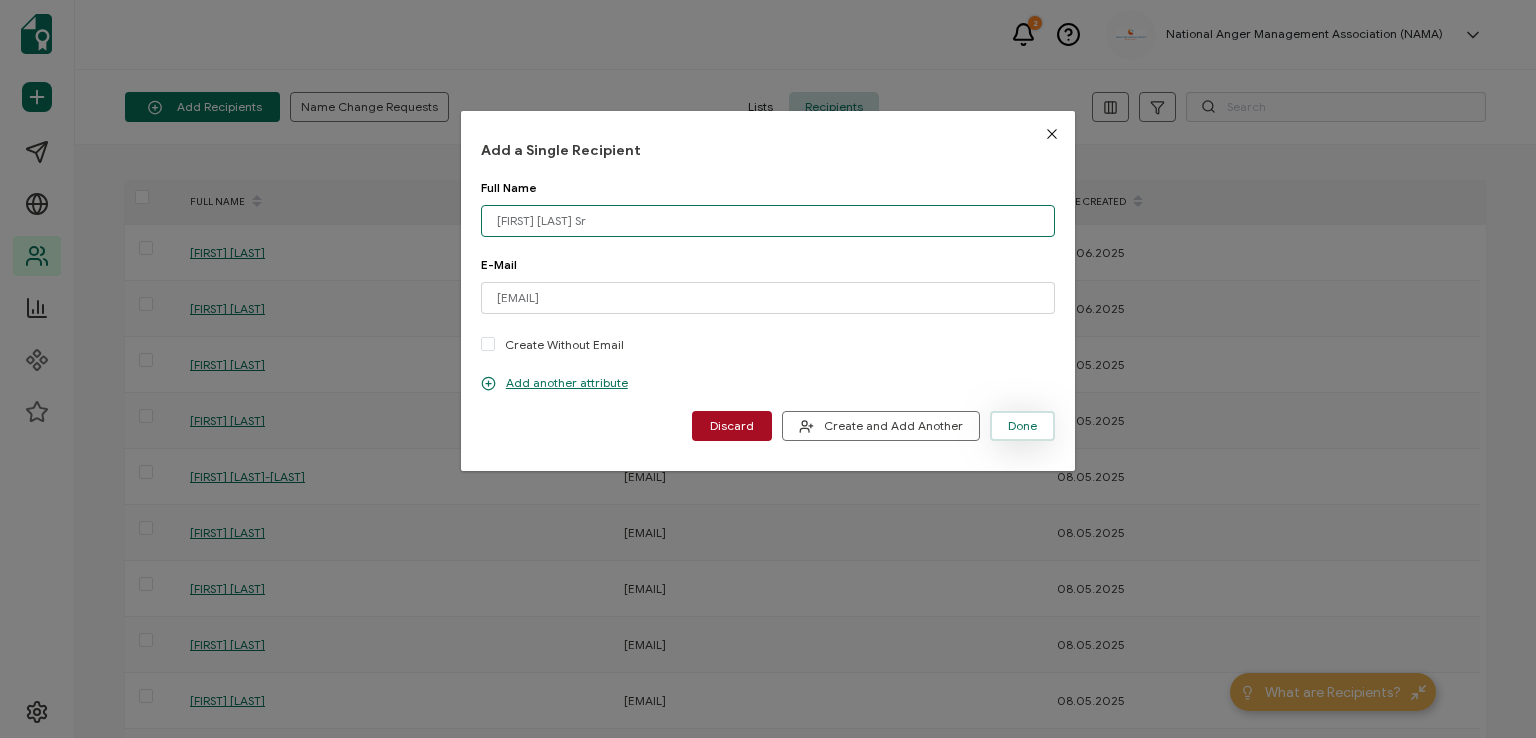 type on "[FIRST] [LAST] Sr" 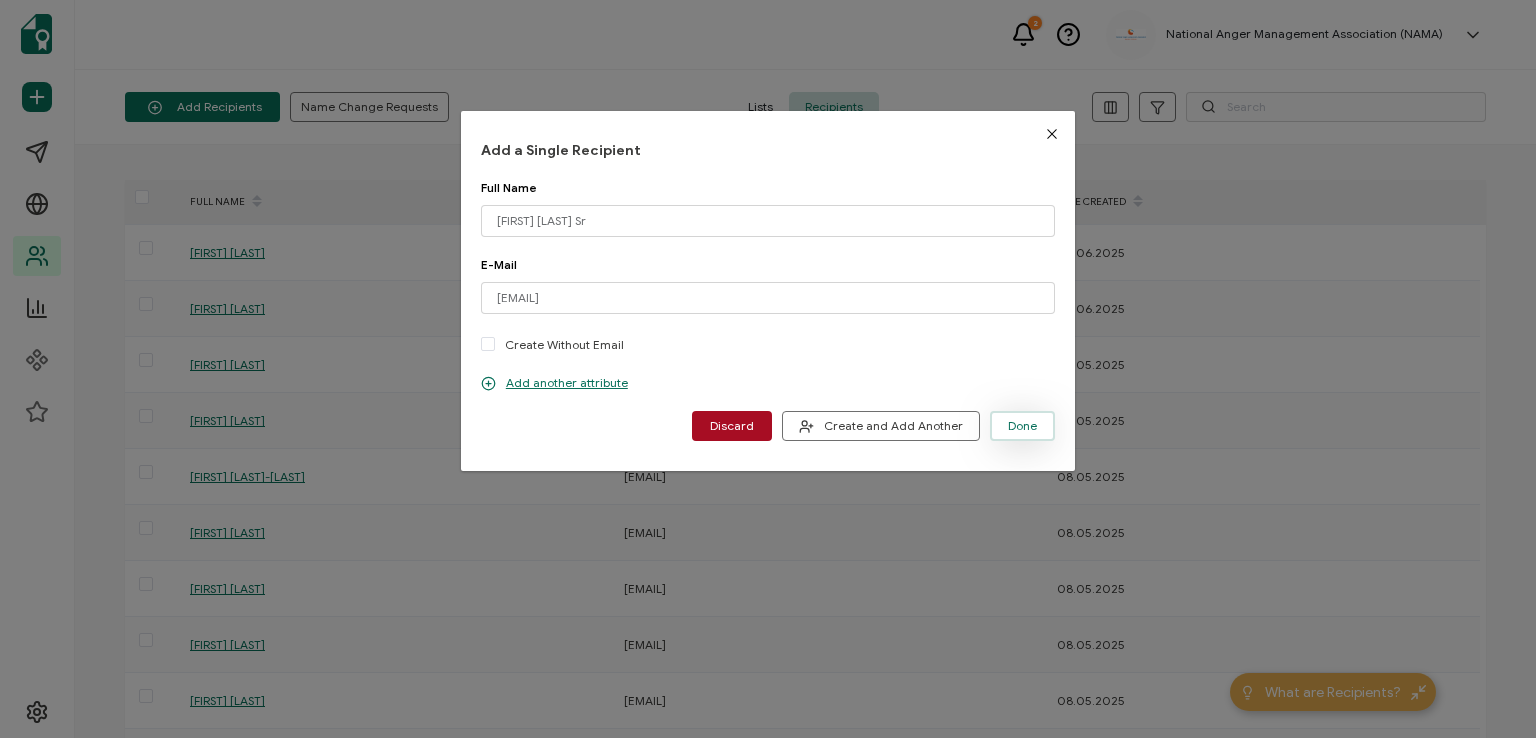 click on "Done" at bounding box center (1022, 426) 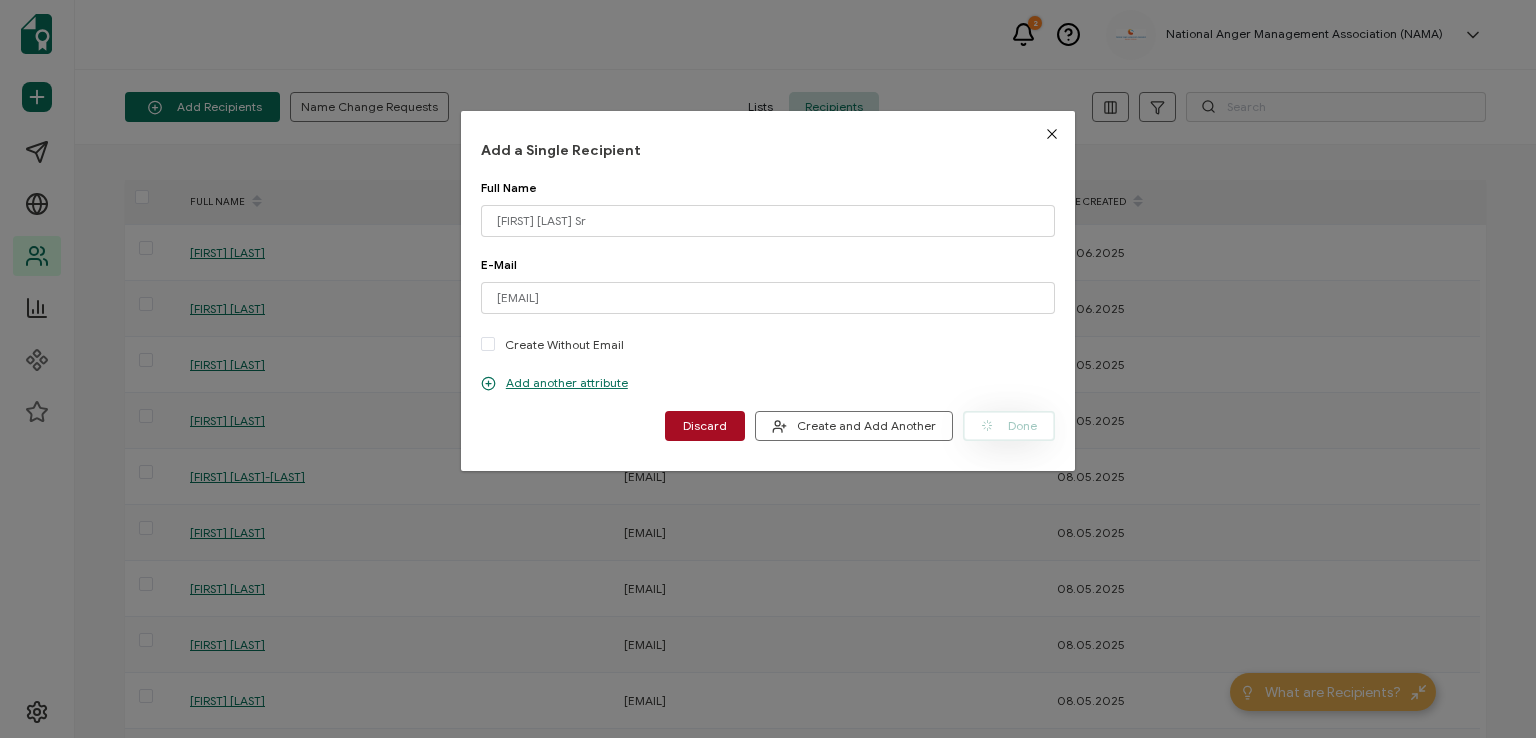 type 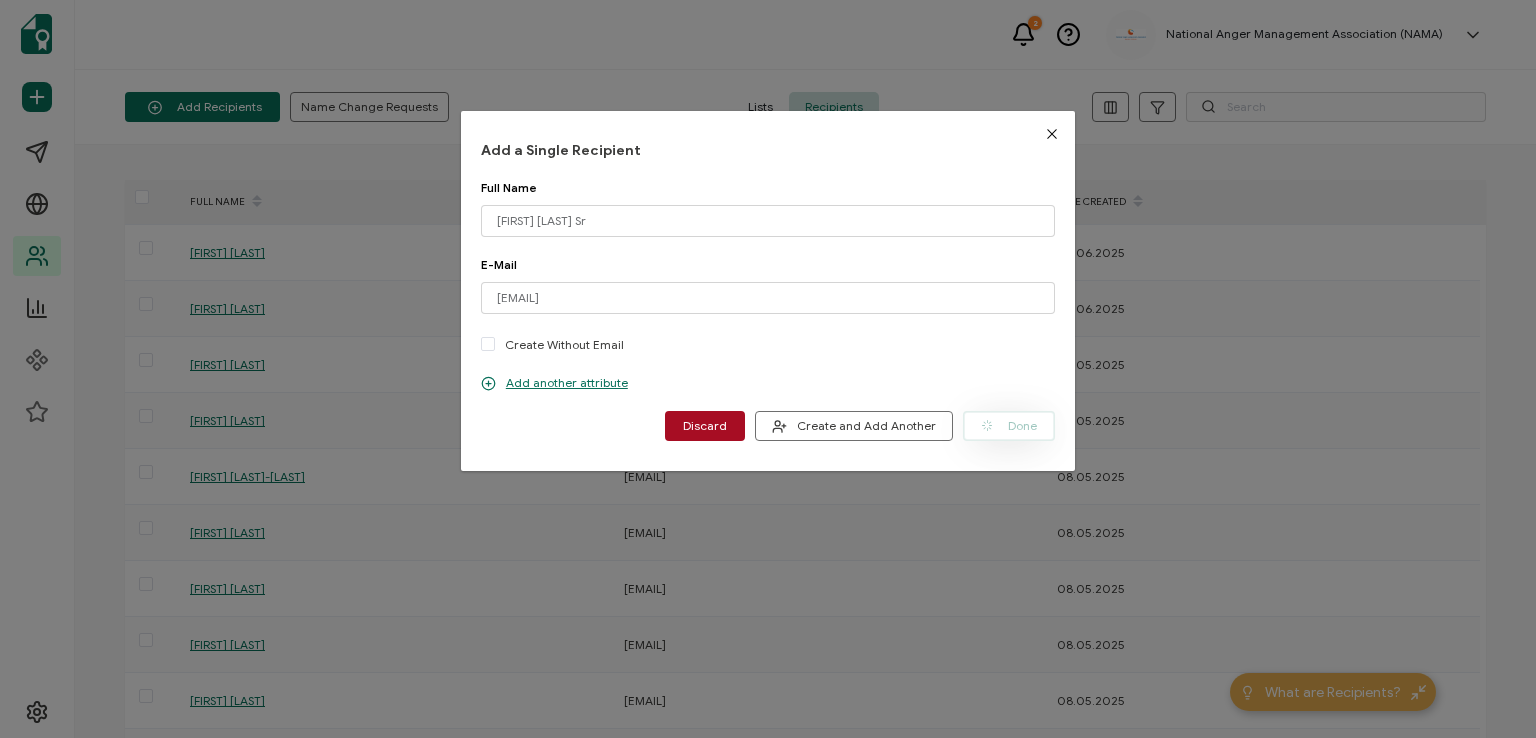 type 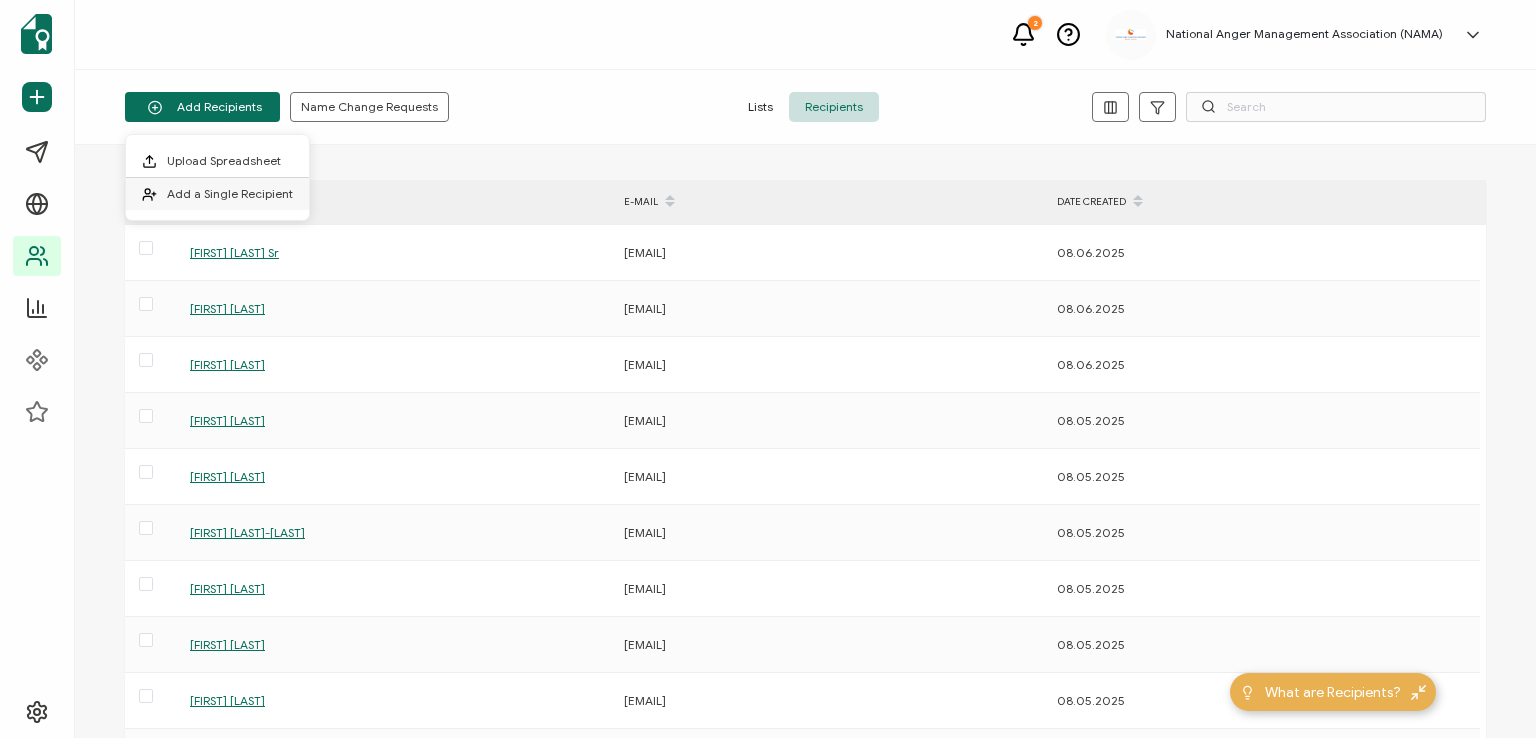 click on "Add a Single Recipient" at bounding box center [230, 193] 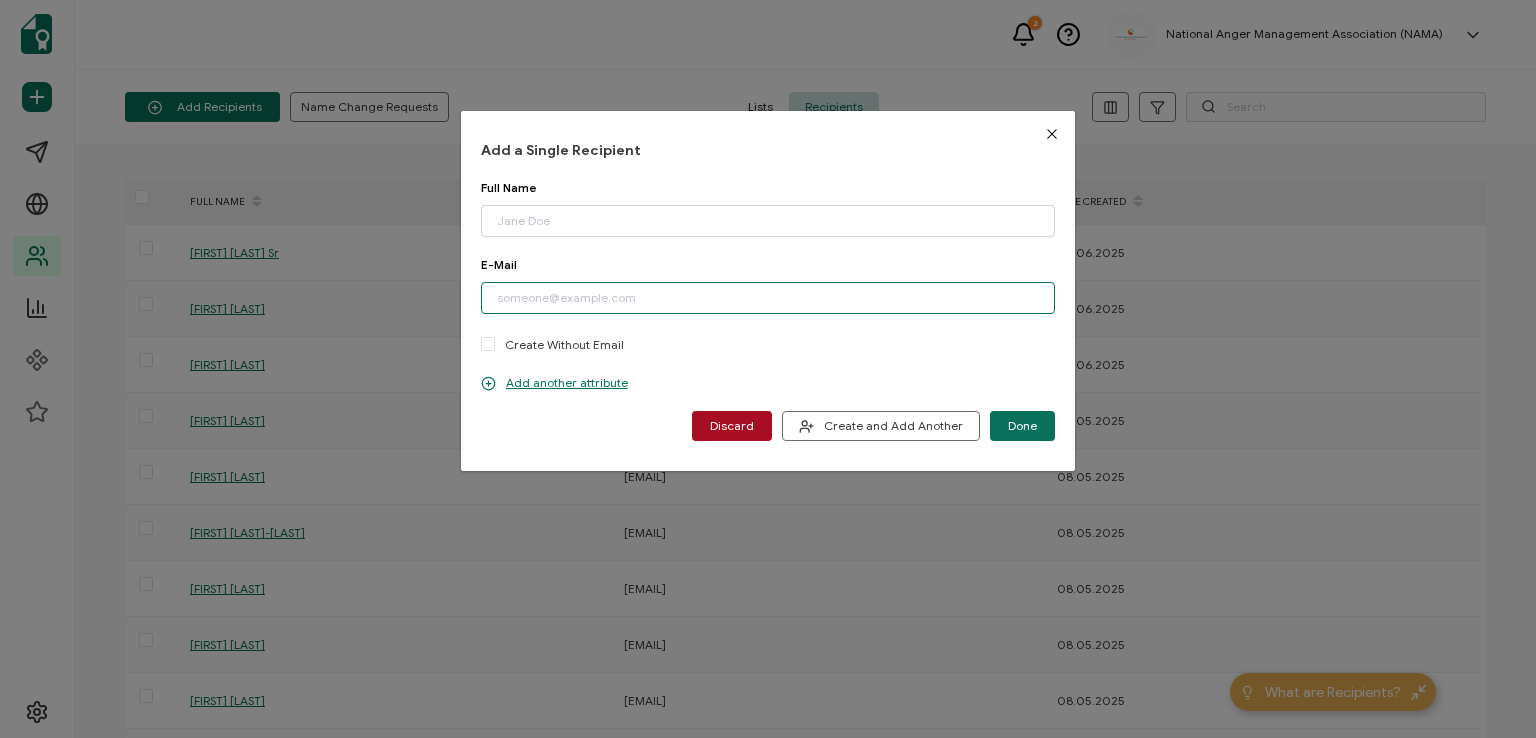 paste on "[EMAIL]" 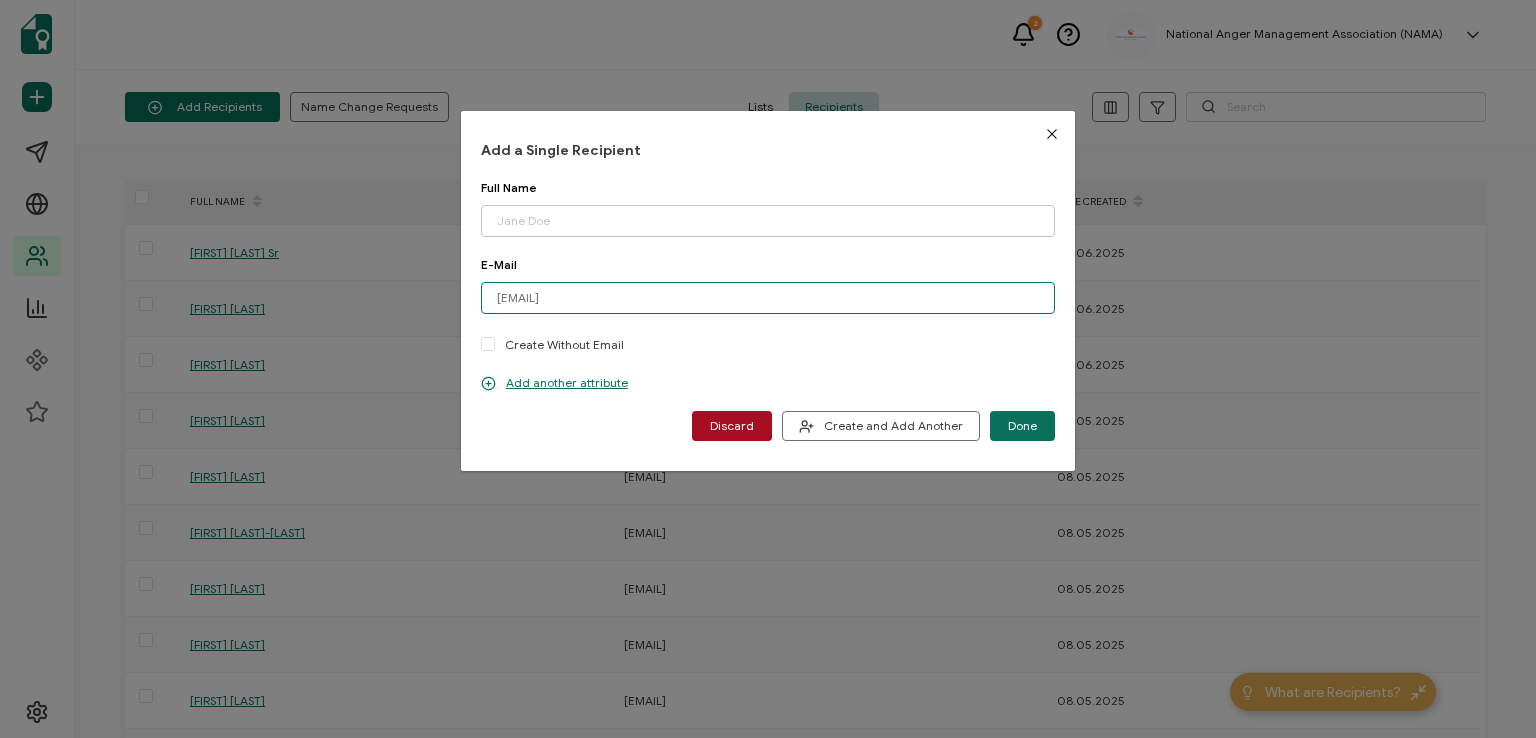 type on "[EMAIL]" 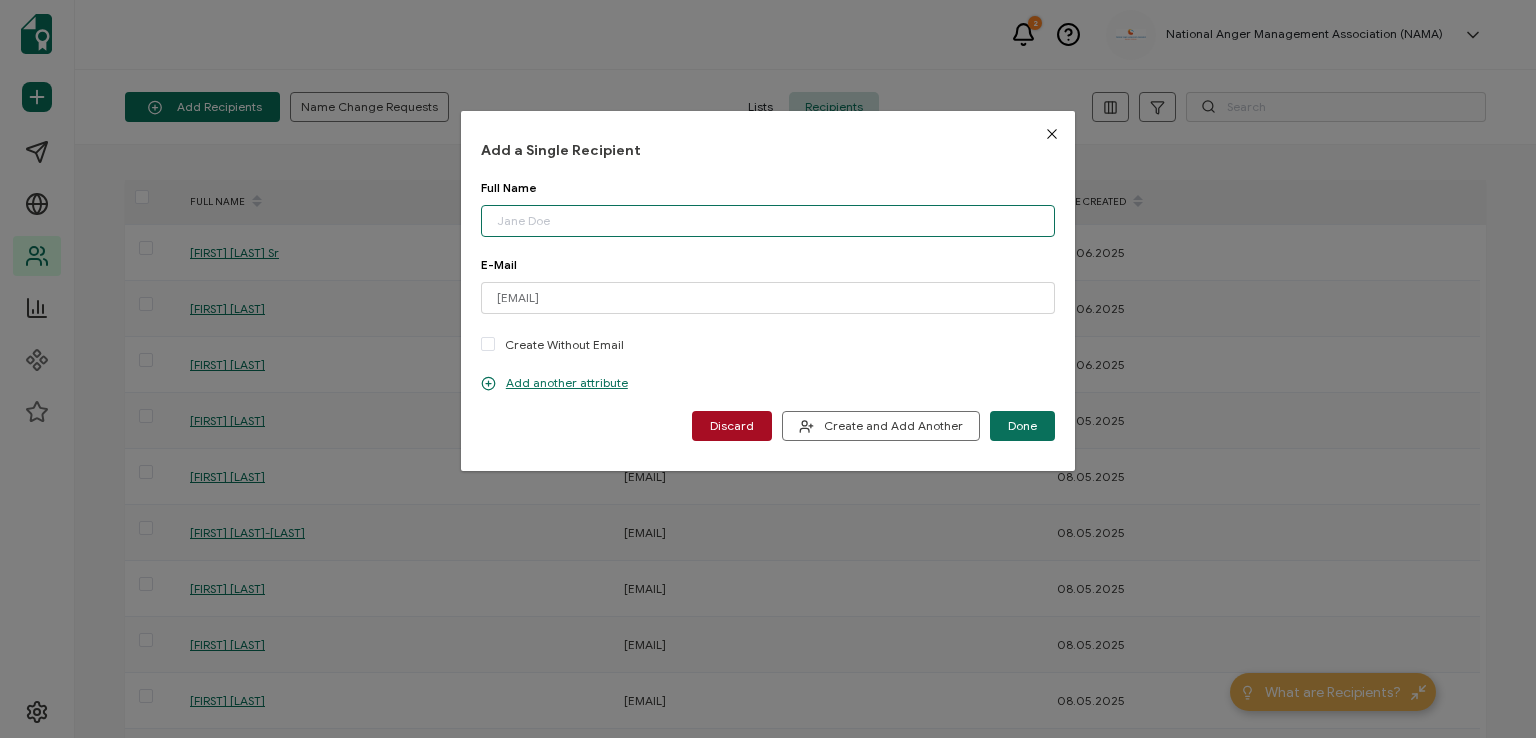 click at bounding box center [768, 221] 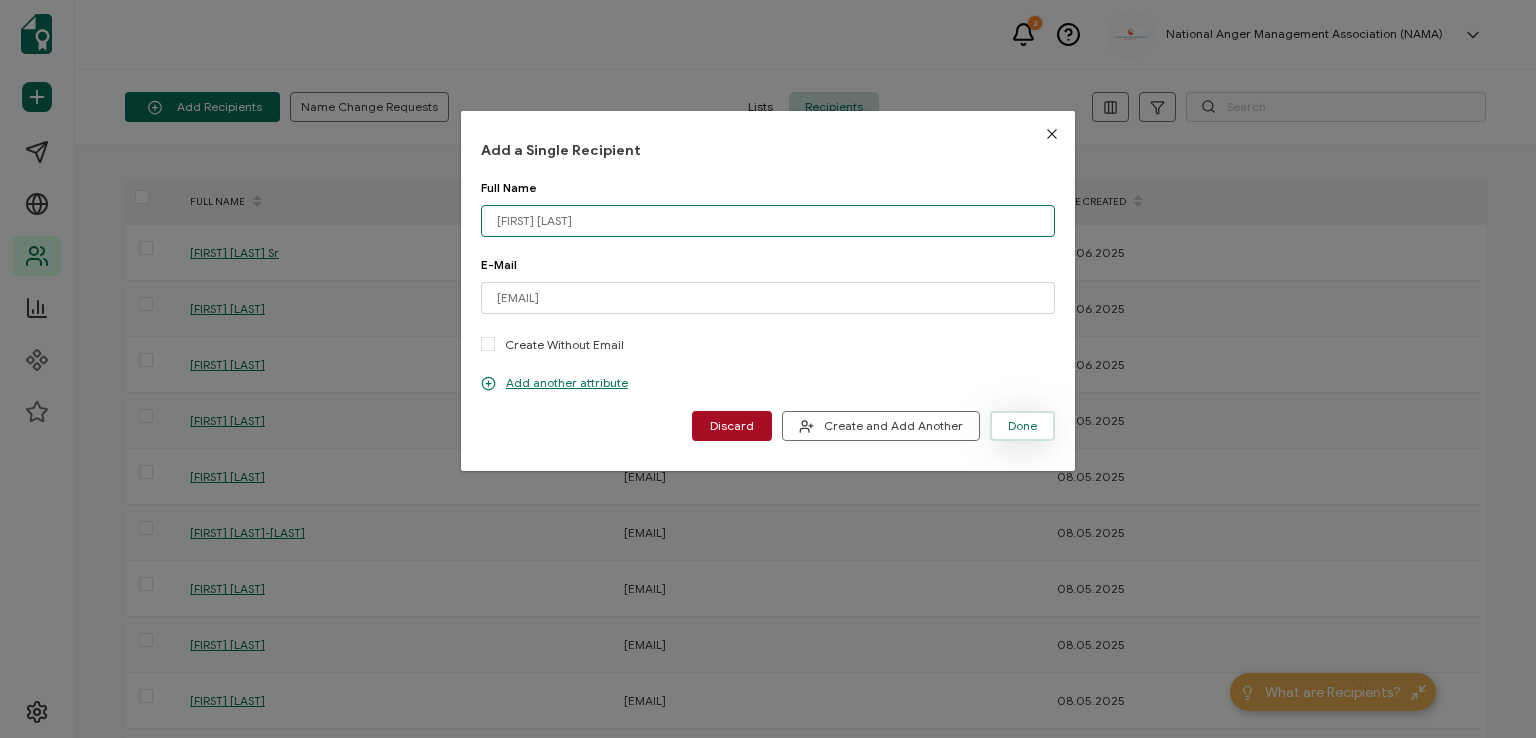 type on "[FIRST] [LAST]" 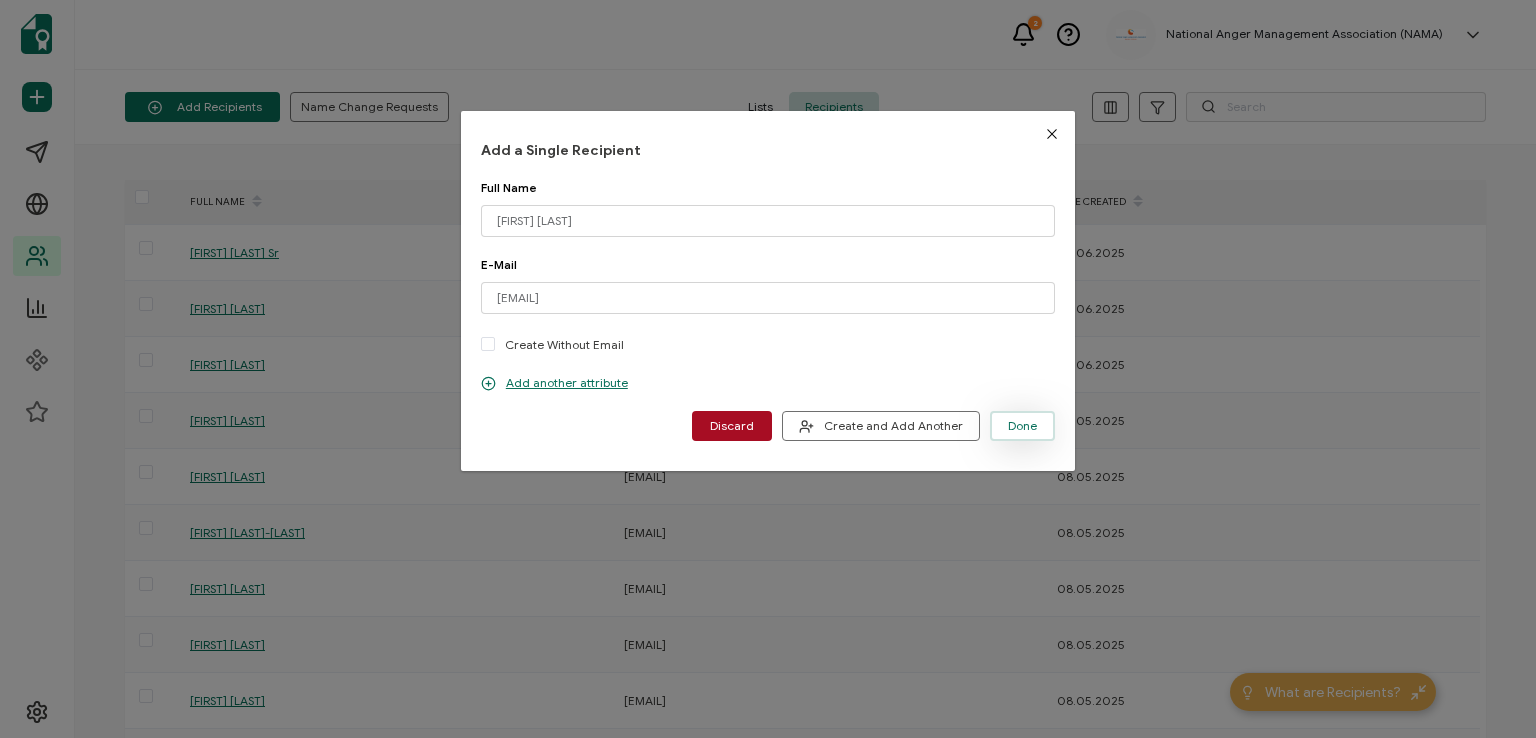 click on "Done" at bounding box center (1022, 426) 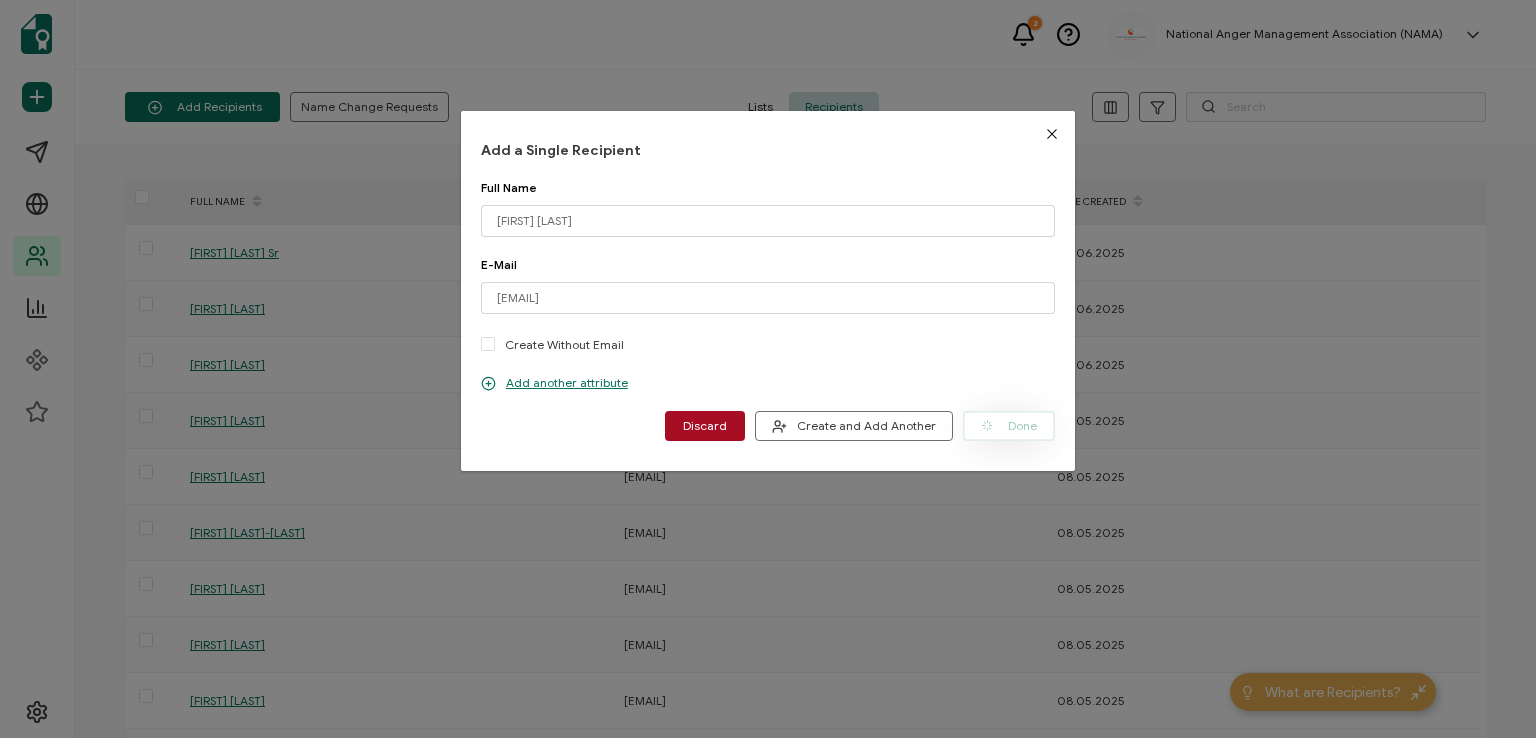 type 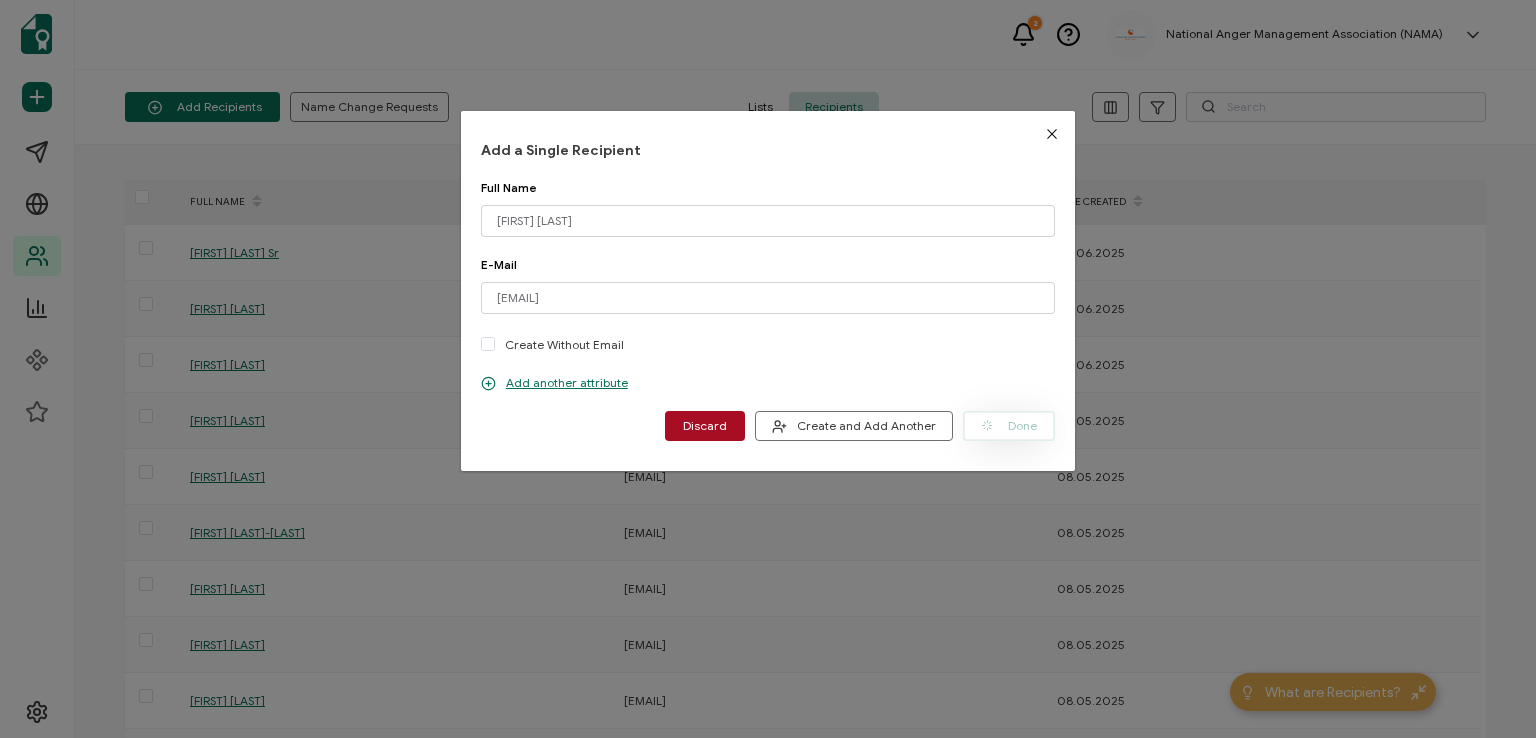 type 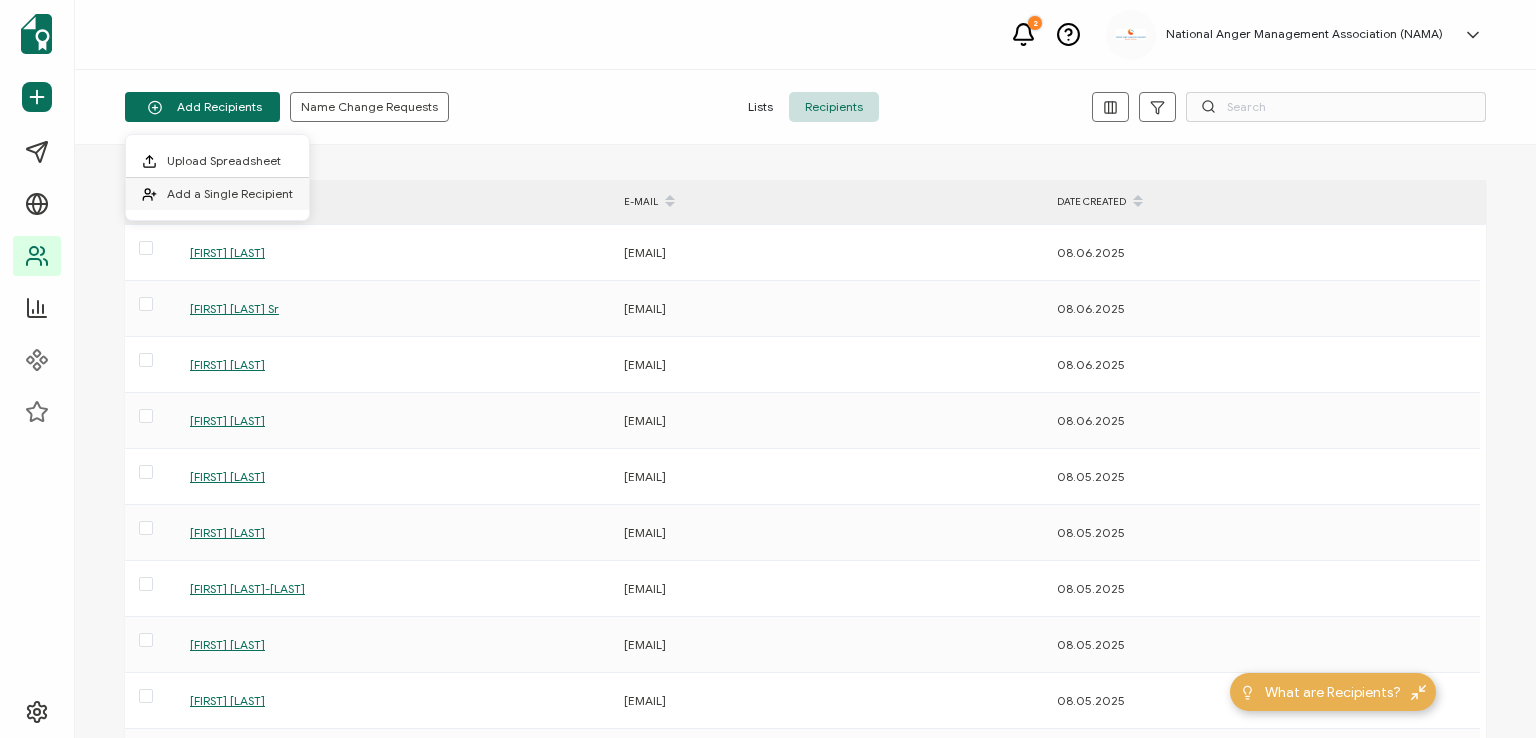 click on "Add a Single Recipient" at bounding box center [230, 193] 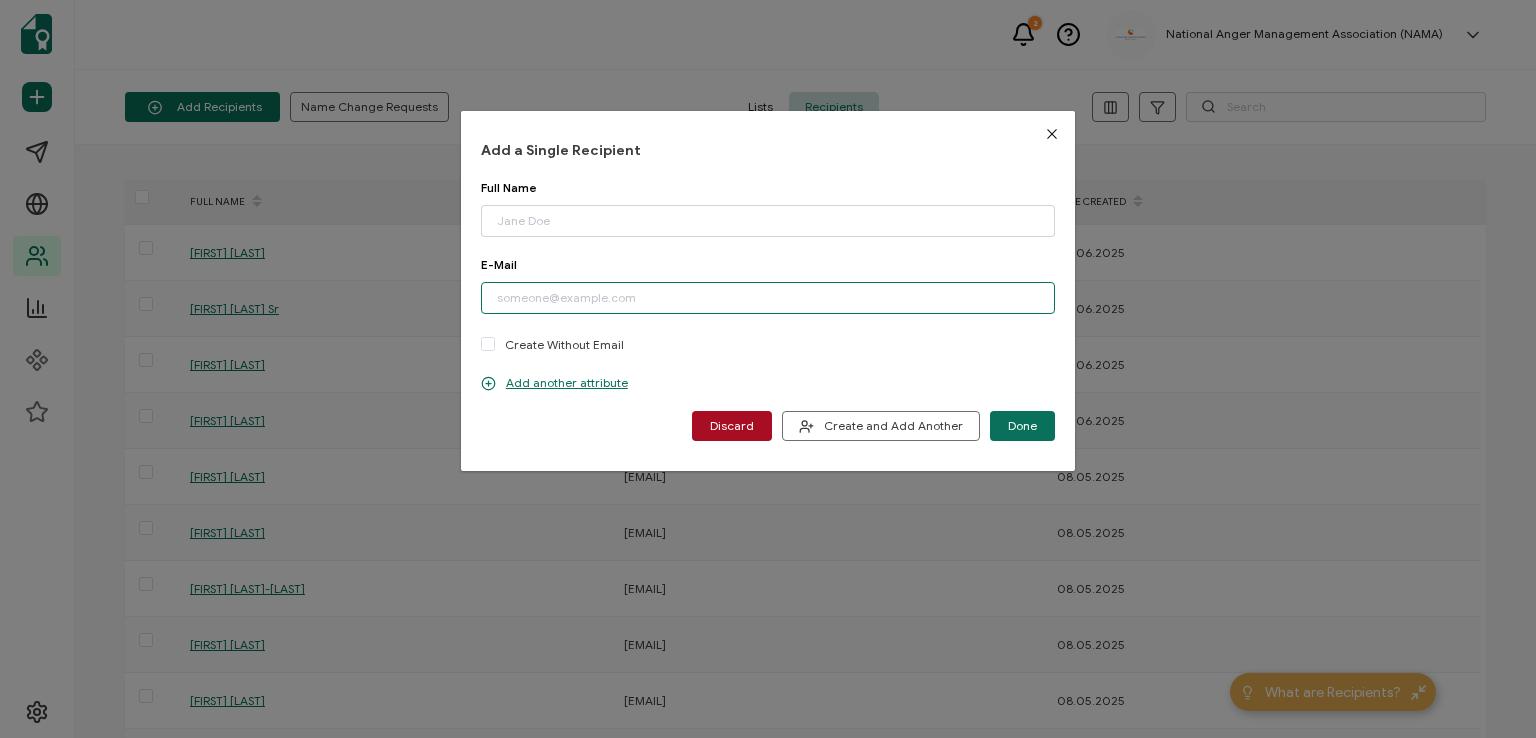 paste on "[EMAIL]" 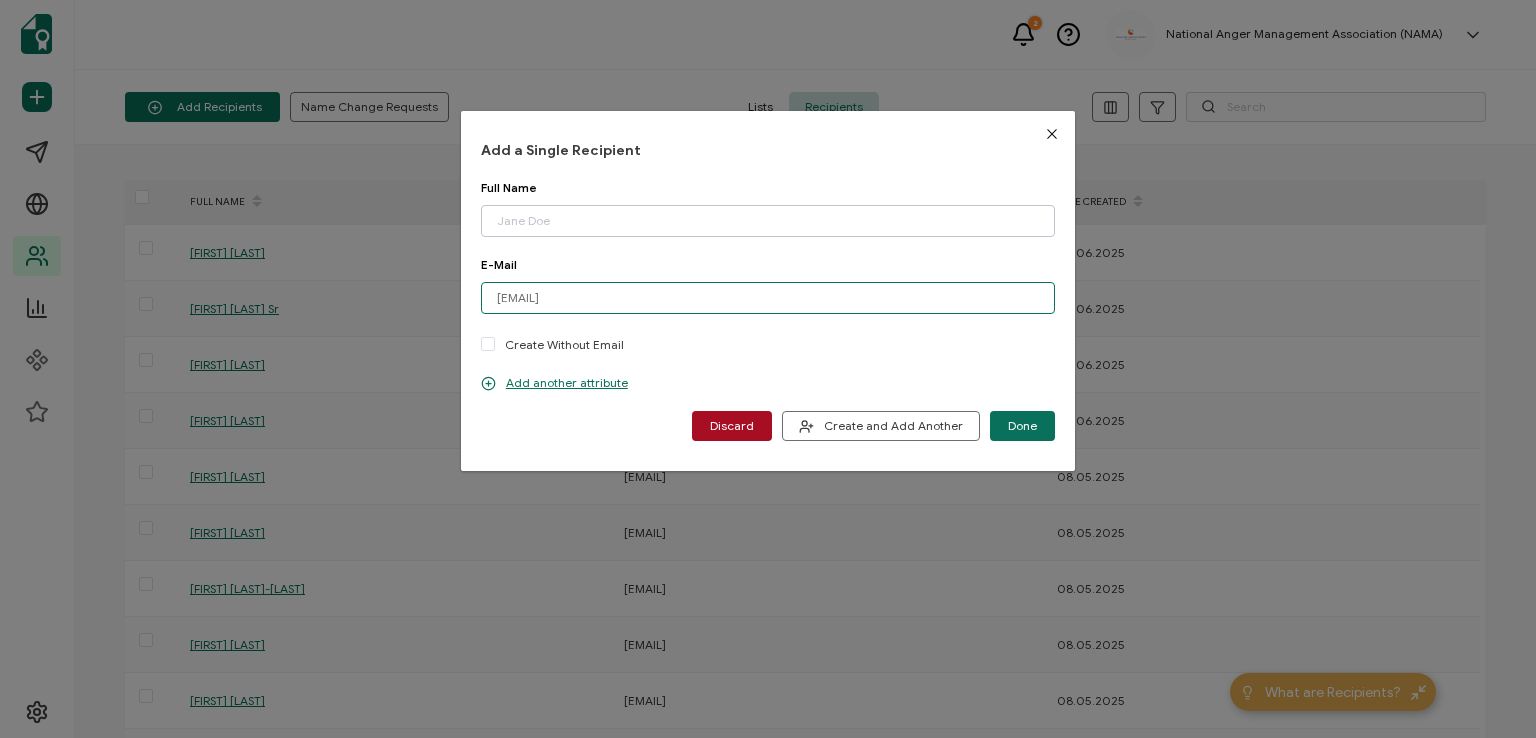 type on "[EMAIL]" 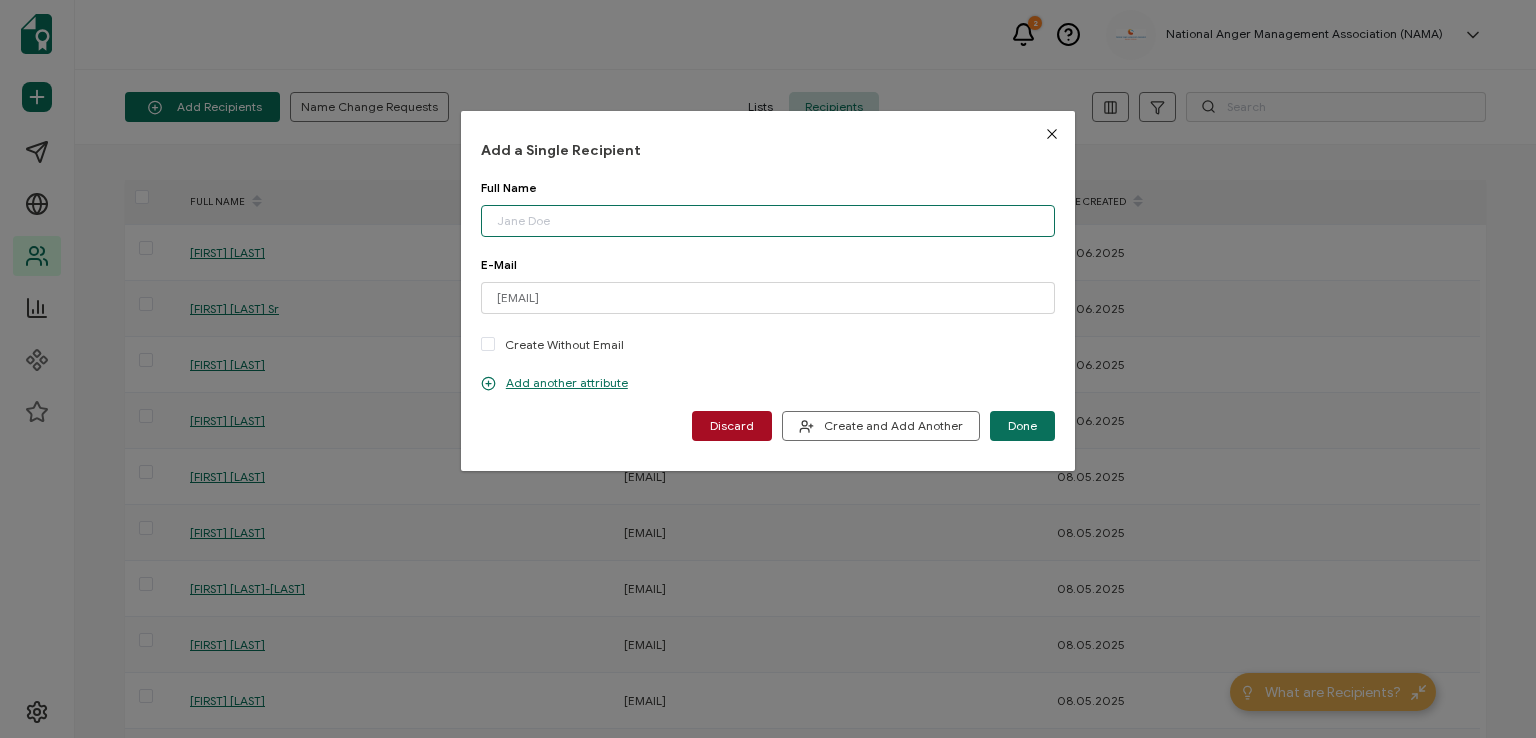 click at bounding box center [768, 221] 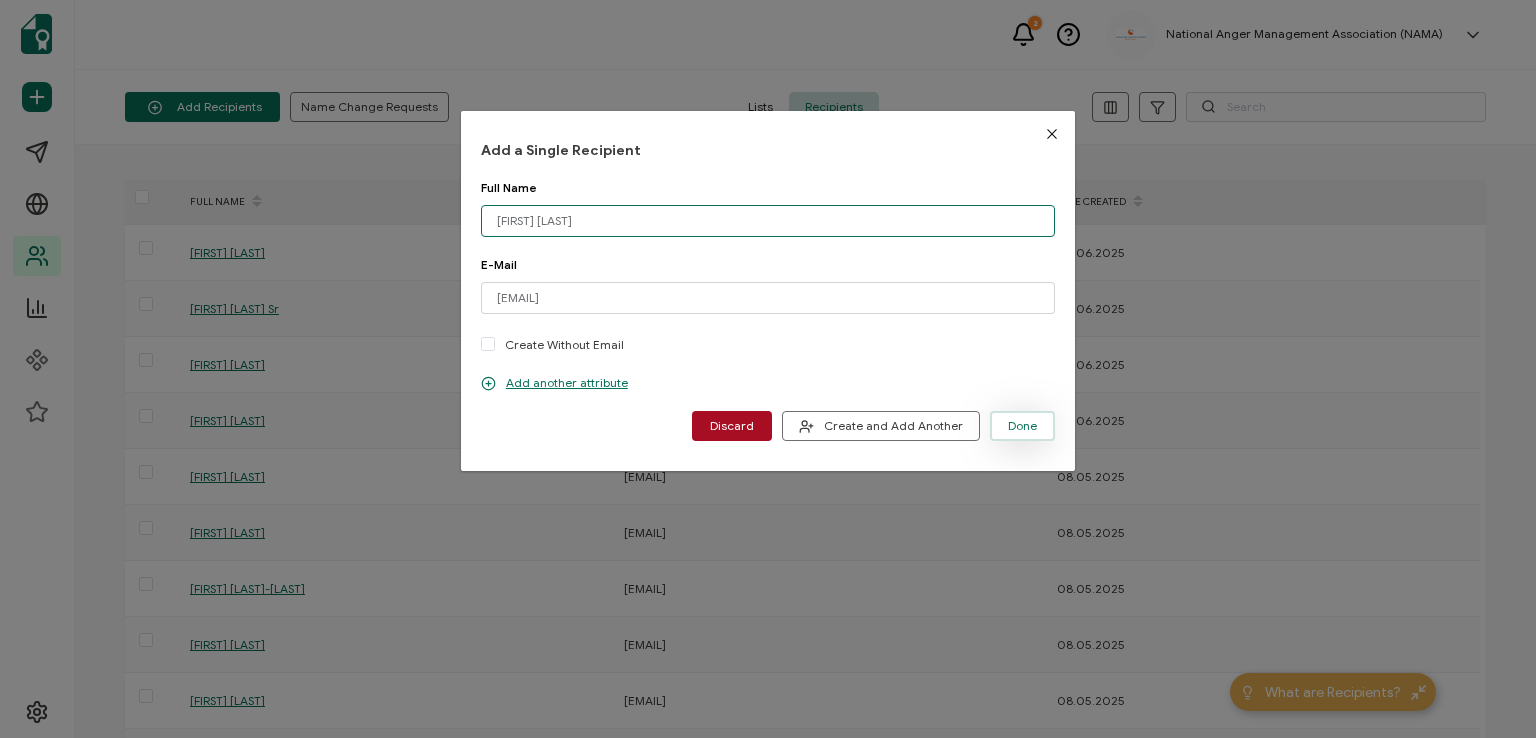 type on "[FIRST] [LAST]" 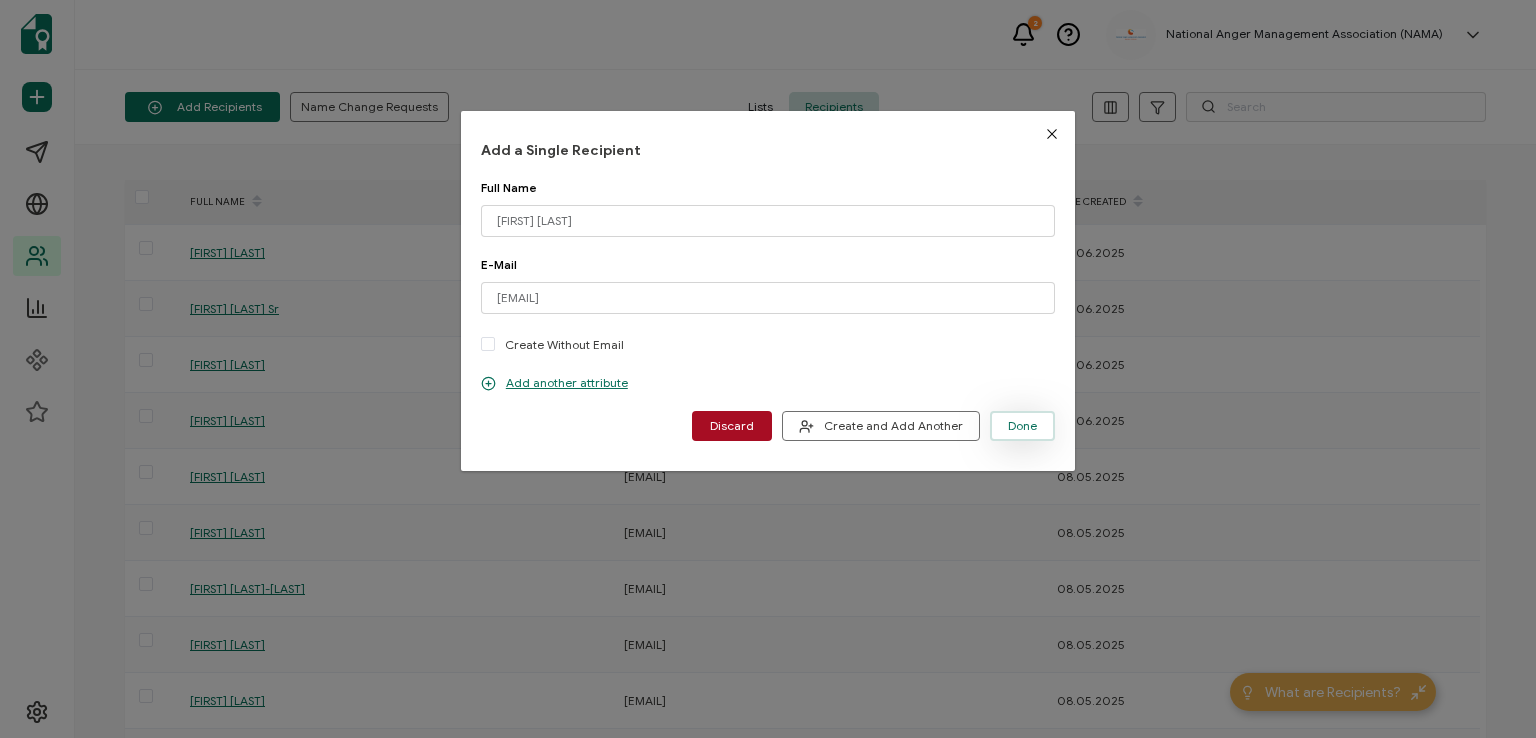 click on "Done" at bounding box center [1022, 426] 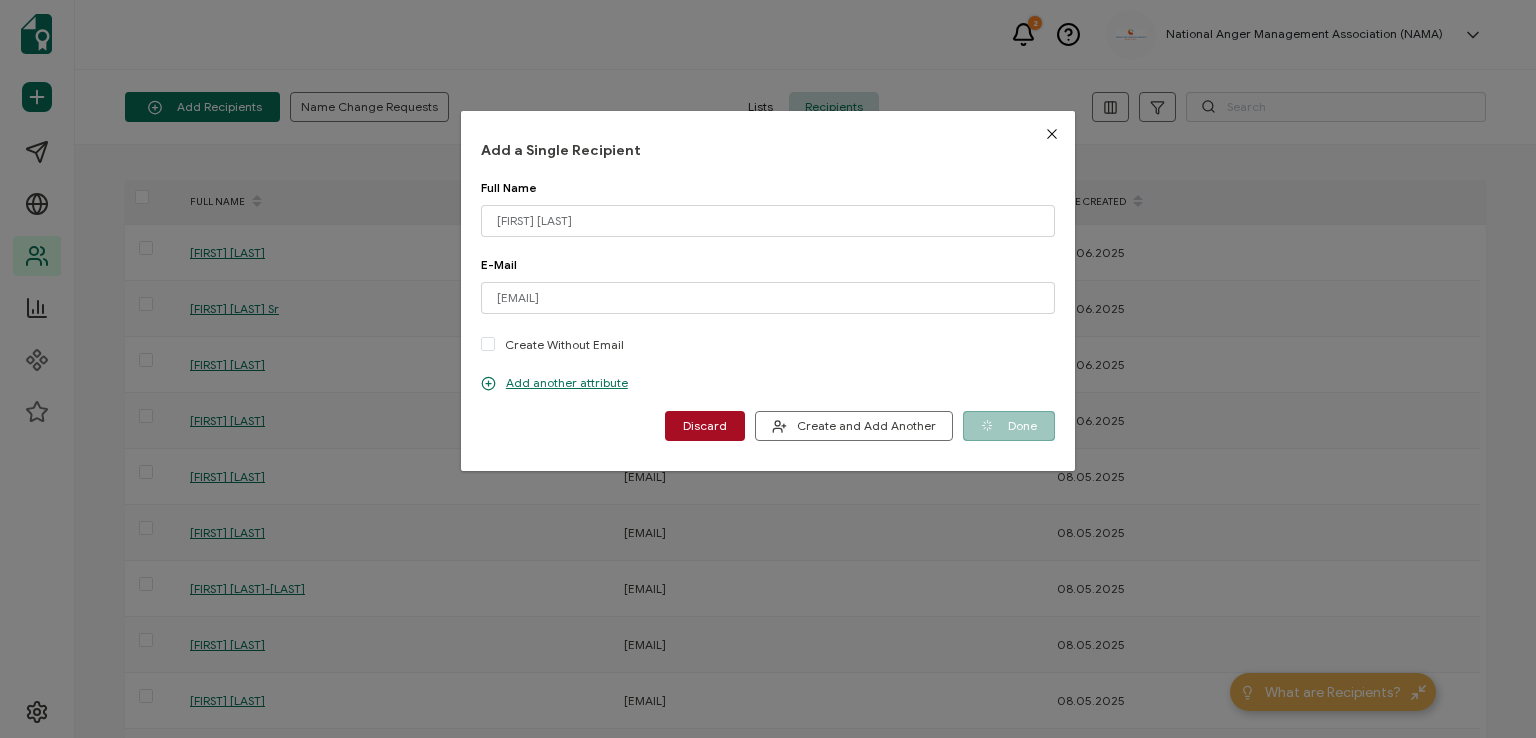 type 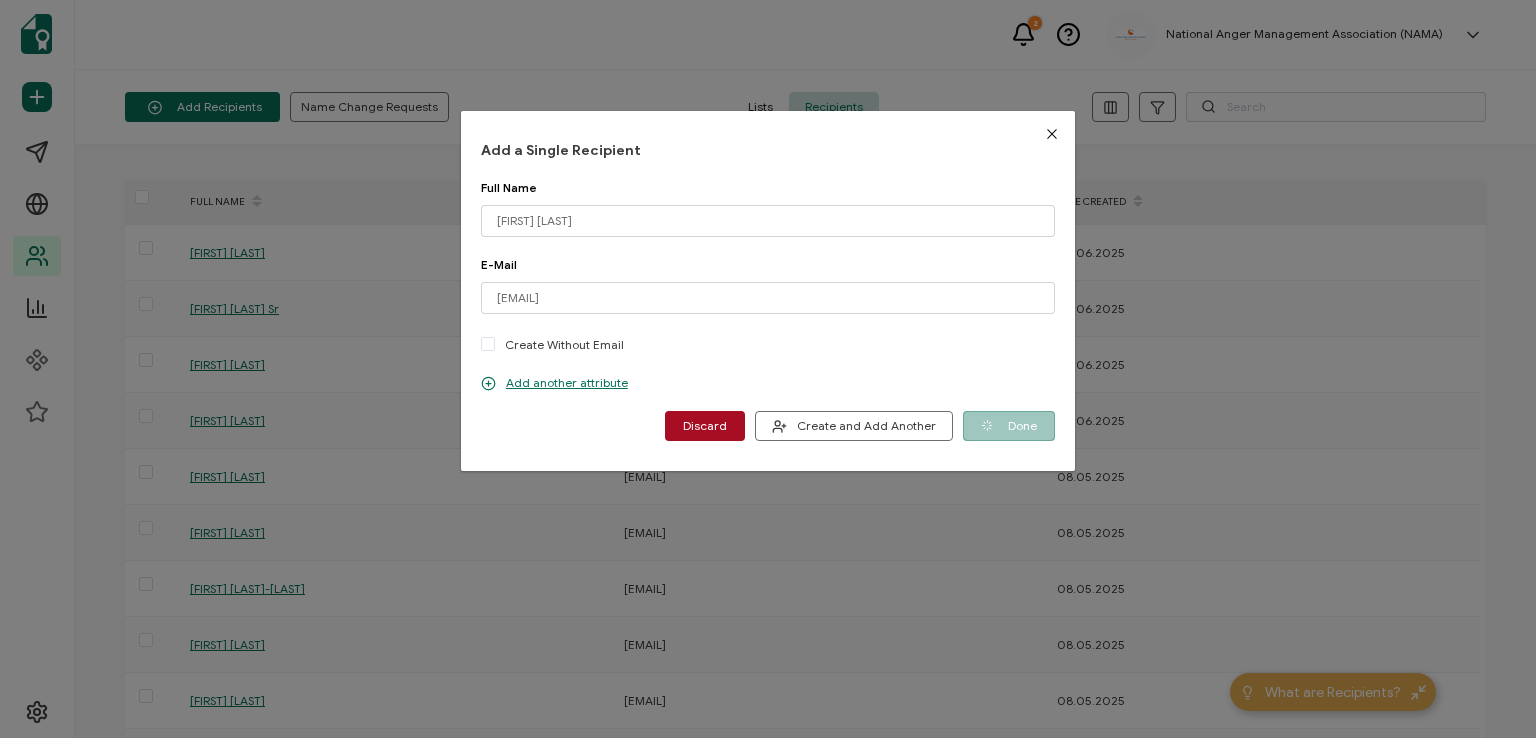 type 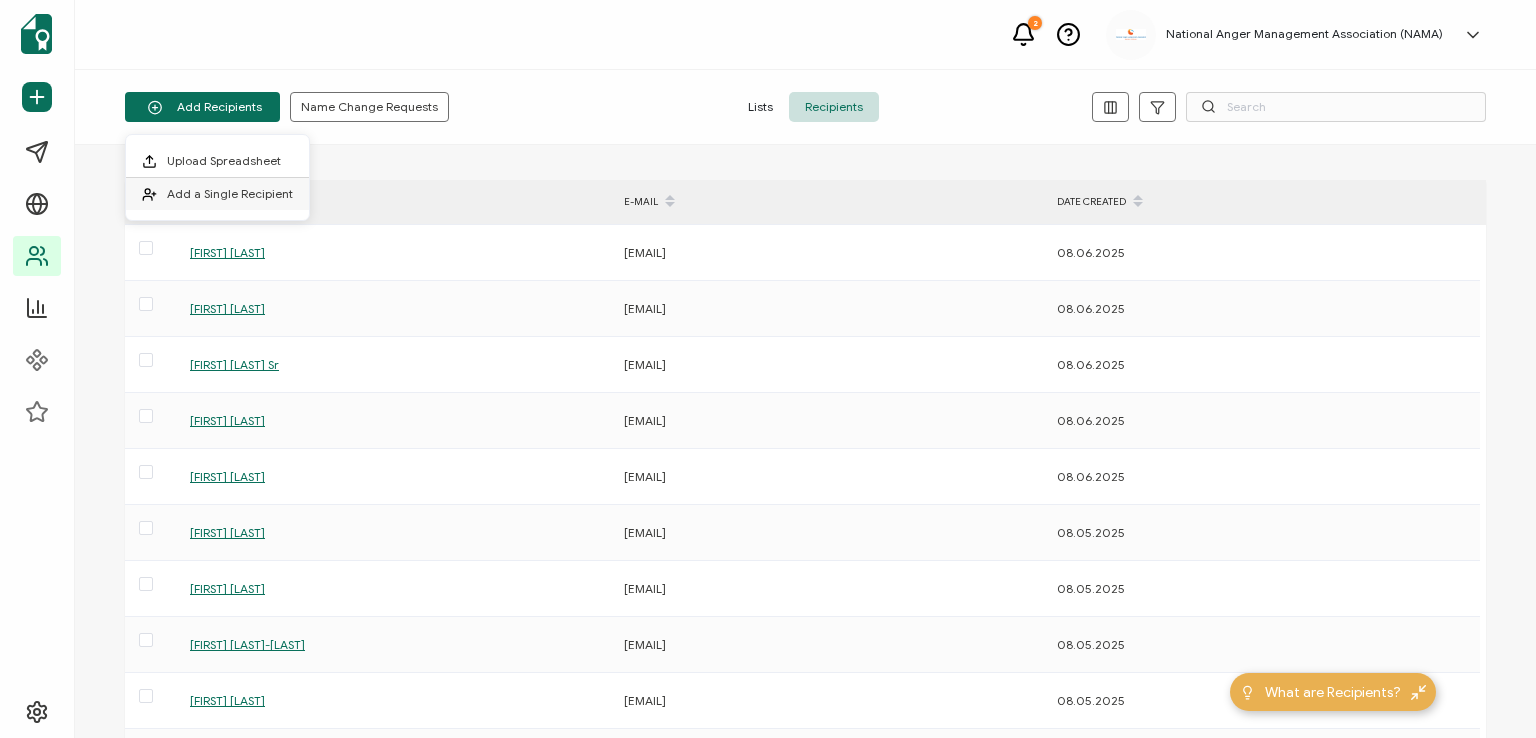 click on "Add a Single Recipient" at bounding box center (230, 193) 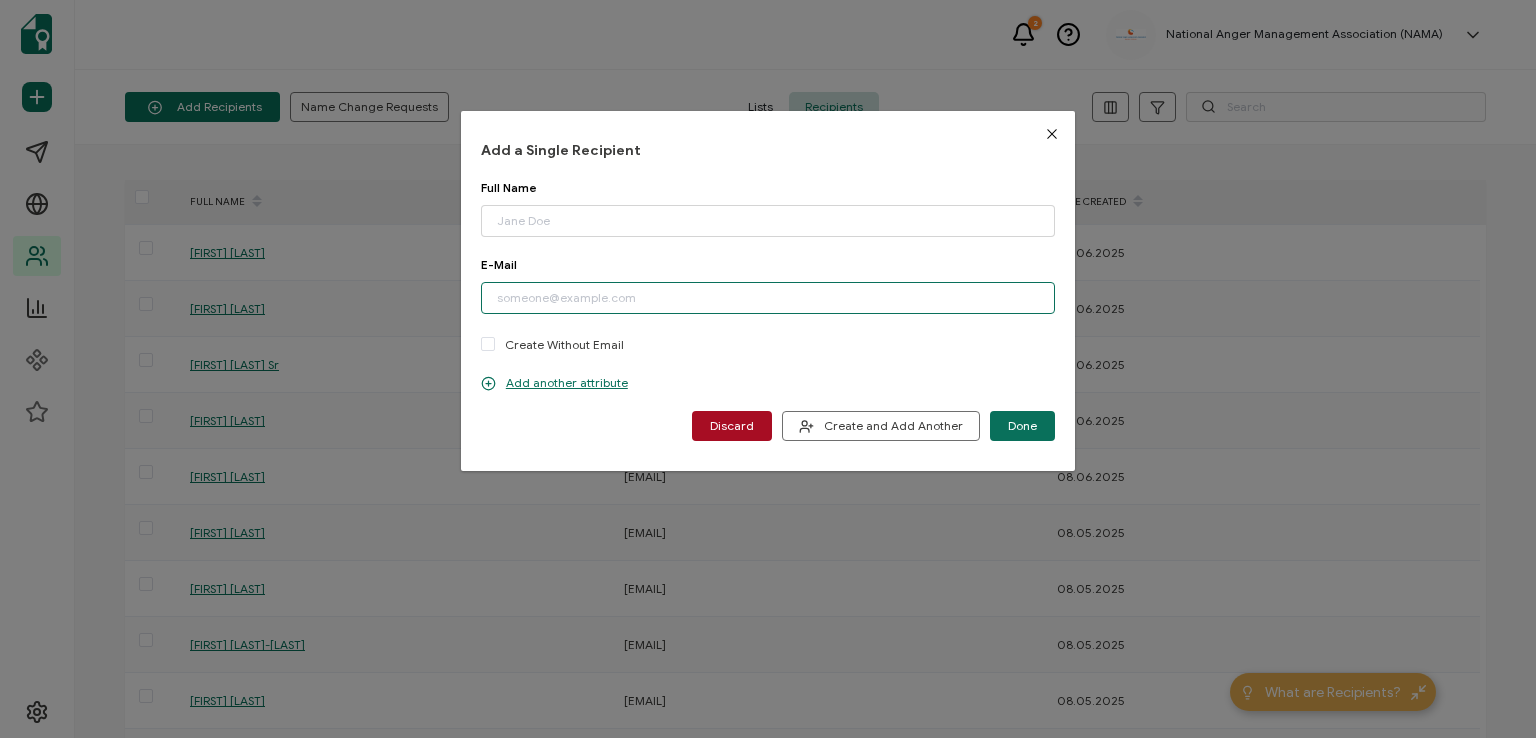 paste on "[EMAIL]" 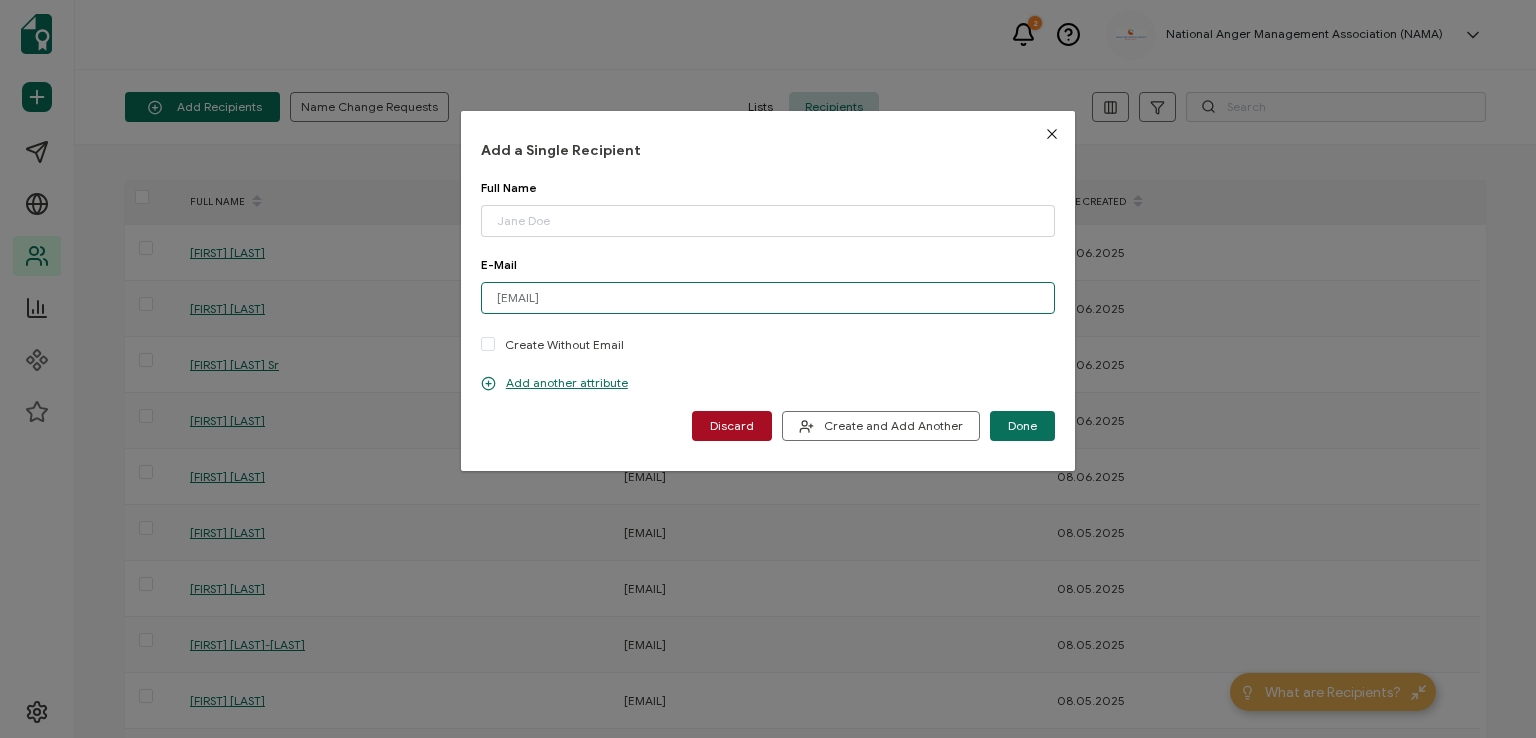 click on "[EMAIL]" at bounding box center [768, 298] 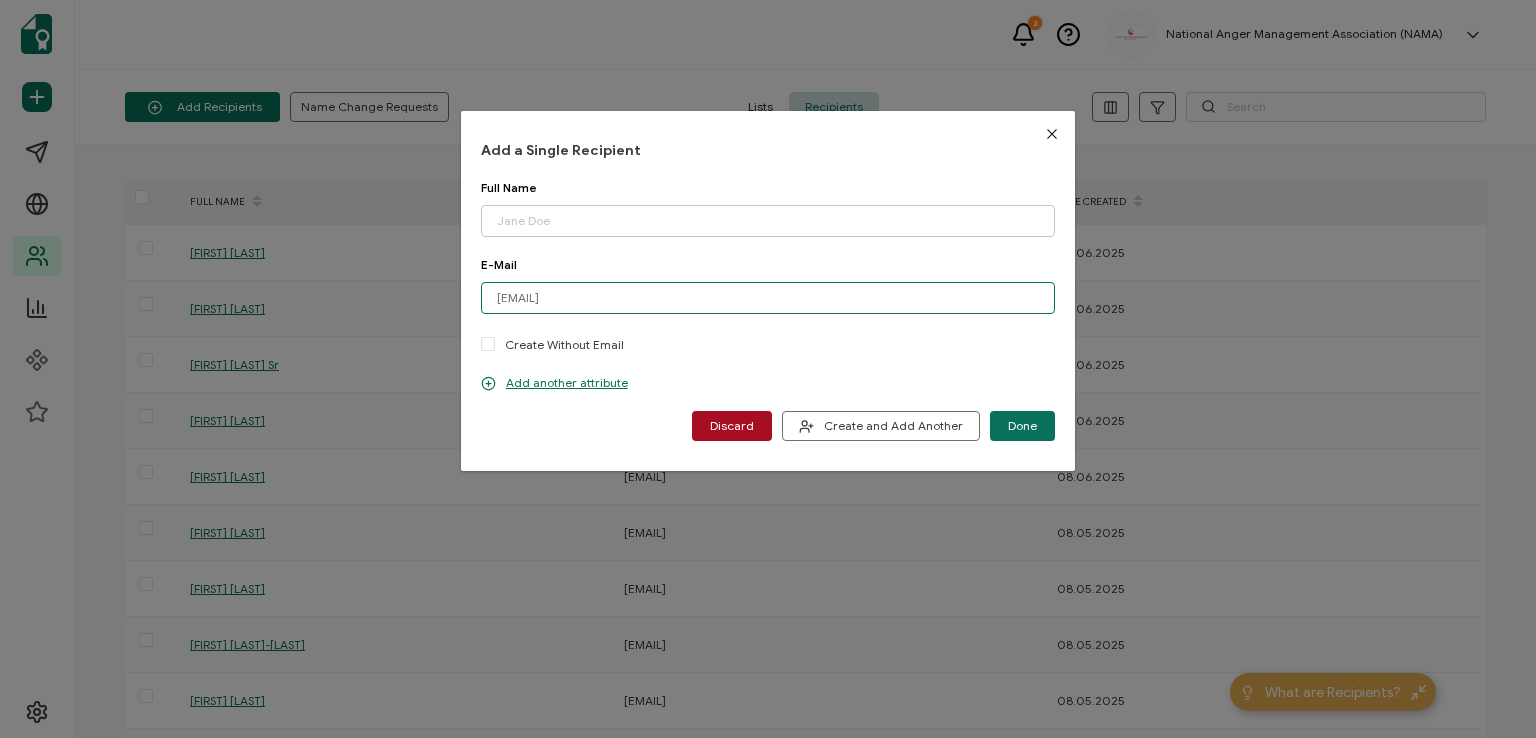 type on "[EMAIL]" 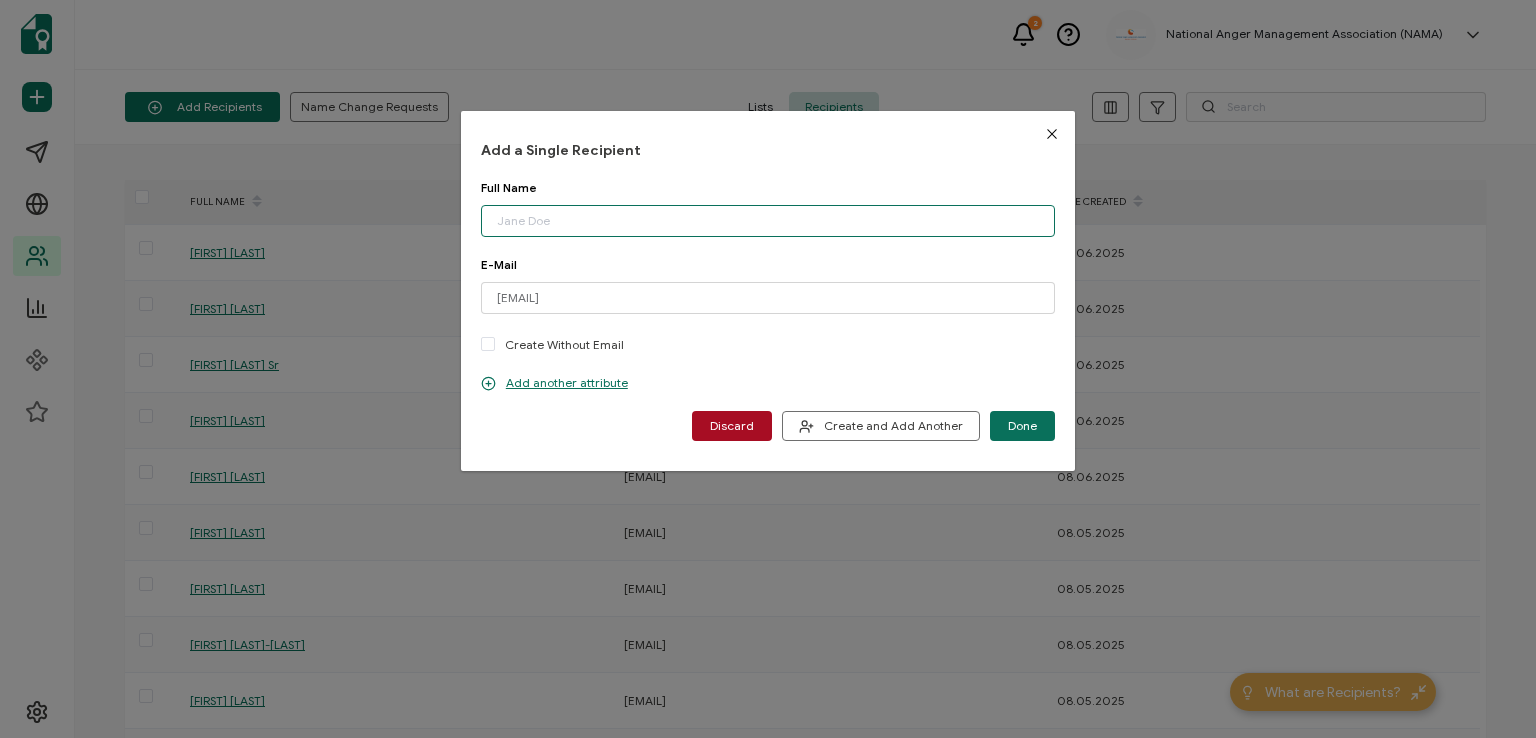 click at bounding box center (768, 221) 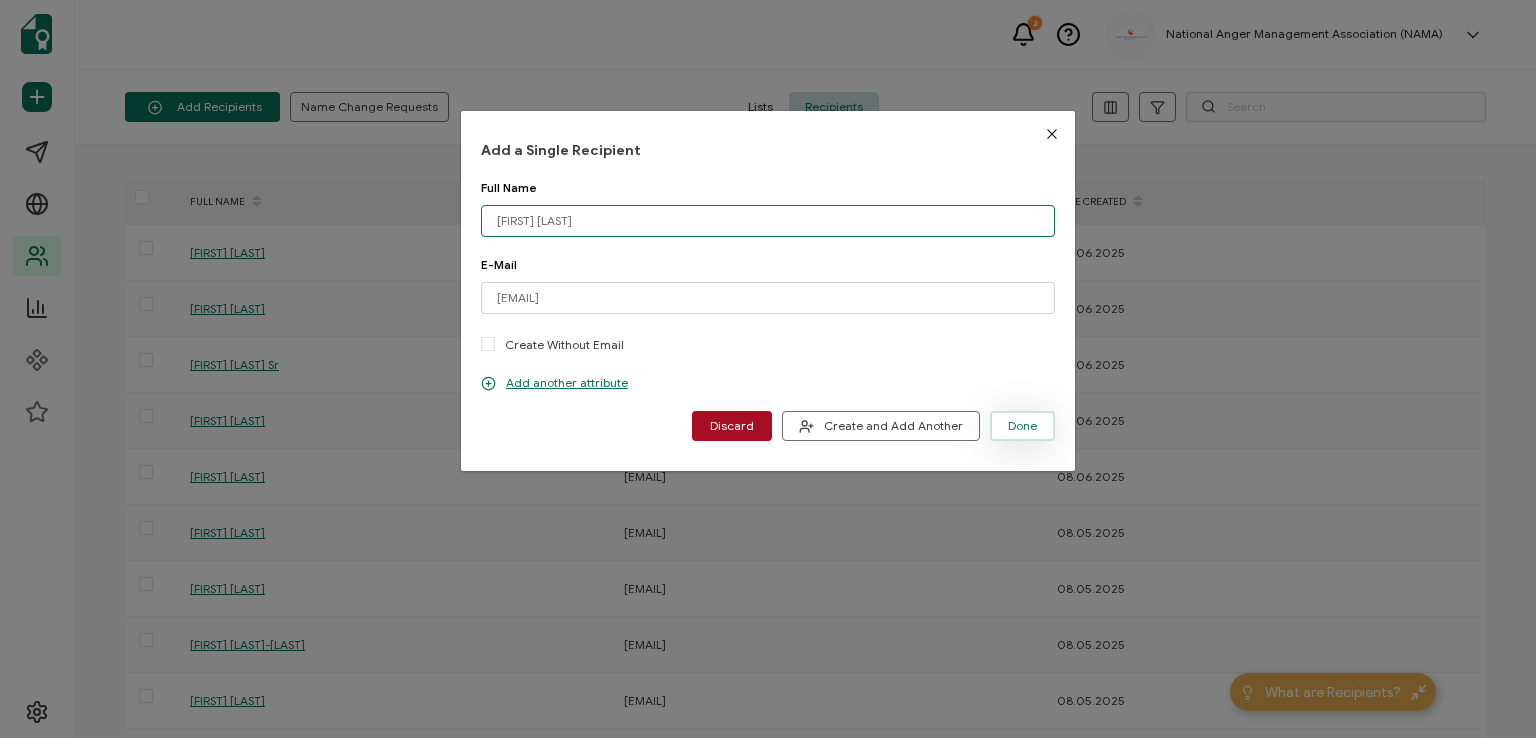 type on "[FIRST] [LAST]" 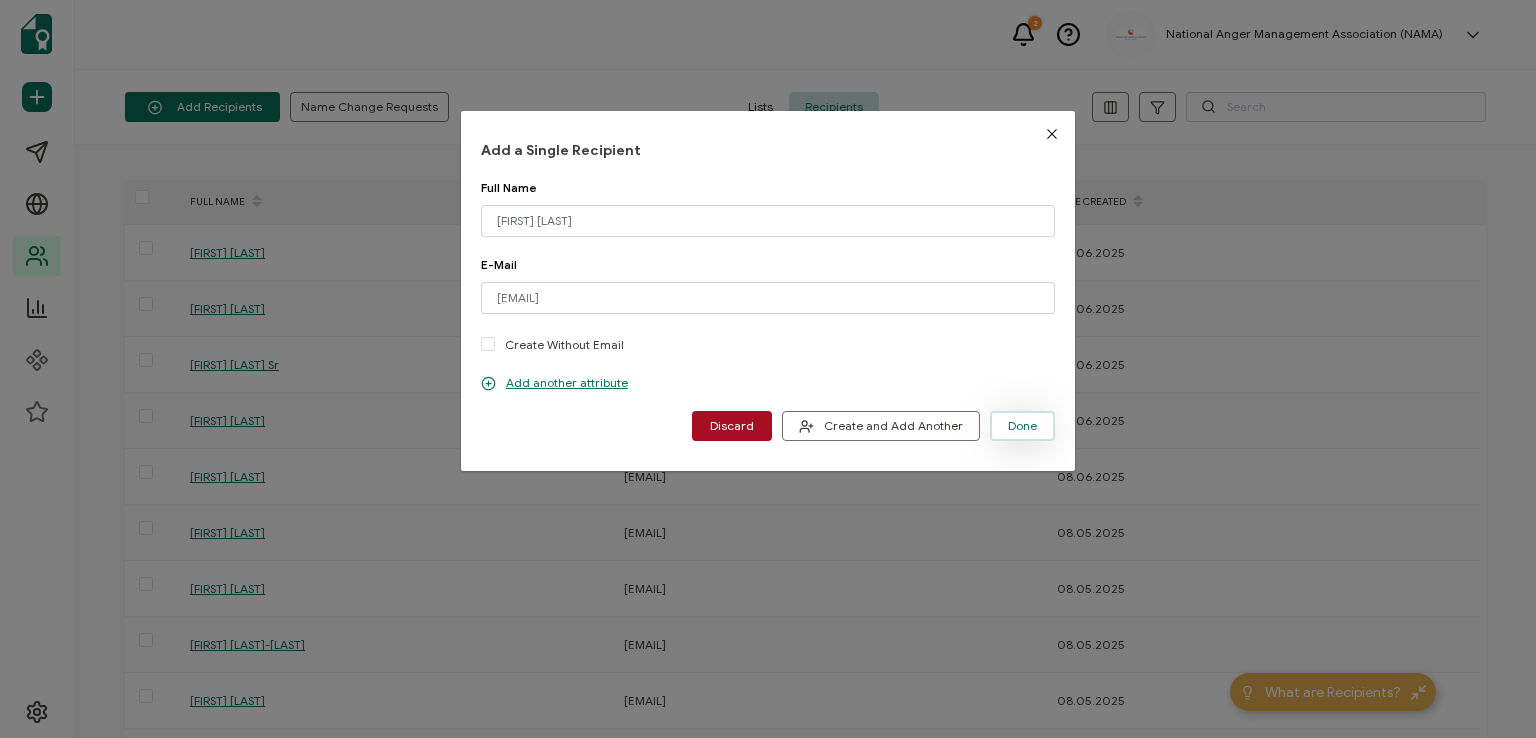 click on "Done" at bounding box center [1022, 426] 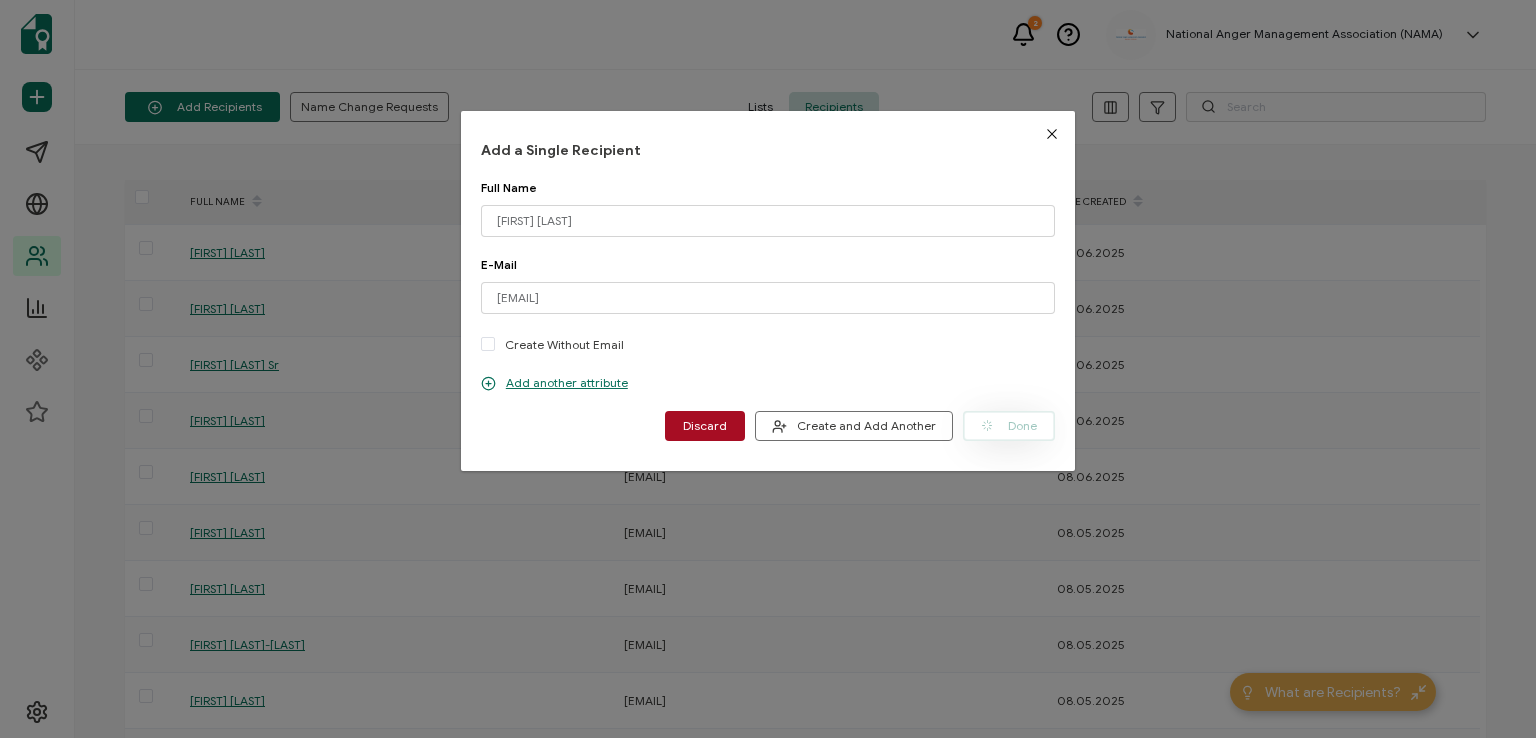 type 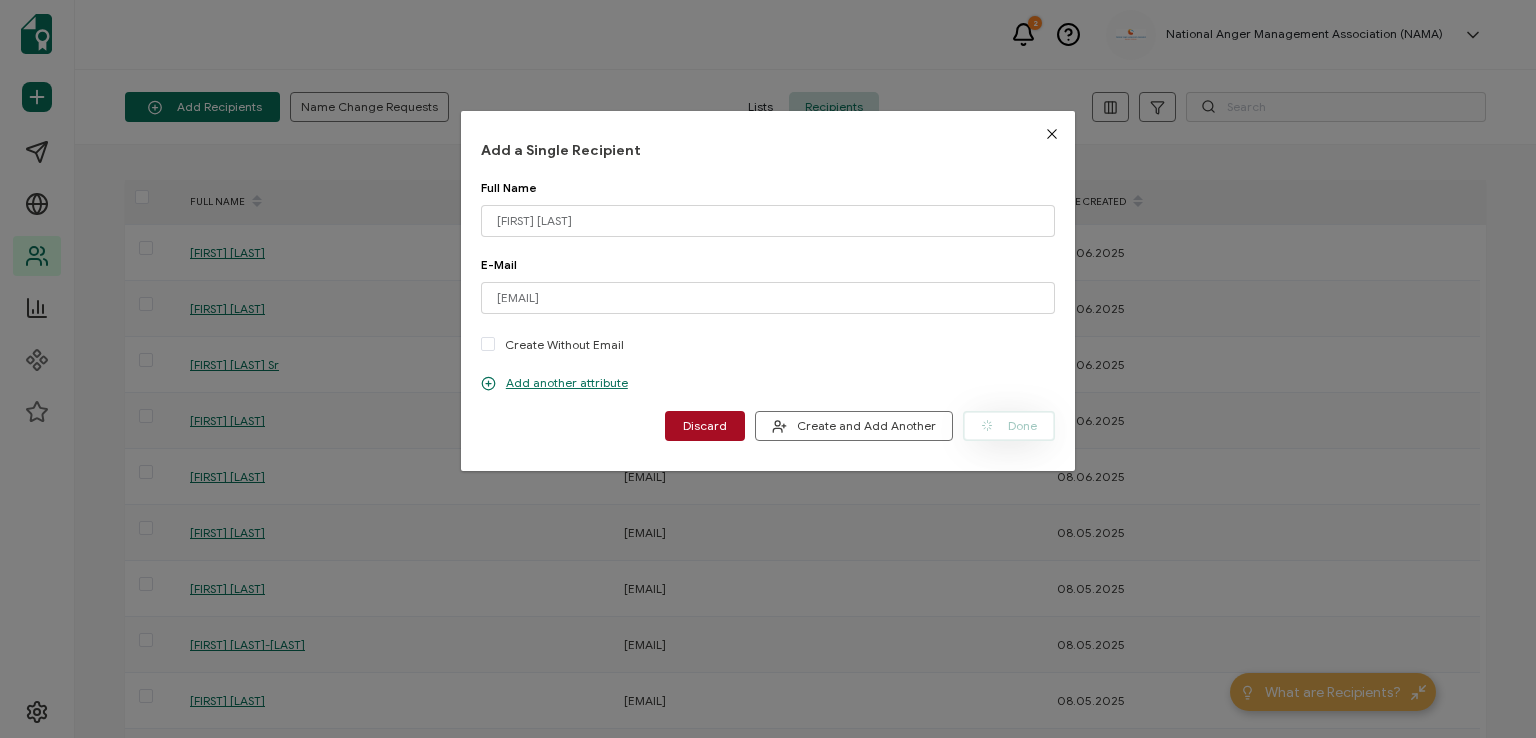 type 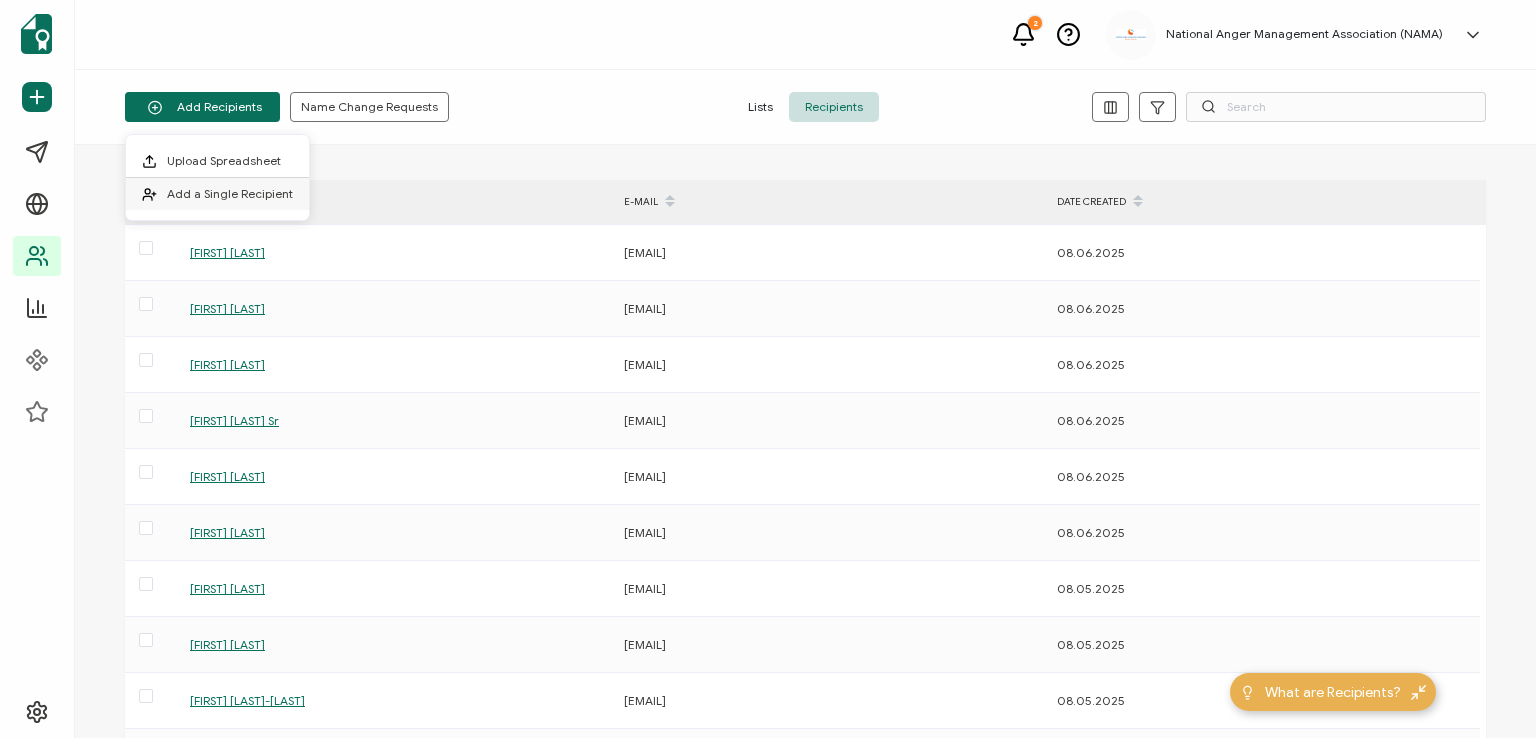 click on "Add a Single Recipient" at bounding box center [230, 193] 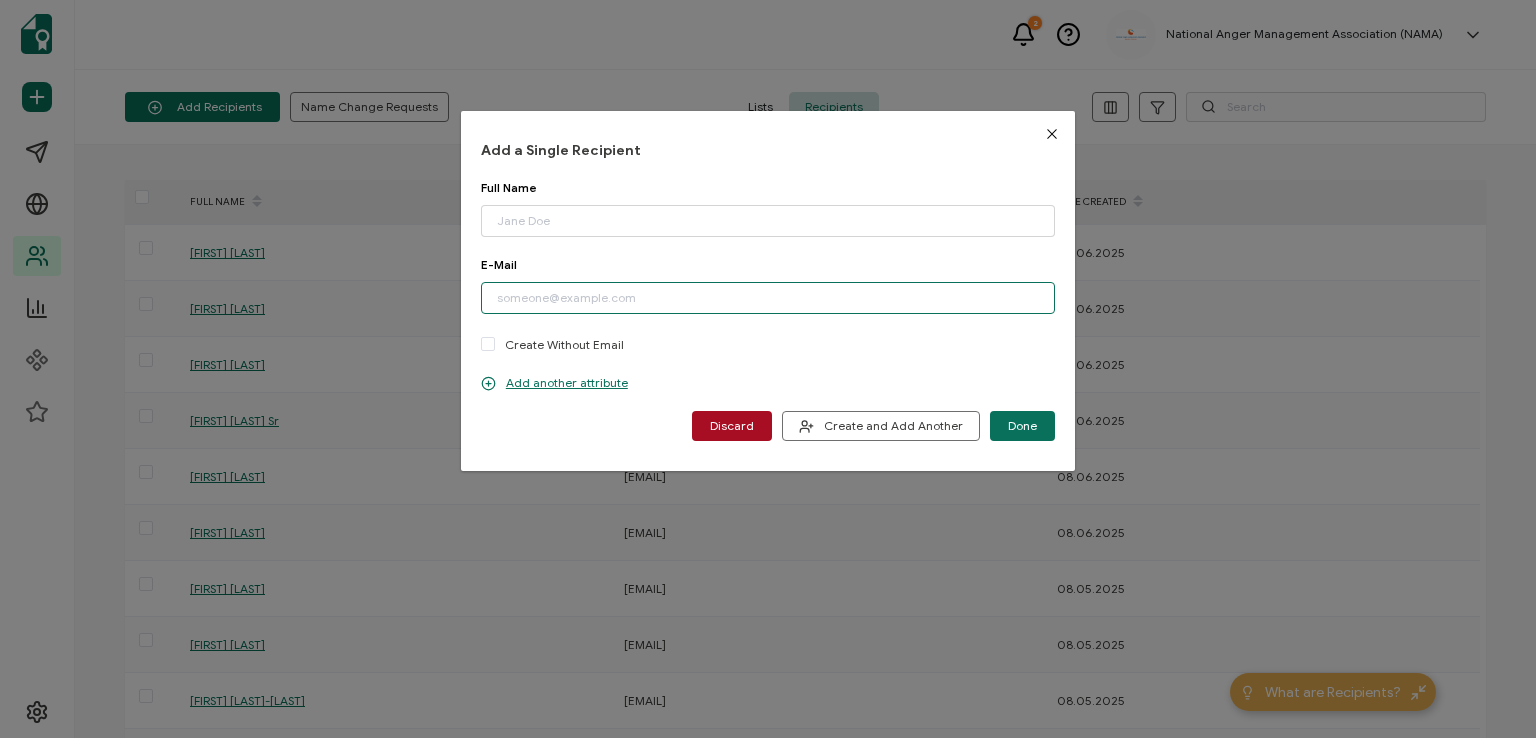paste on "[EMAIL]" 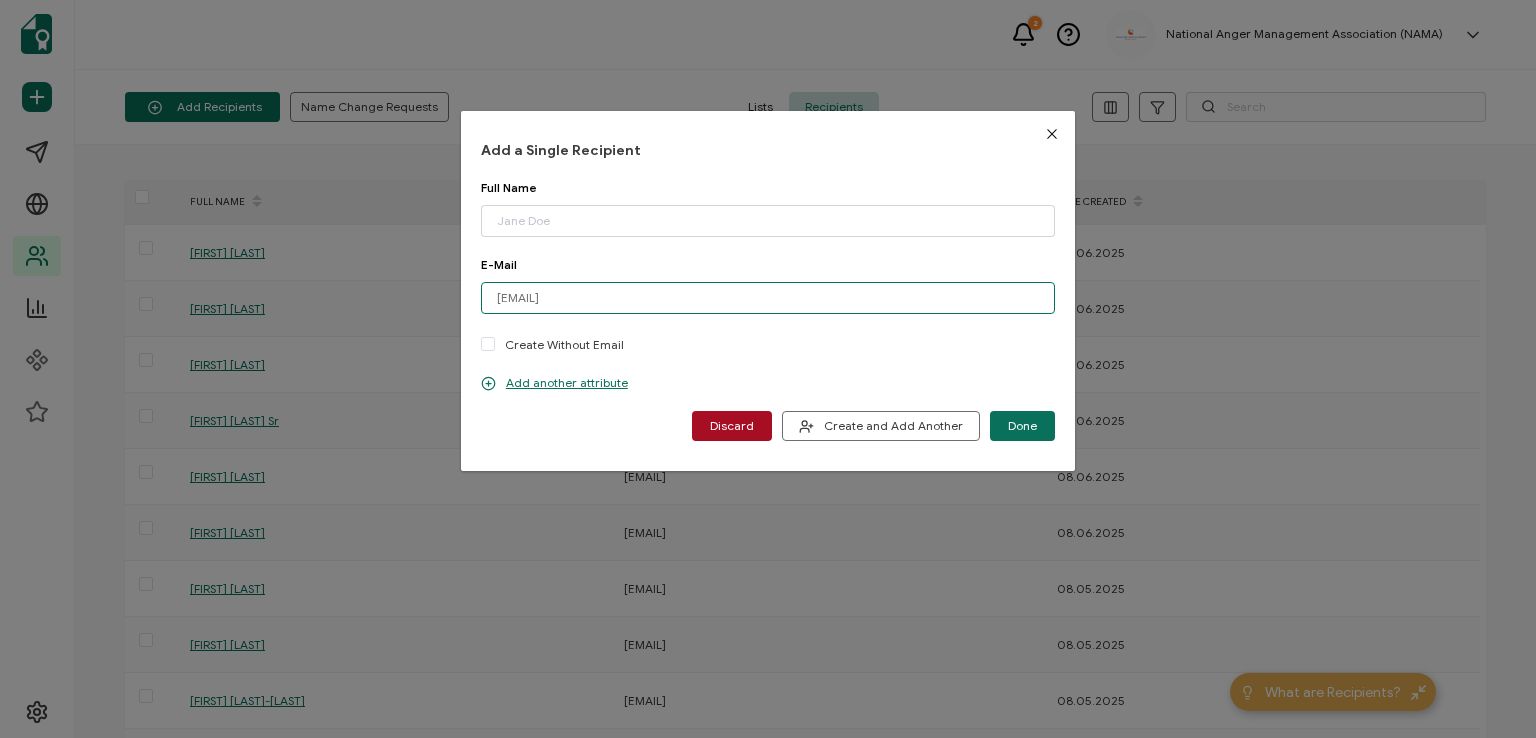 type on "[EMAIL]" 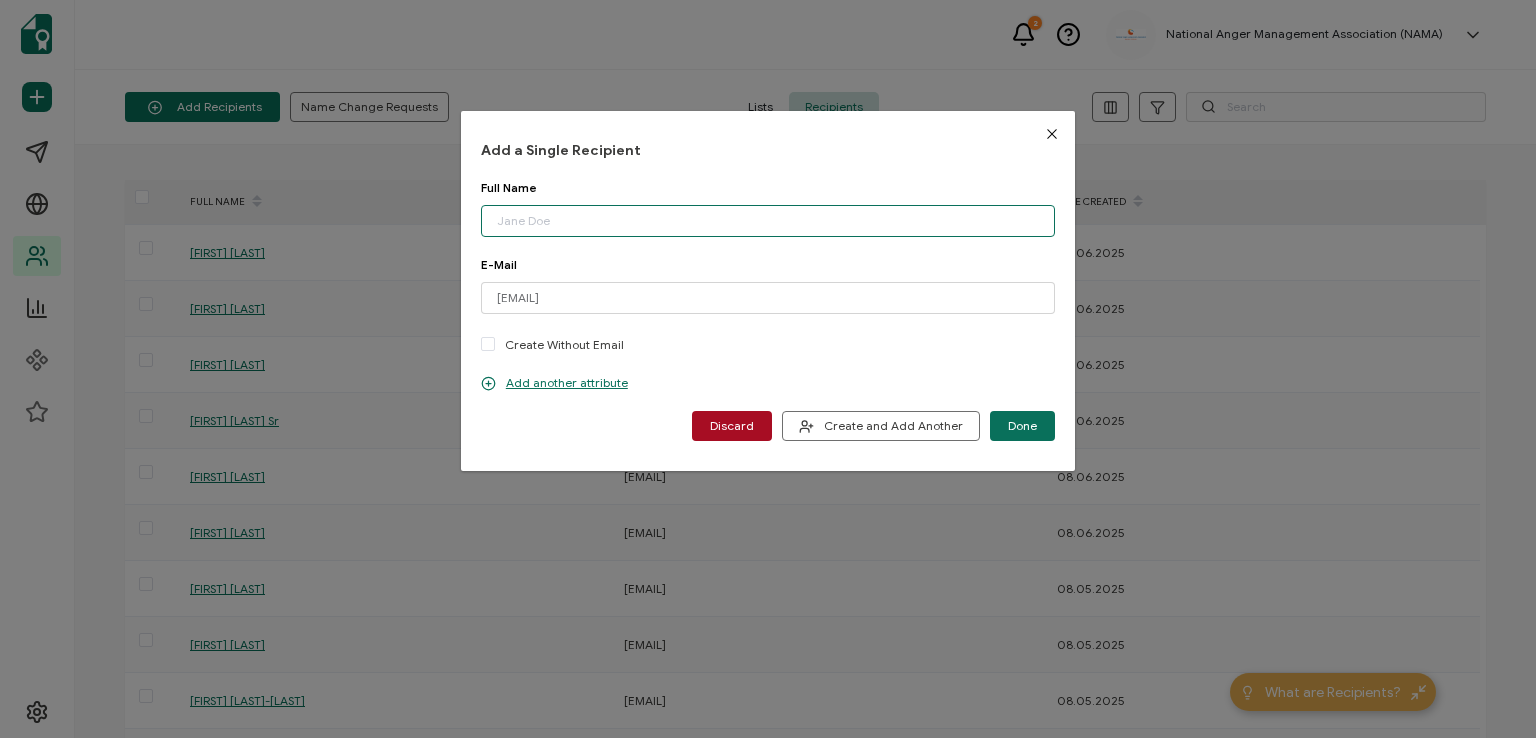 paste on "[FIRST] [LAST]" 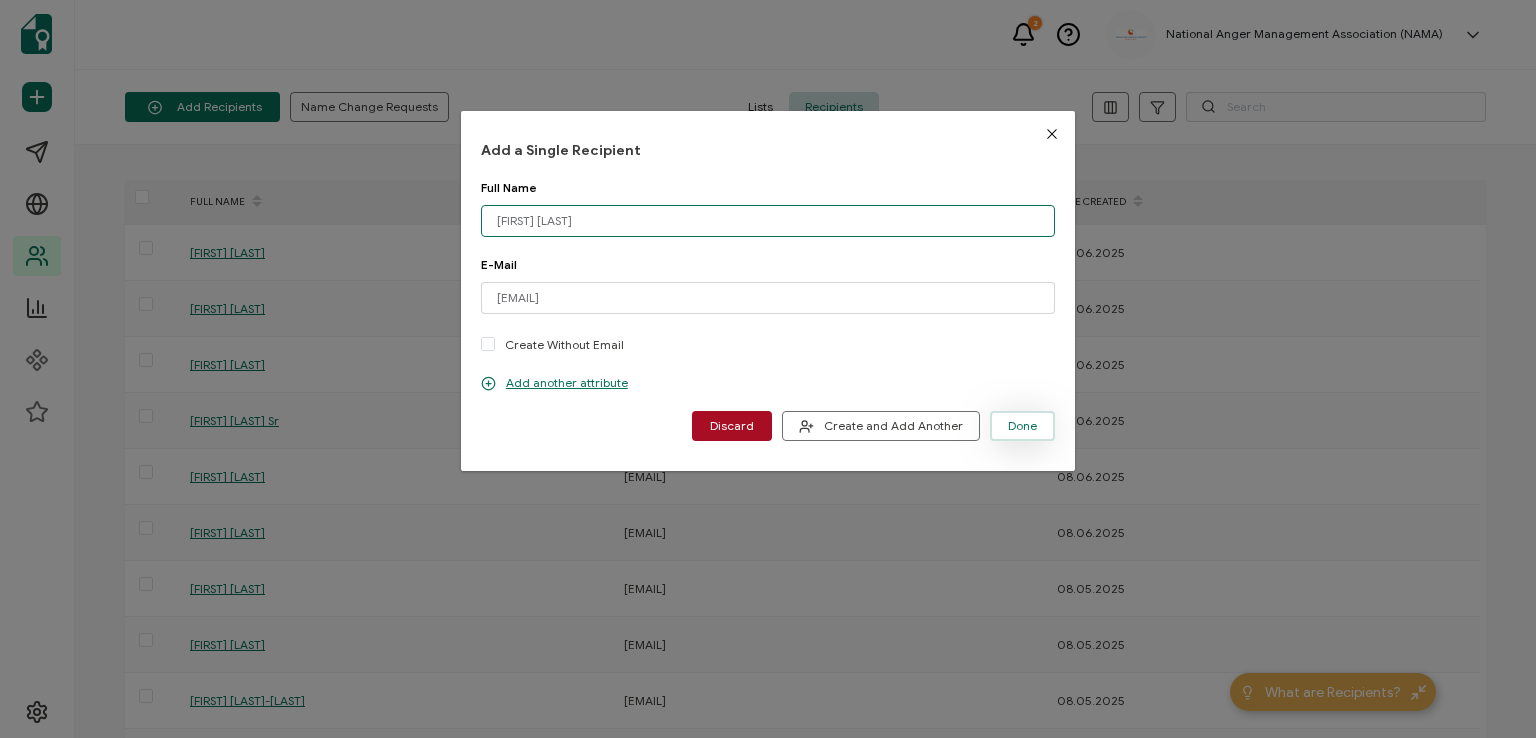 type on "[FIRST] [LAST]" 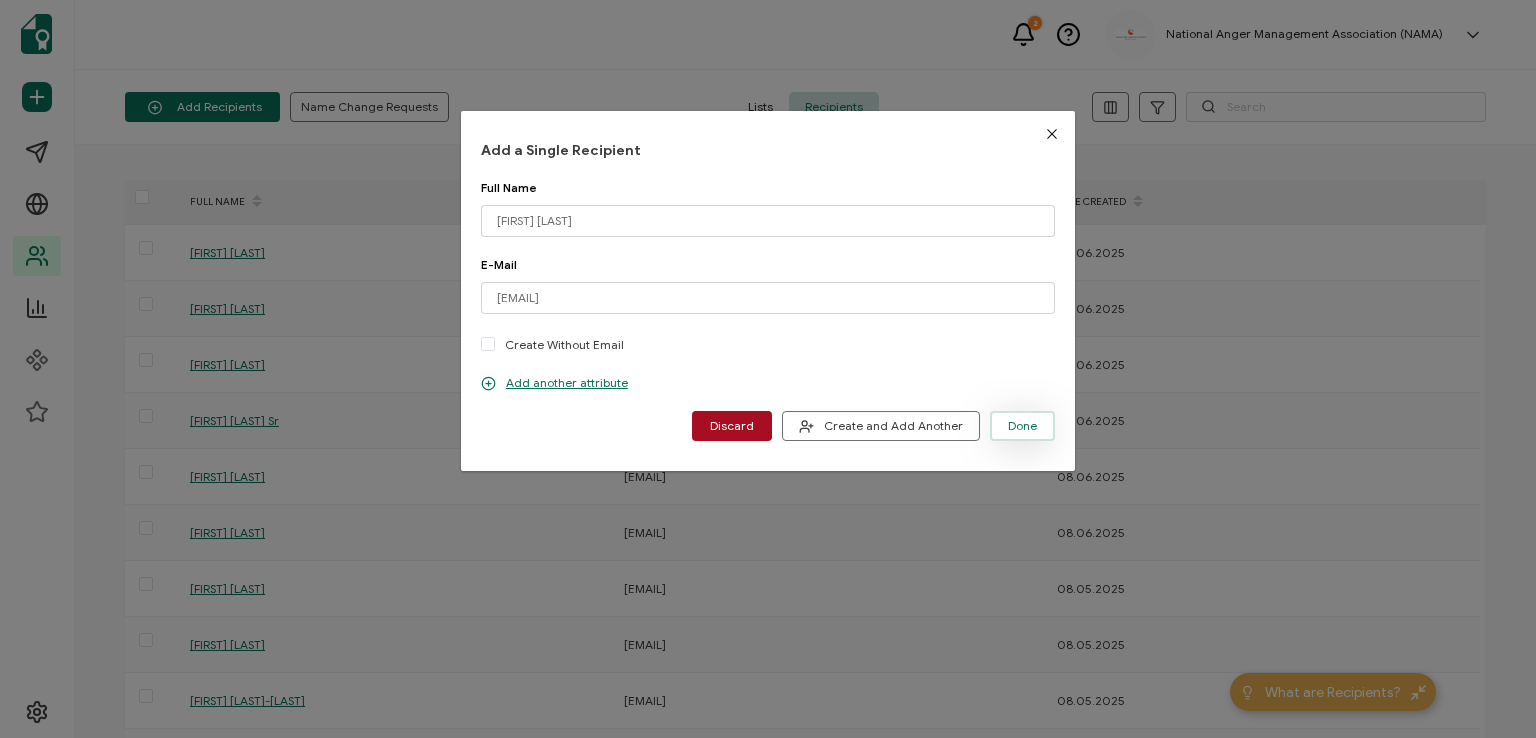 click on "Done" at bounding box center (1022, 426) 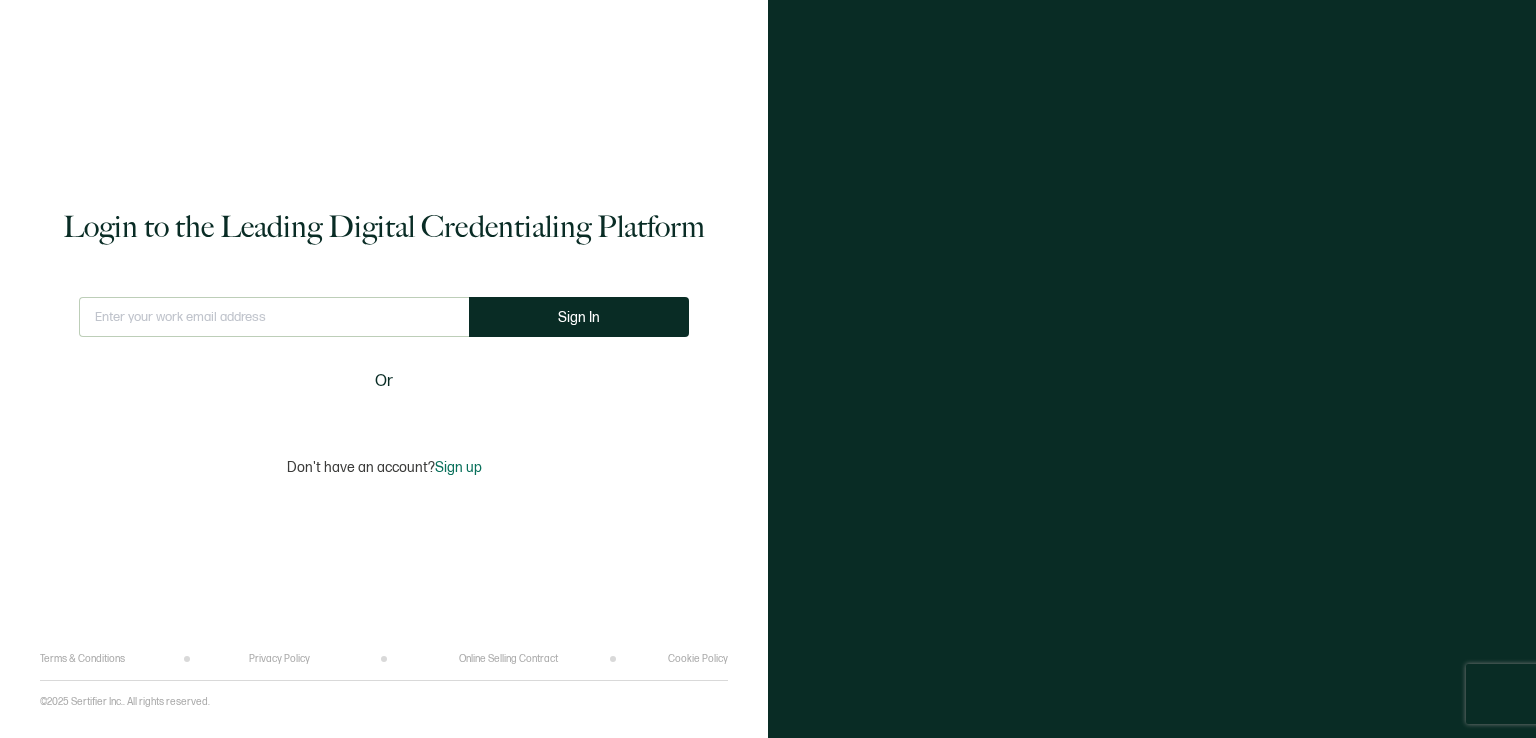 type on "[EMAIL]" 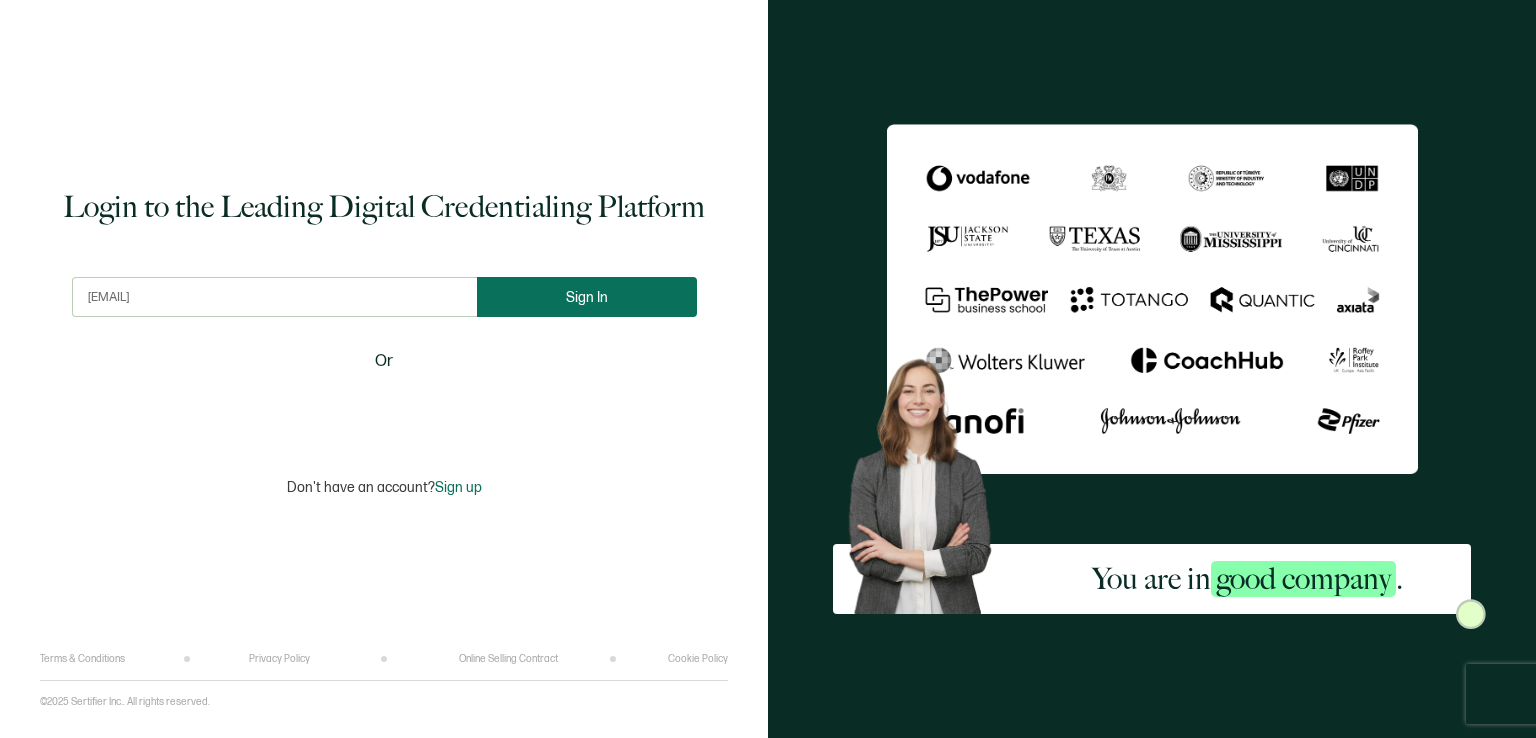click on "Sign In" at bounding box center (587, 297) 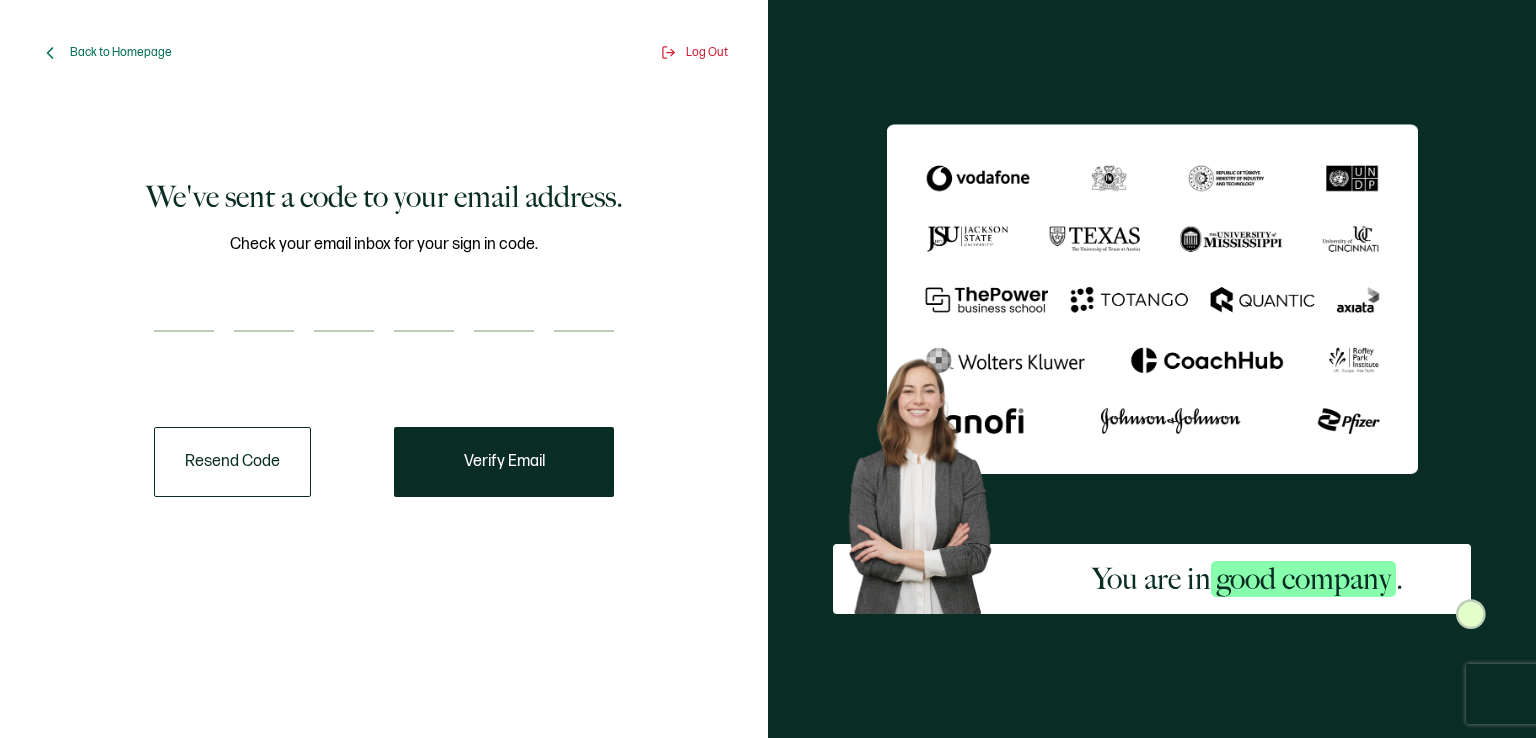click at bounding box center (184, 312) 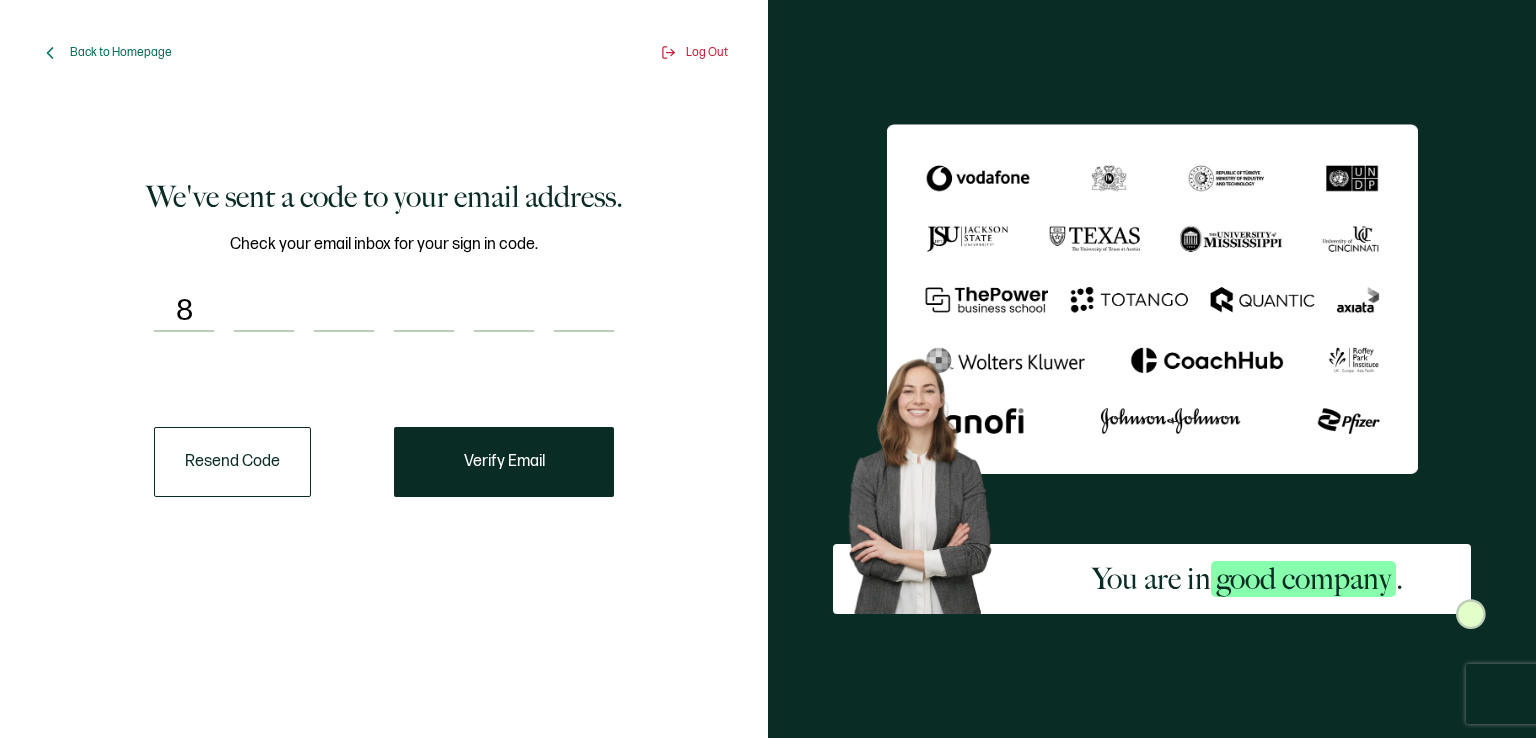 type on "9" 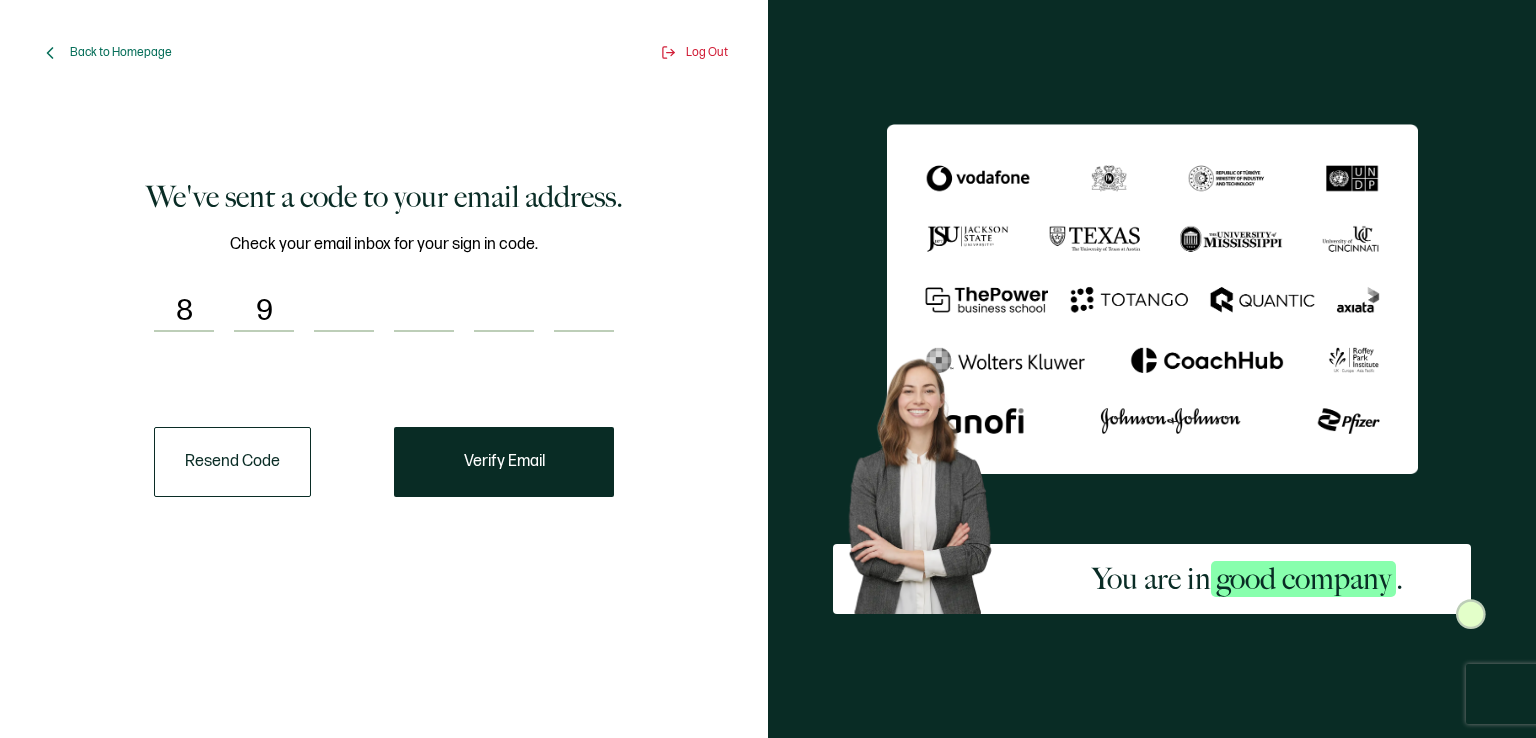 type on "2" 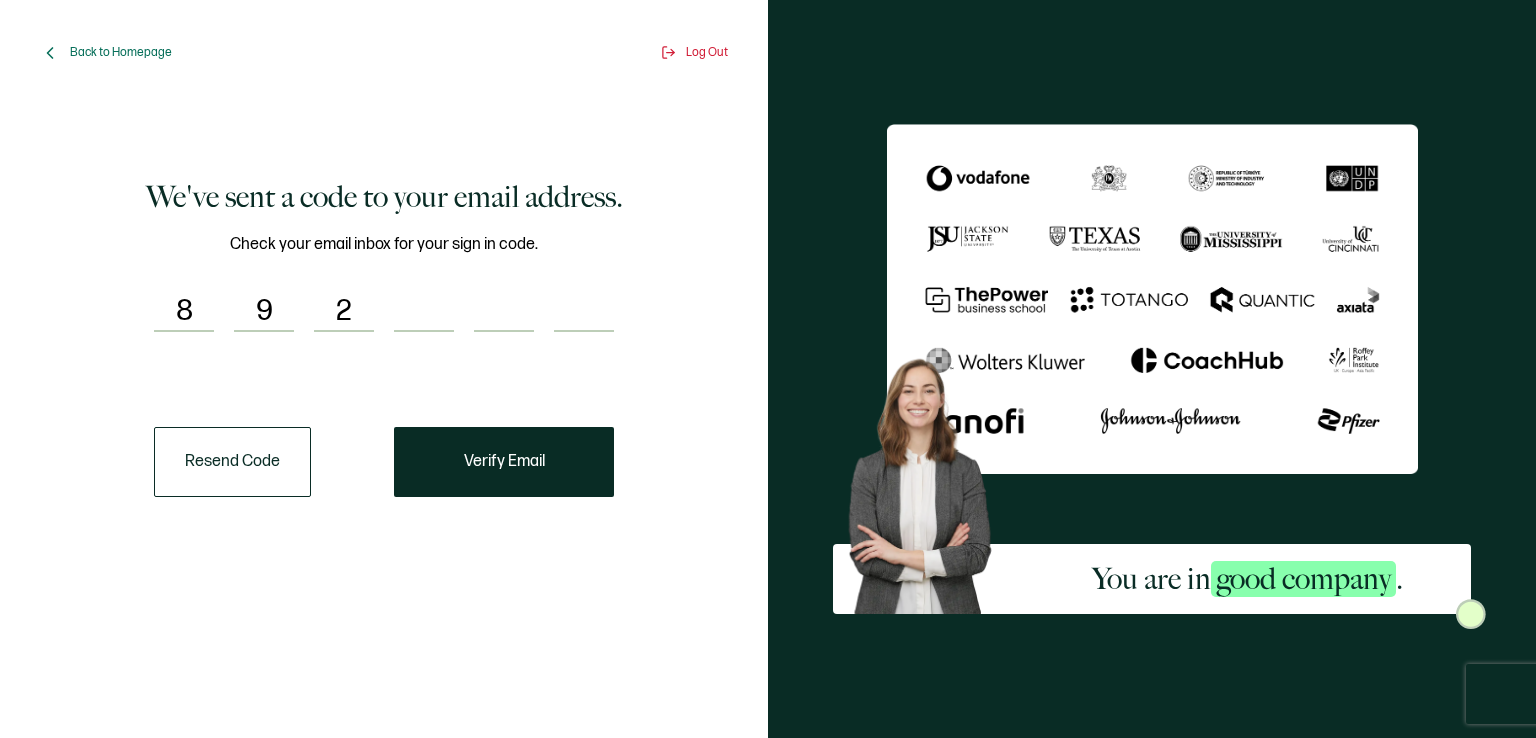 type on "7" 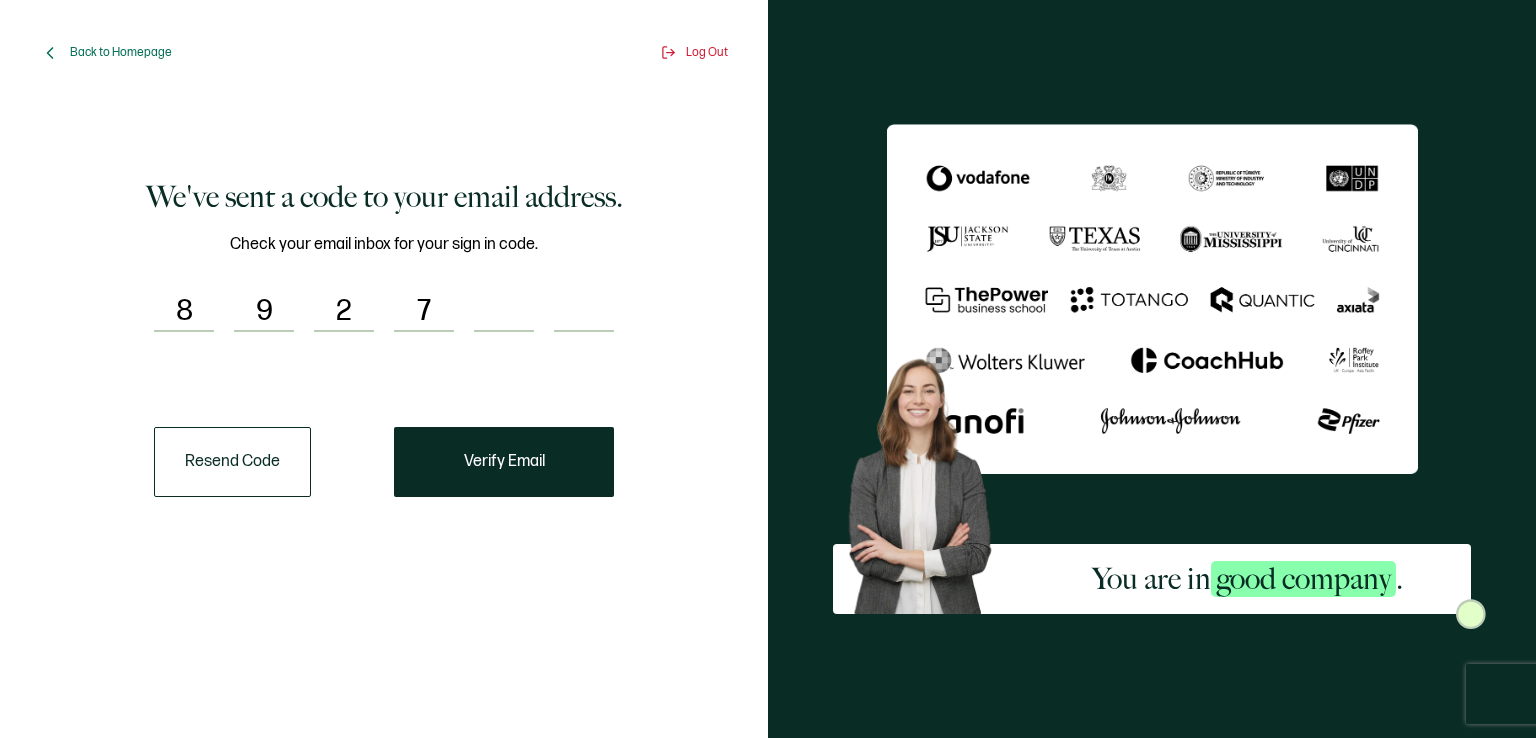 type on "8" 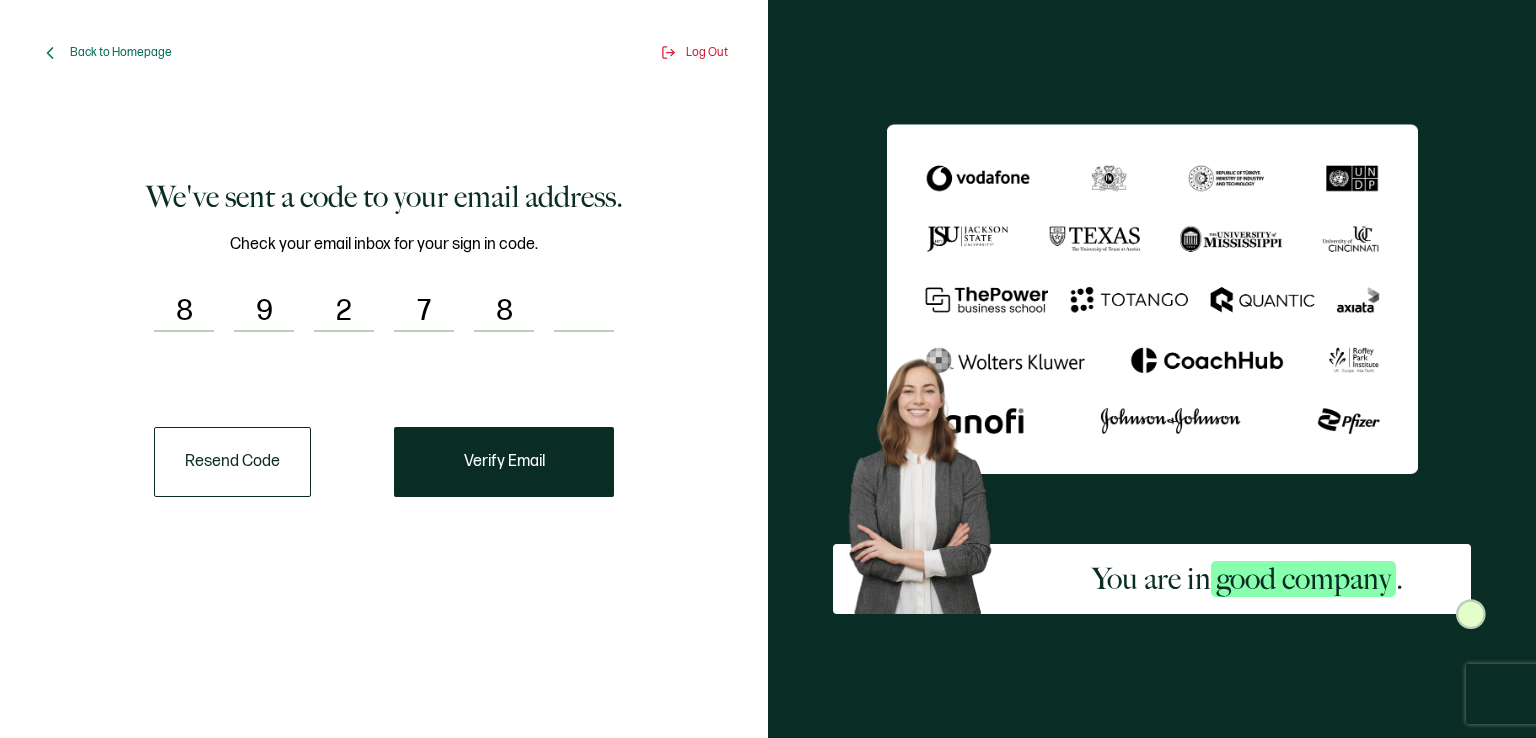 type on "2" 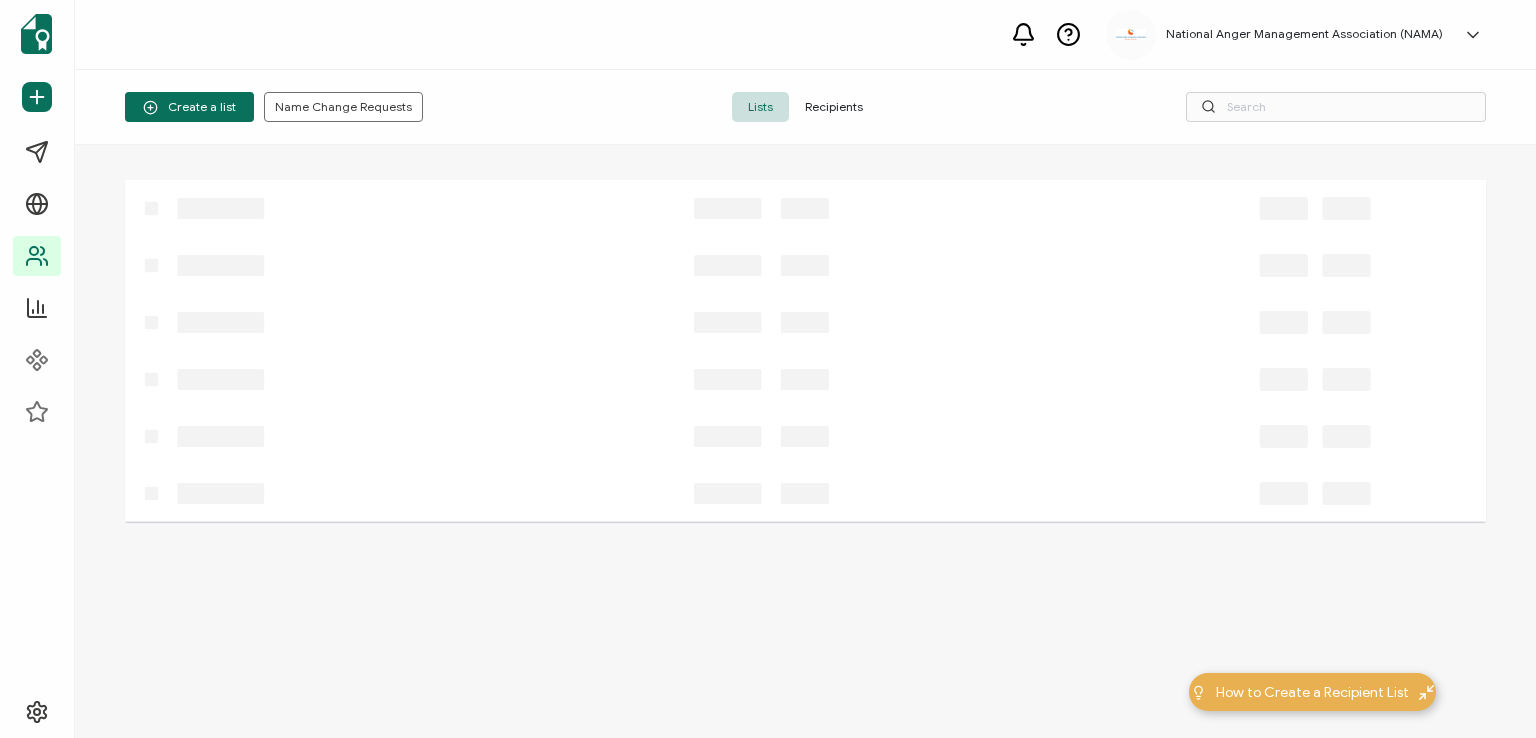 click on "Recipients" at bounding box center (834, 107) 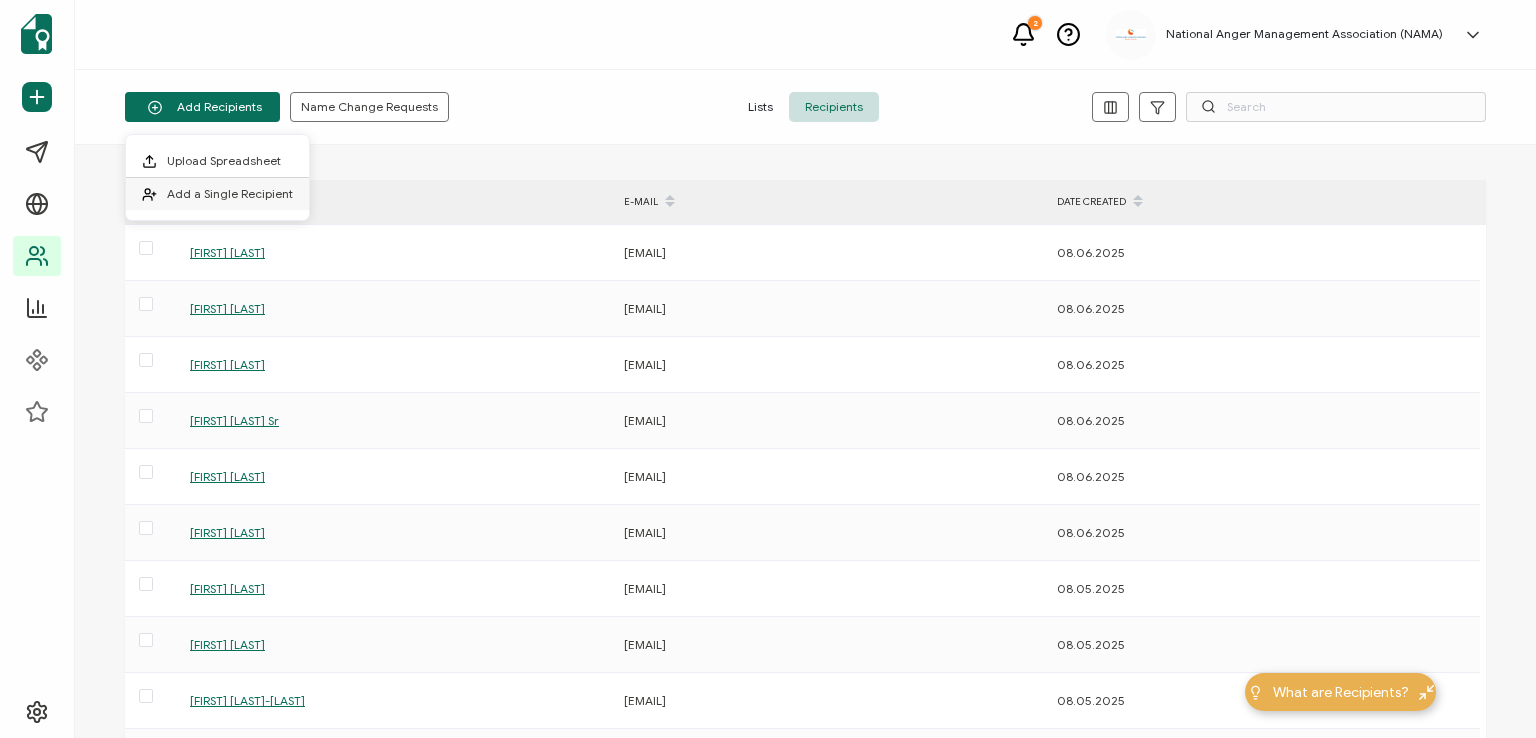 click on "Add a Single Recipient" at bounding box center [230, 193] 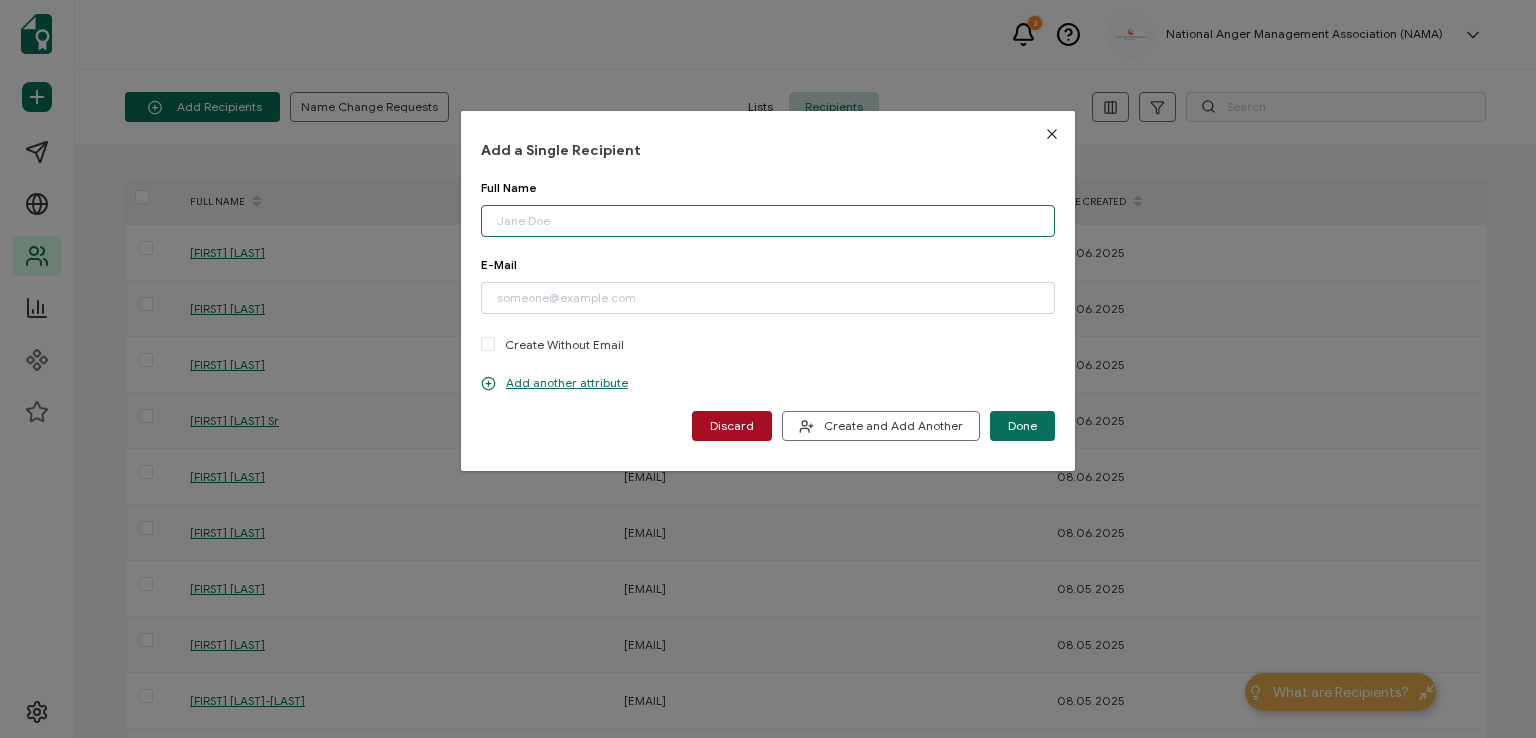 paste on "[FIRST] [LAST]" 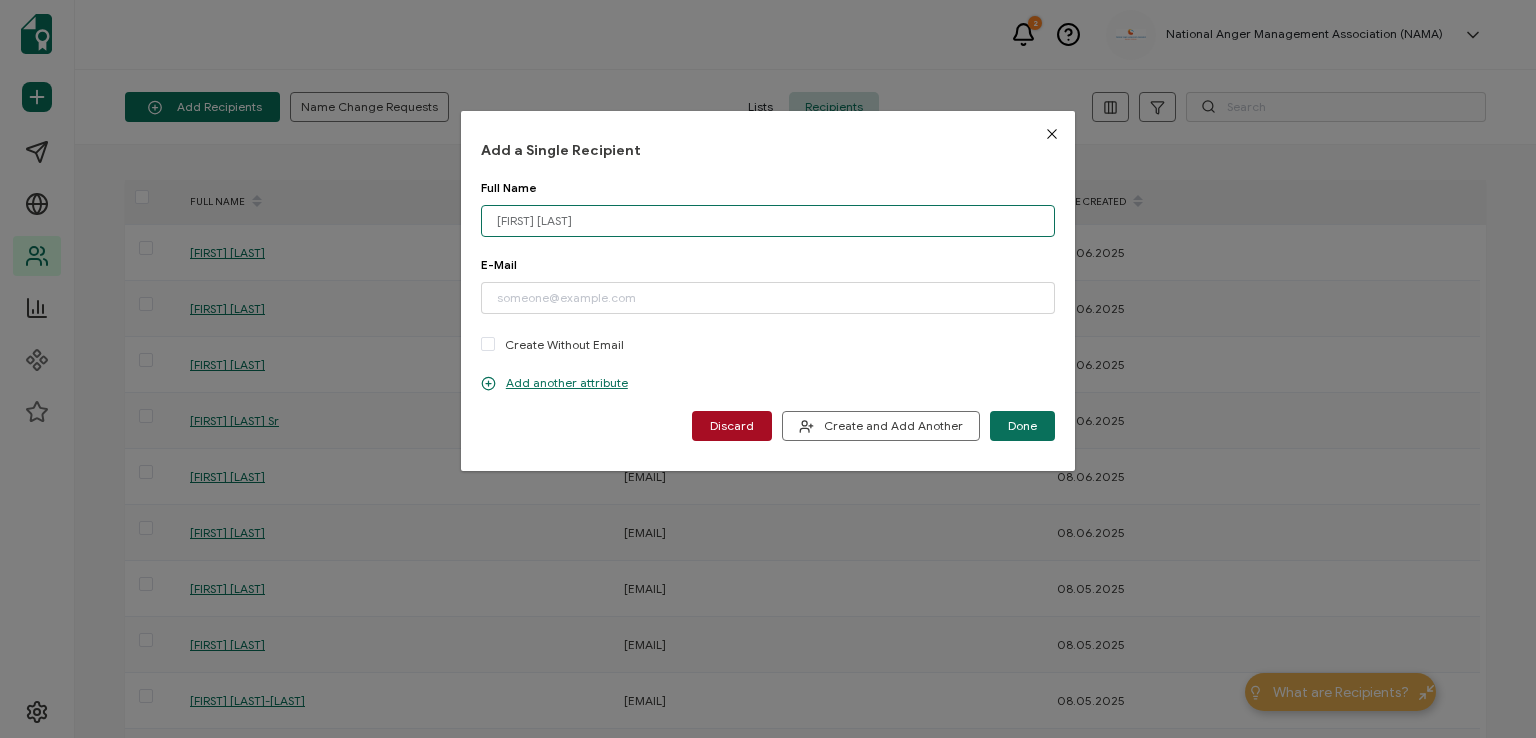 type on "[FIRST] [LAST]" 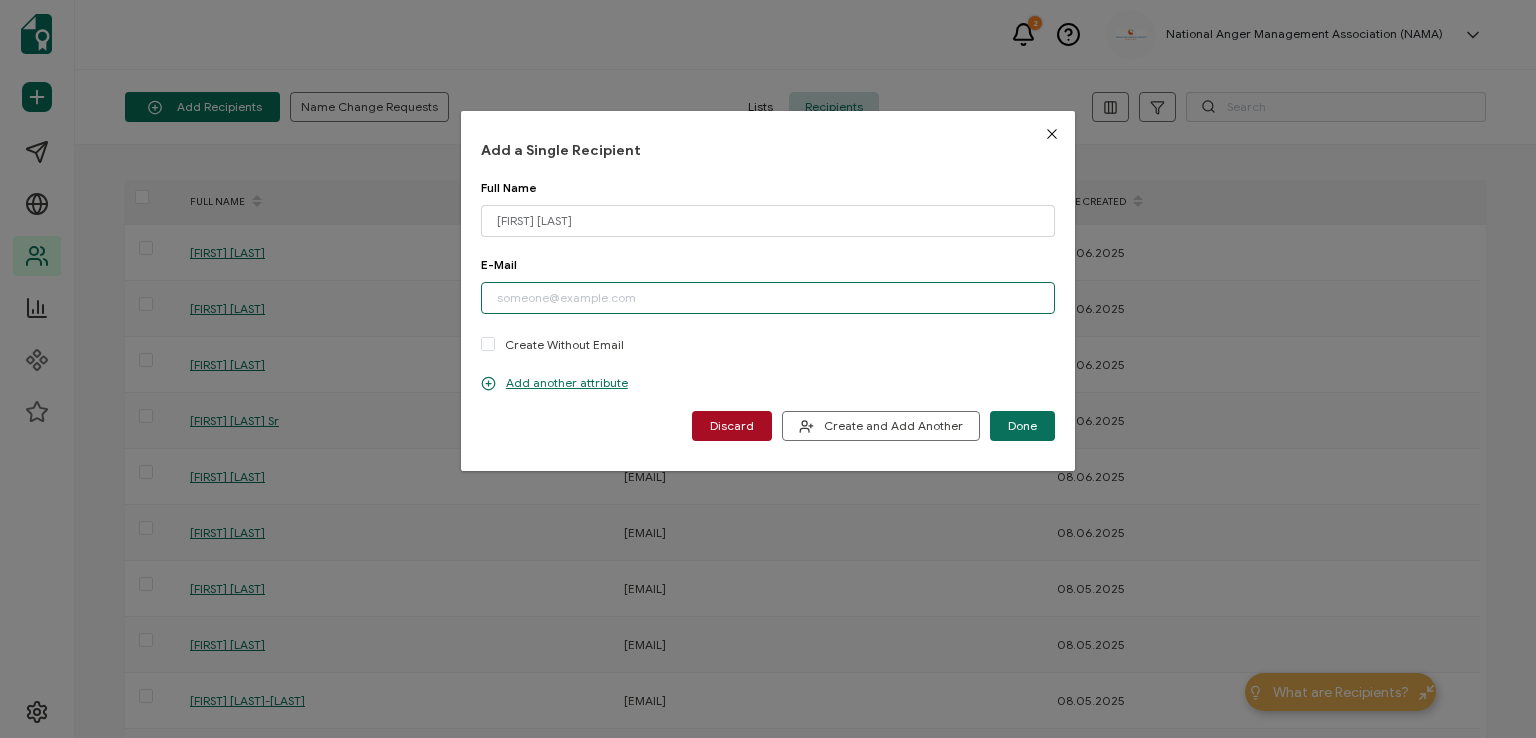 click at bounding box center (768, 298) 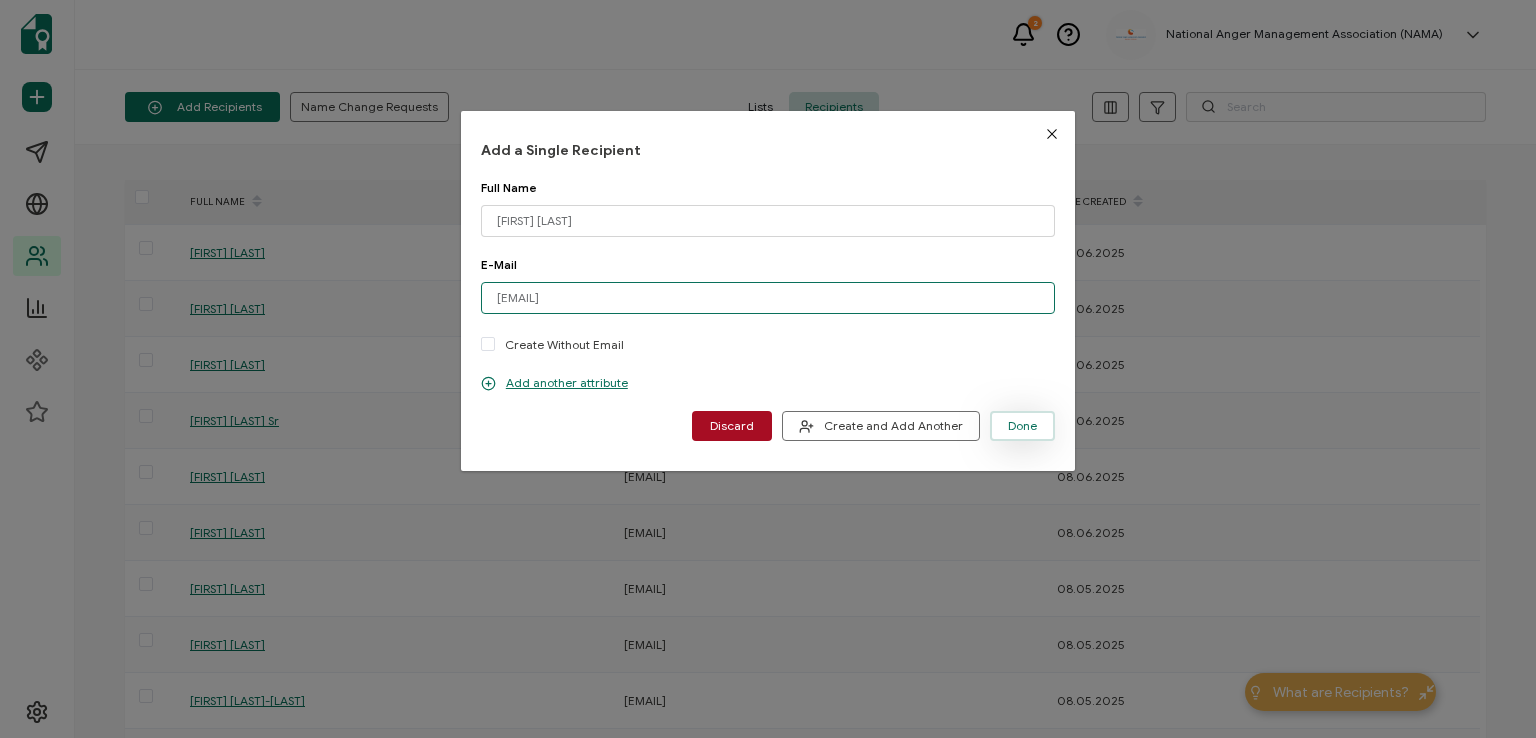 type on "[EMAIL]" 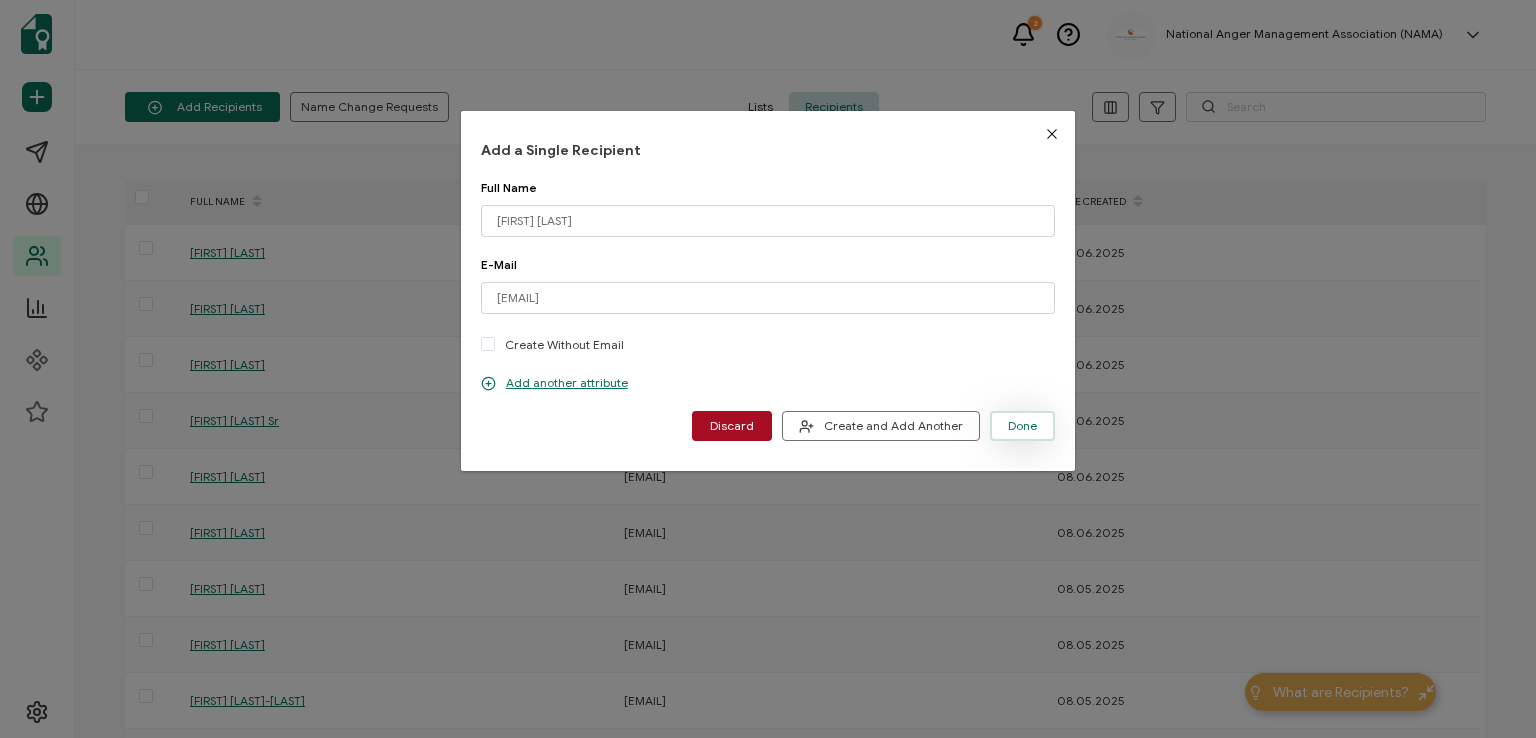 click on "Done" at bounding box center [1022, 426] 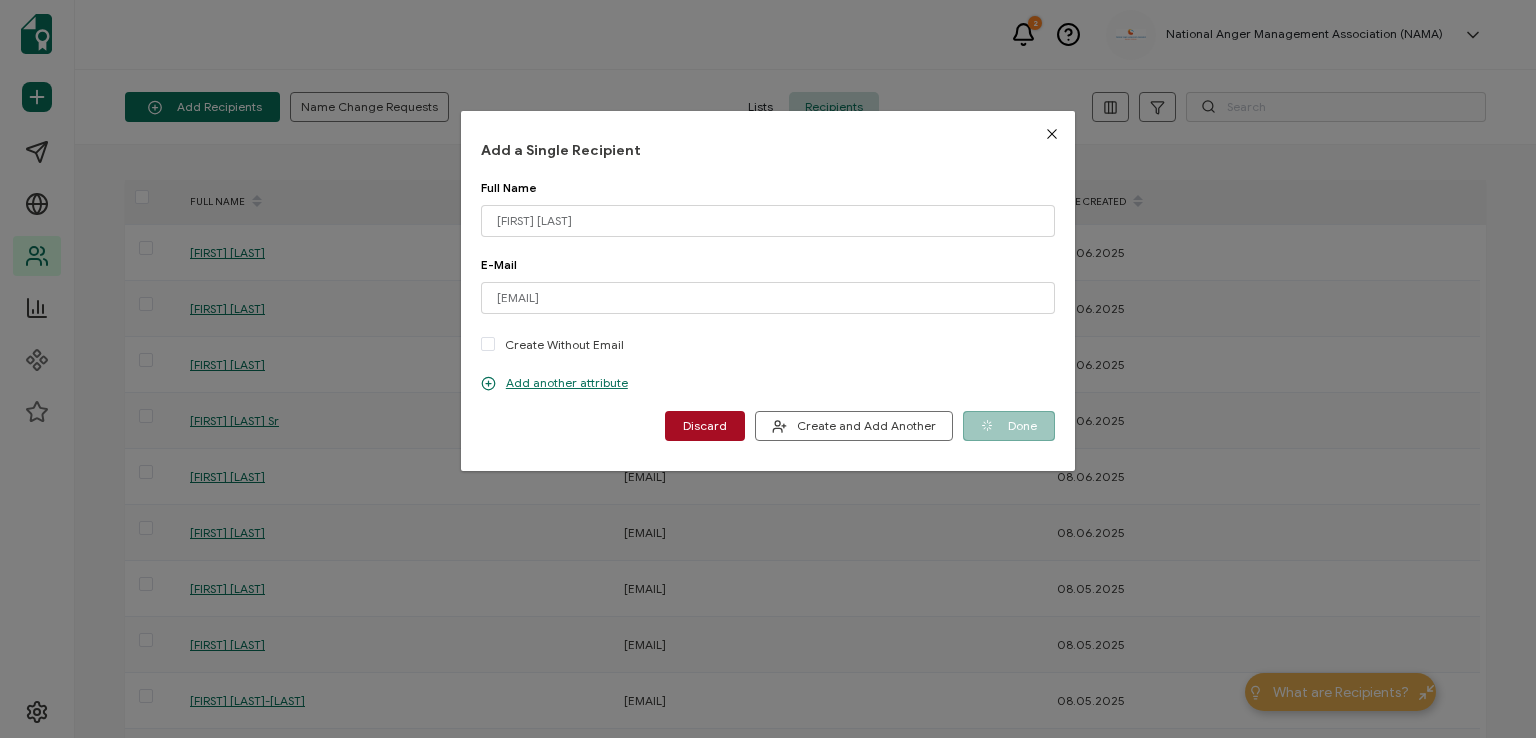 type 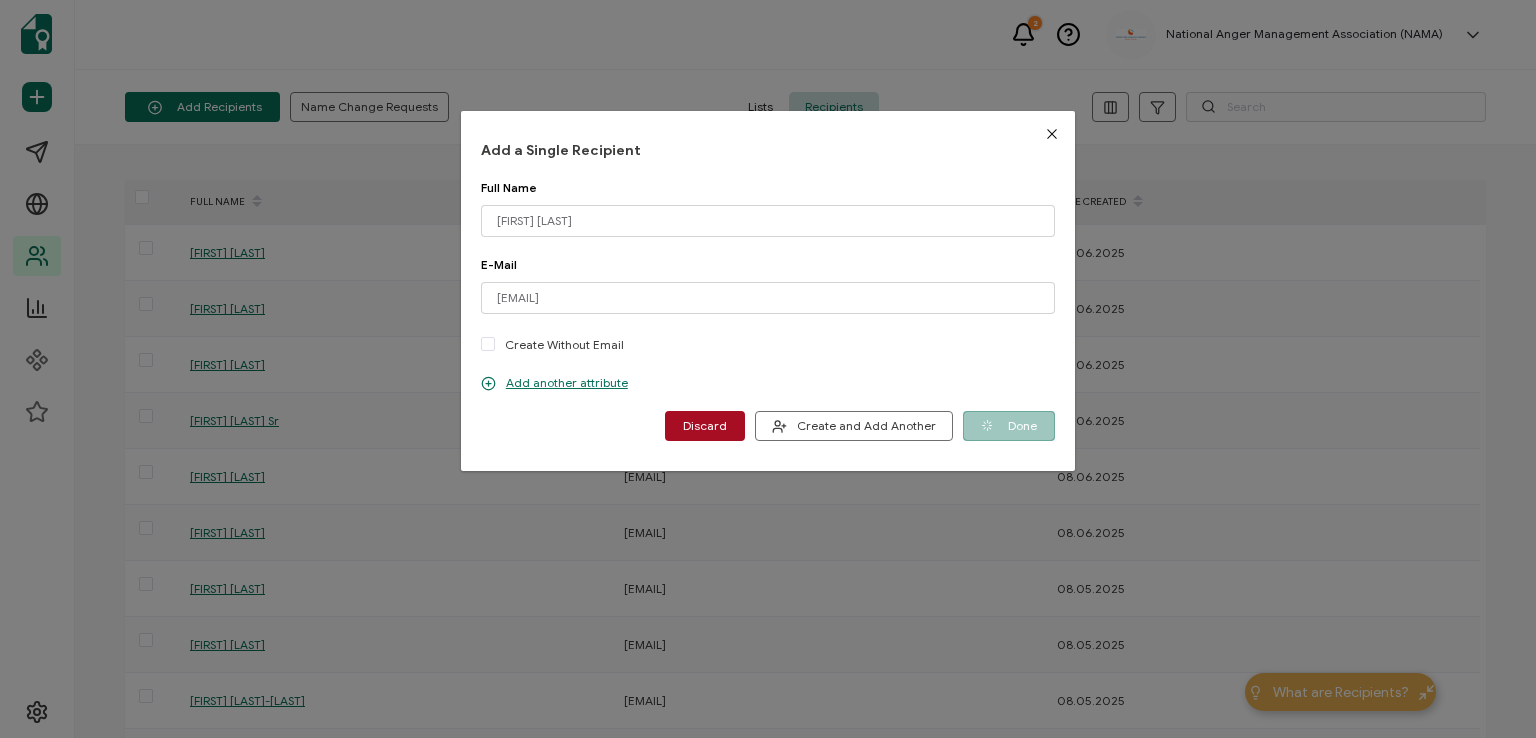 type 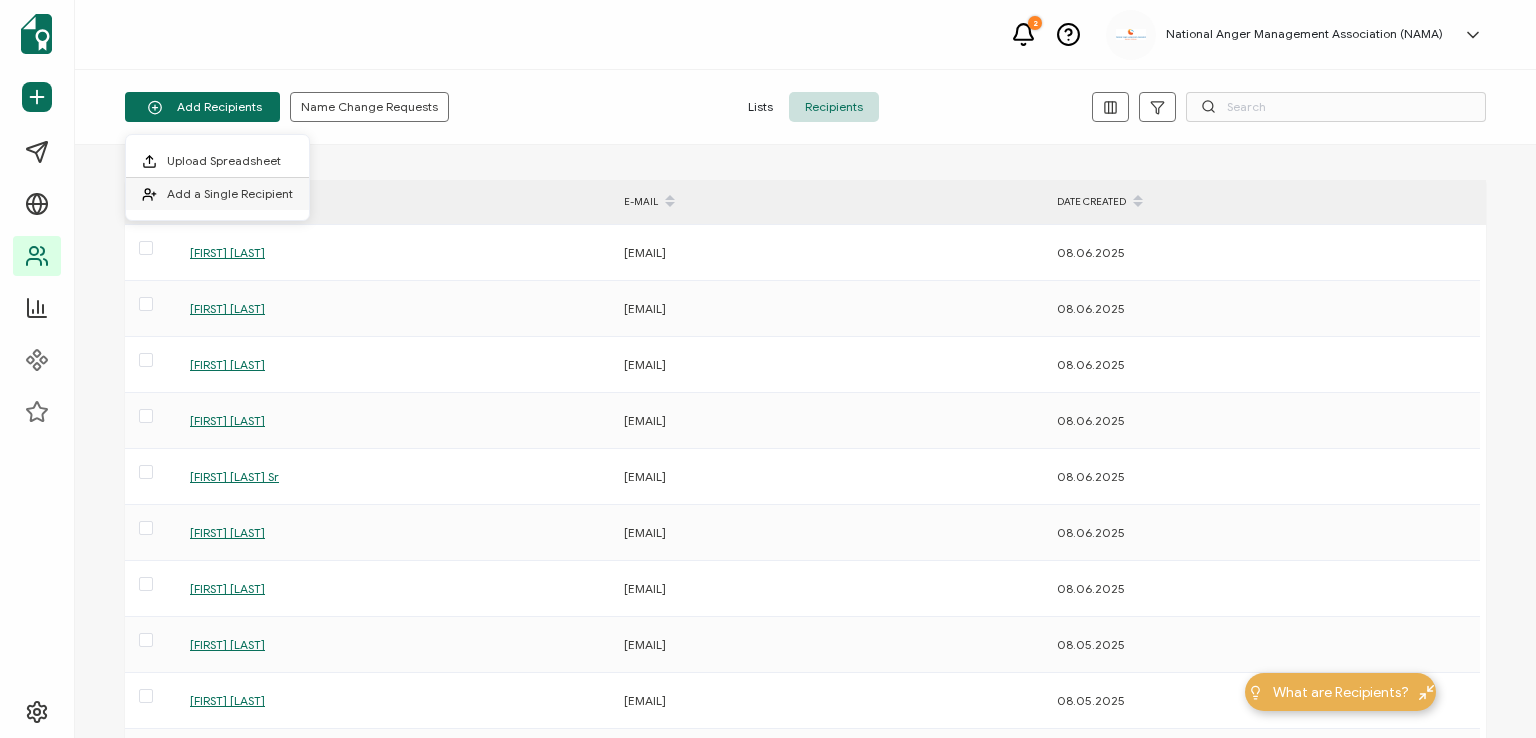 click on "Add a Single Recipient" at bounding box center [230, 193] 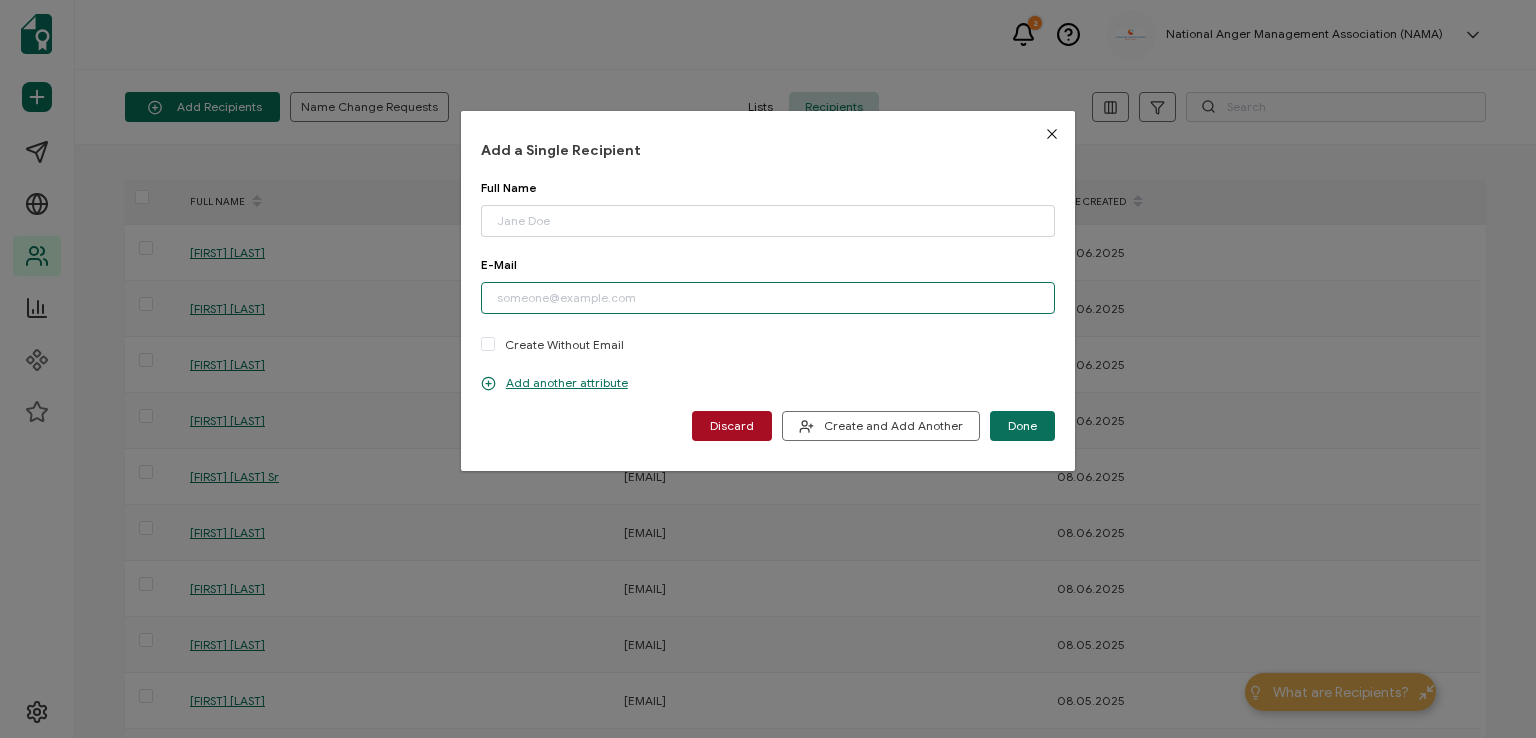 paste on "[EMAIL]" 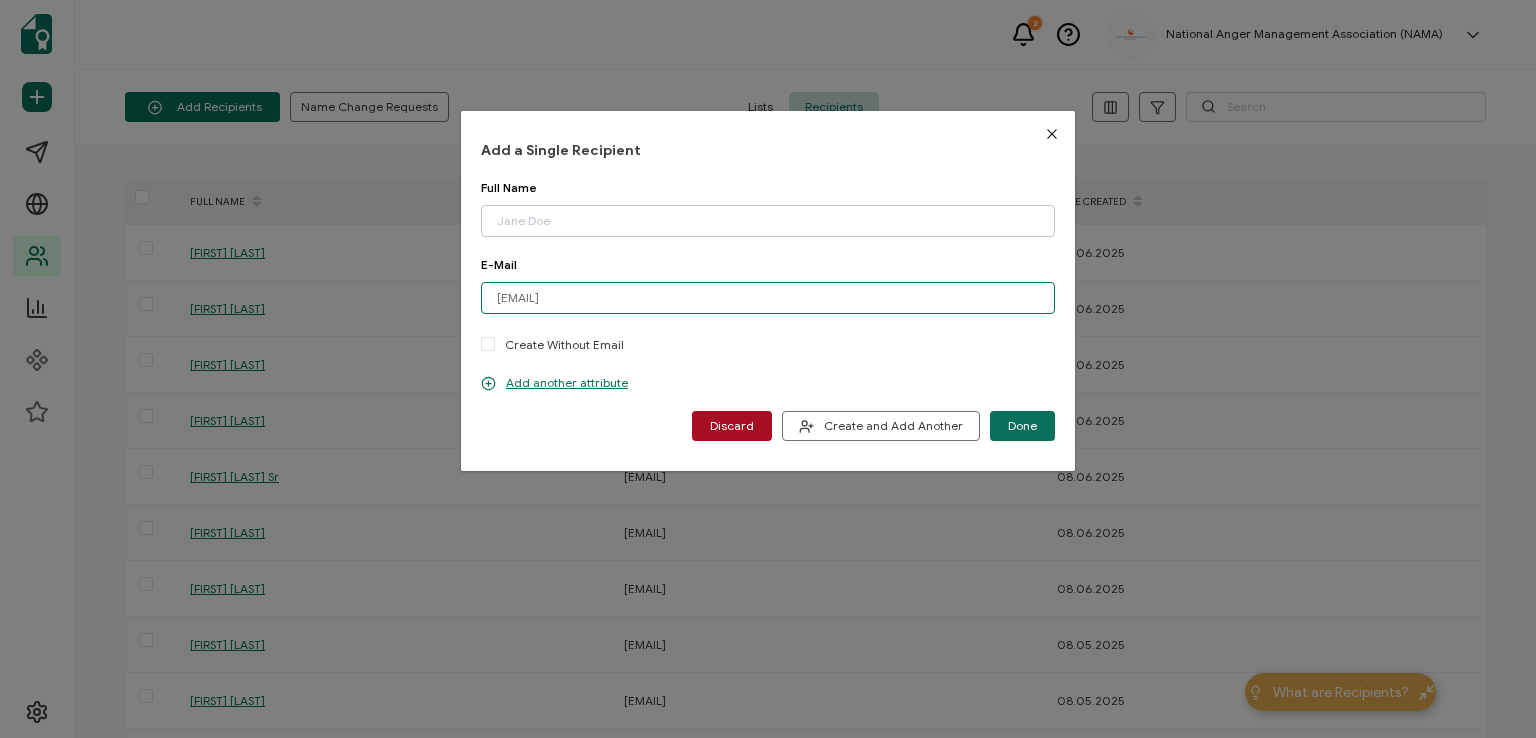 type on "[EMAIL]" 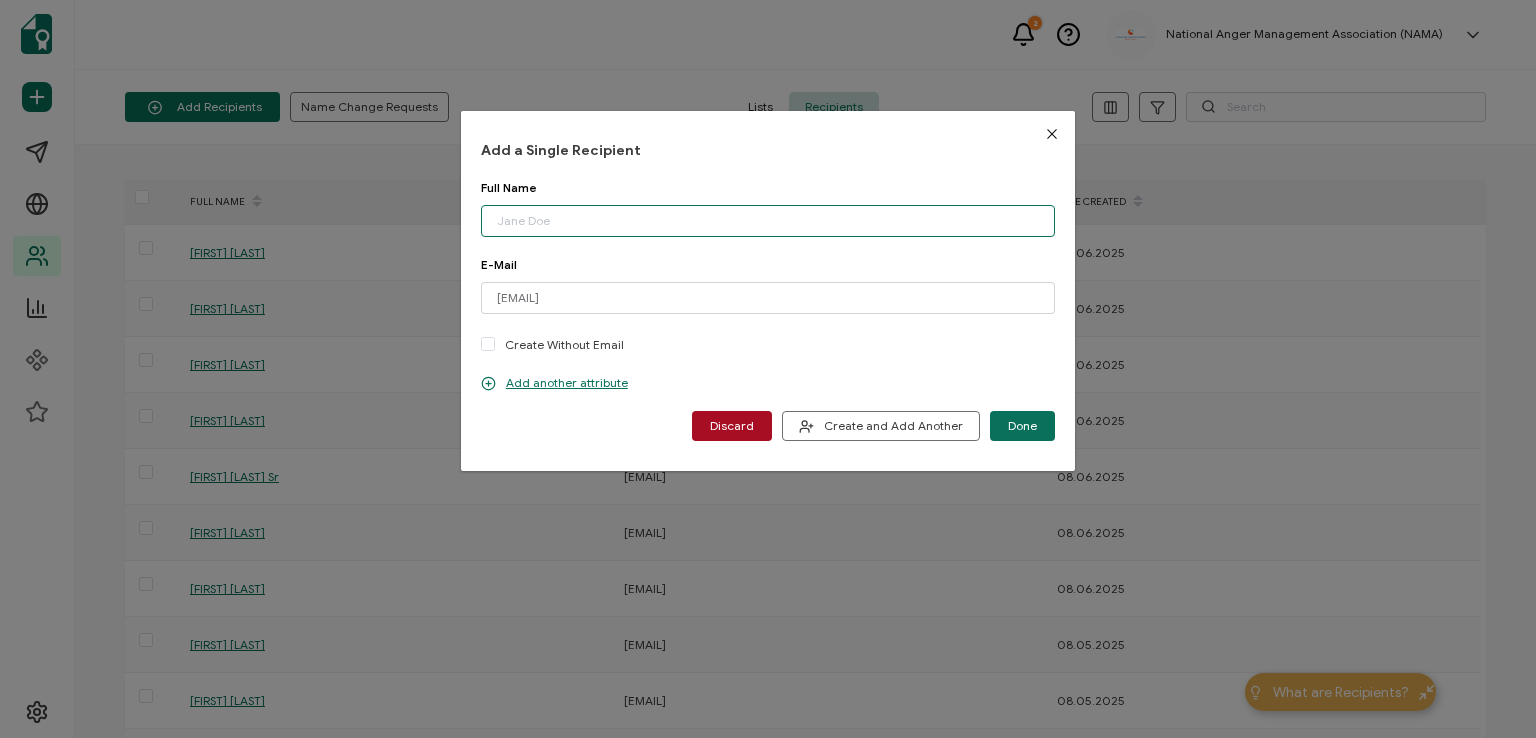 click at bounding box center (768, 221) 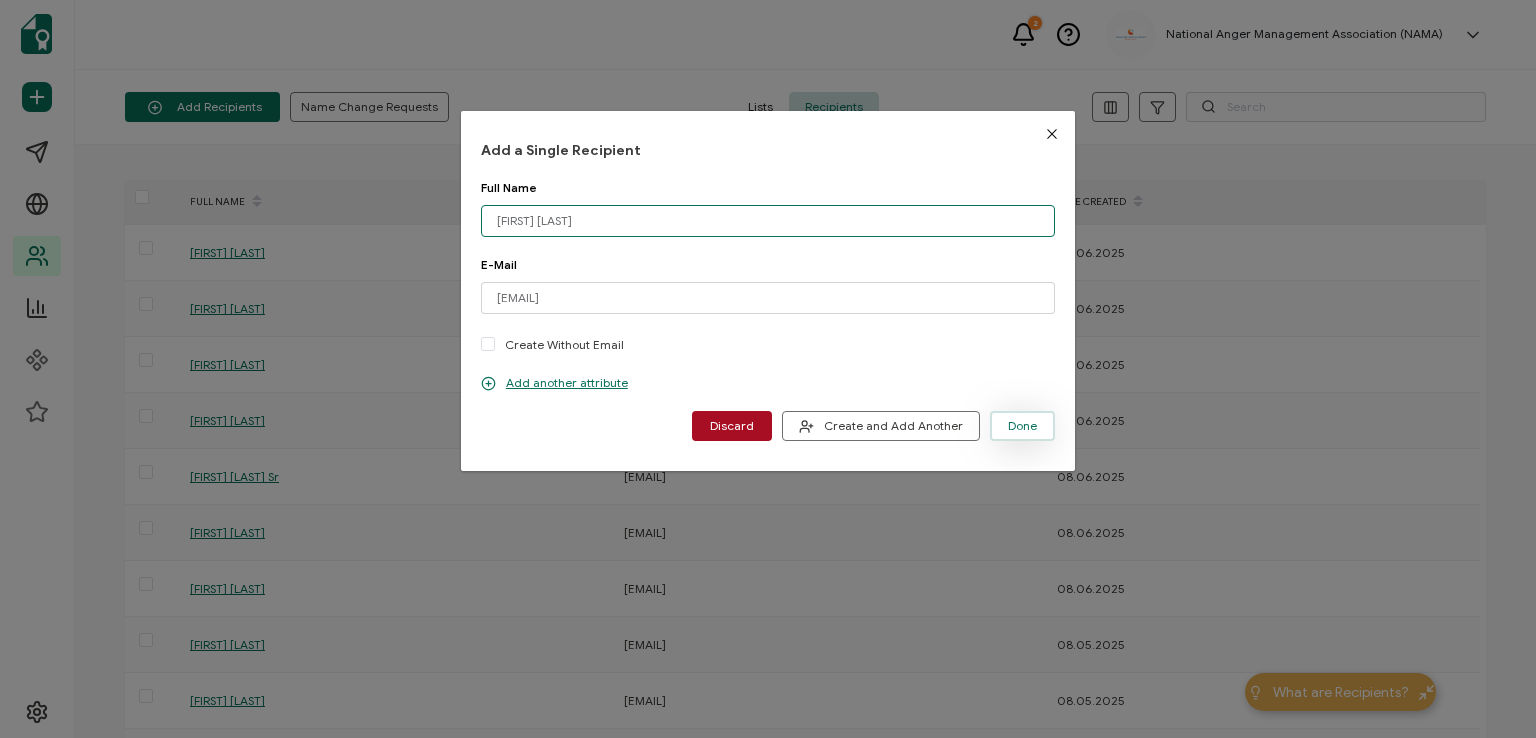 type on "[FIRST] [LAST]" 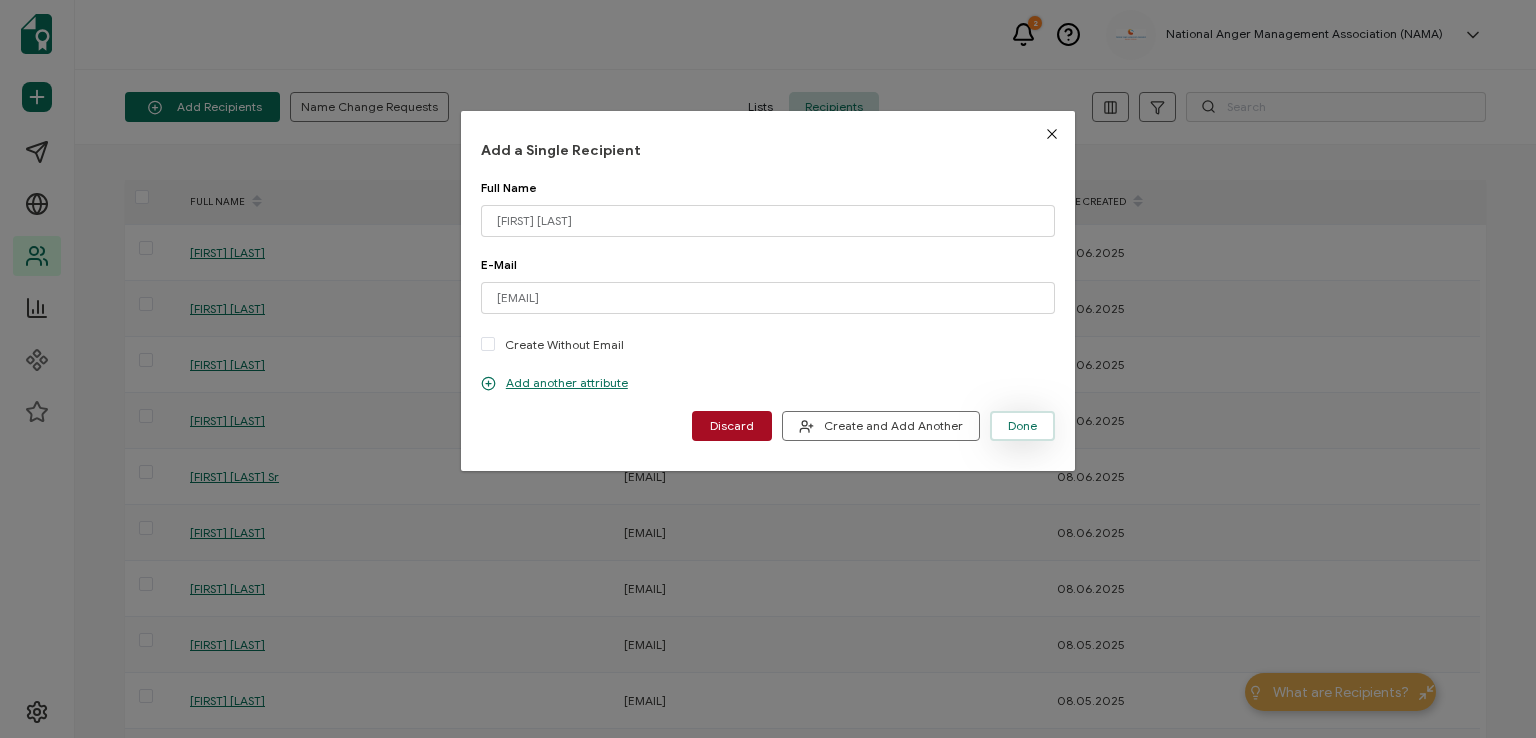 click on "Done" at bounding box center [1022, 426] 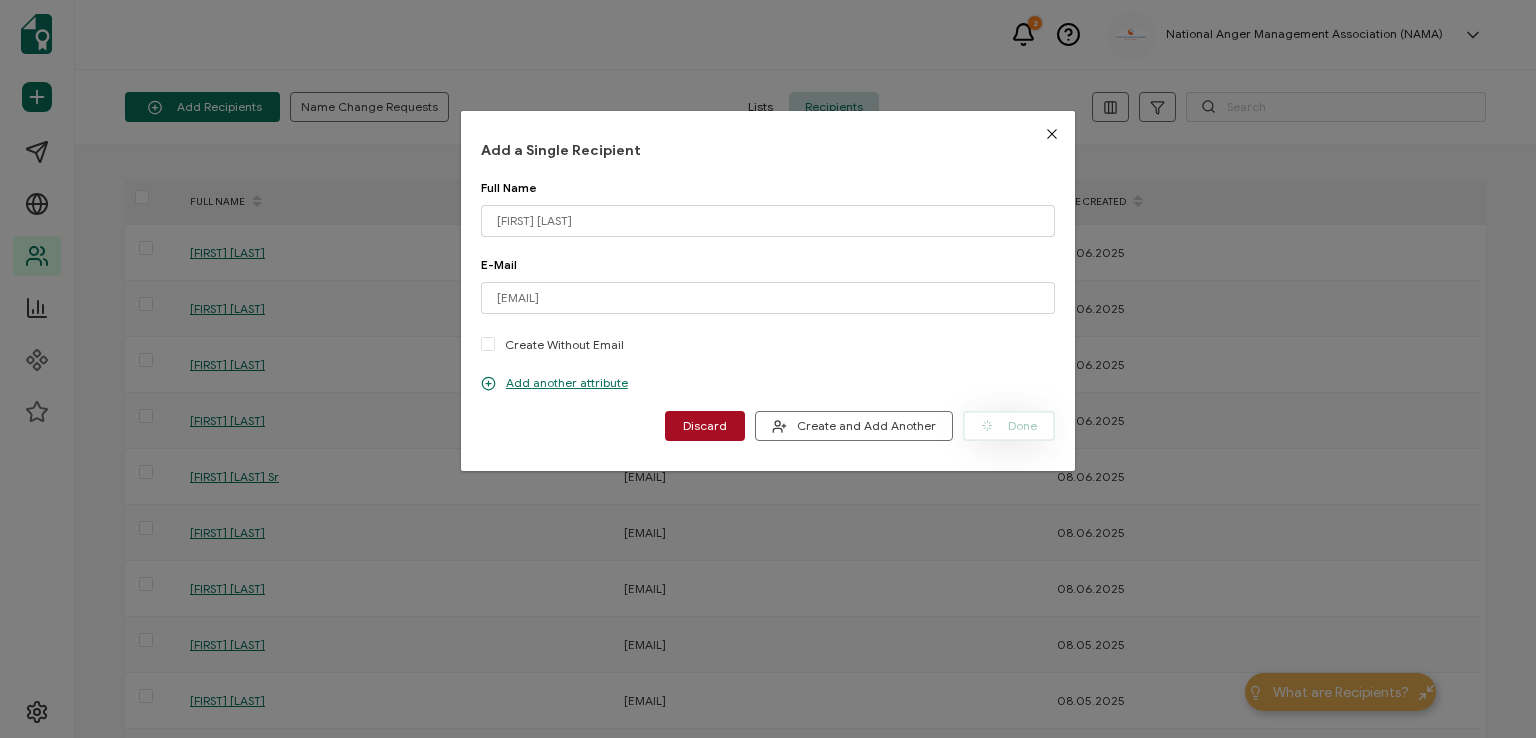 type 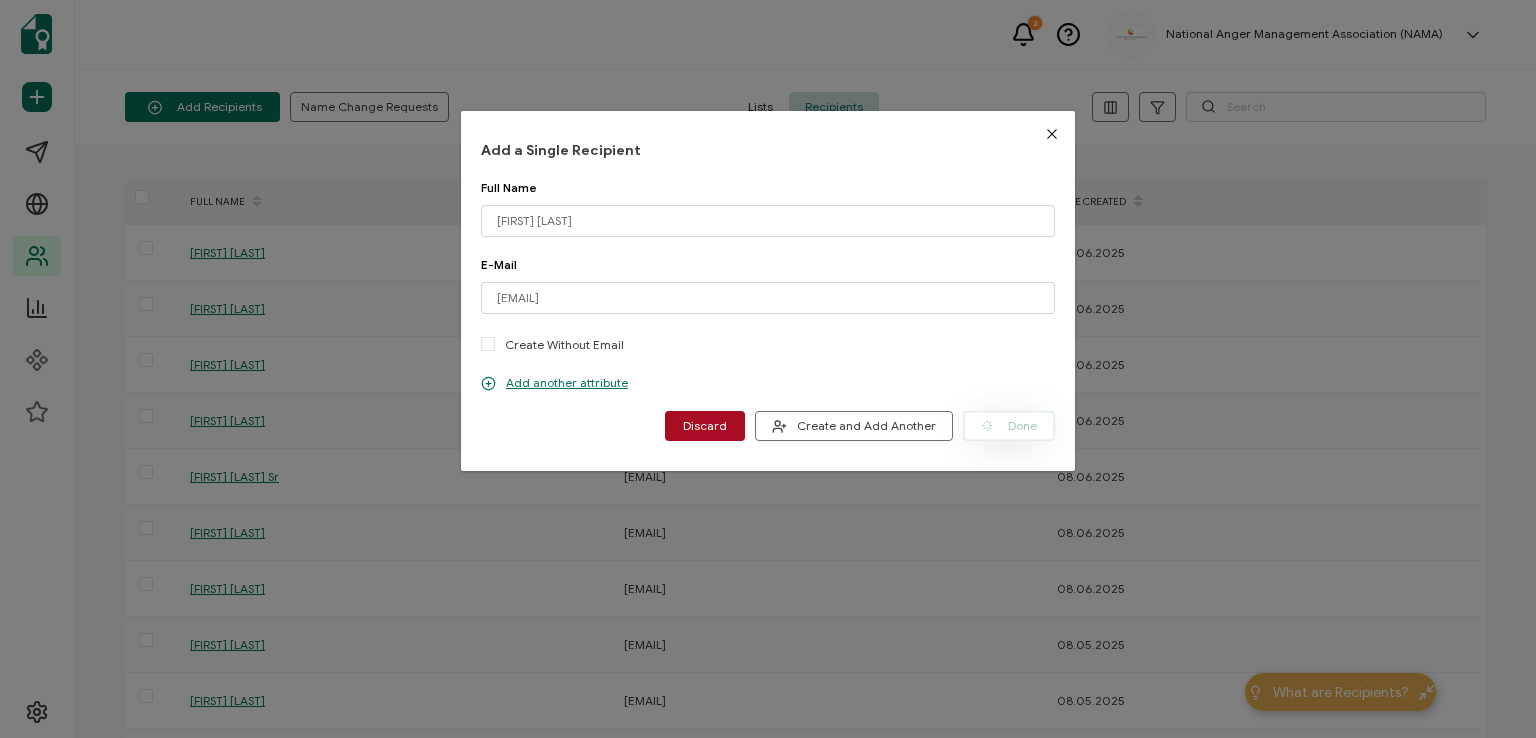 type 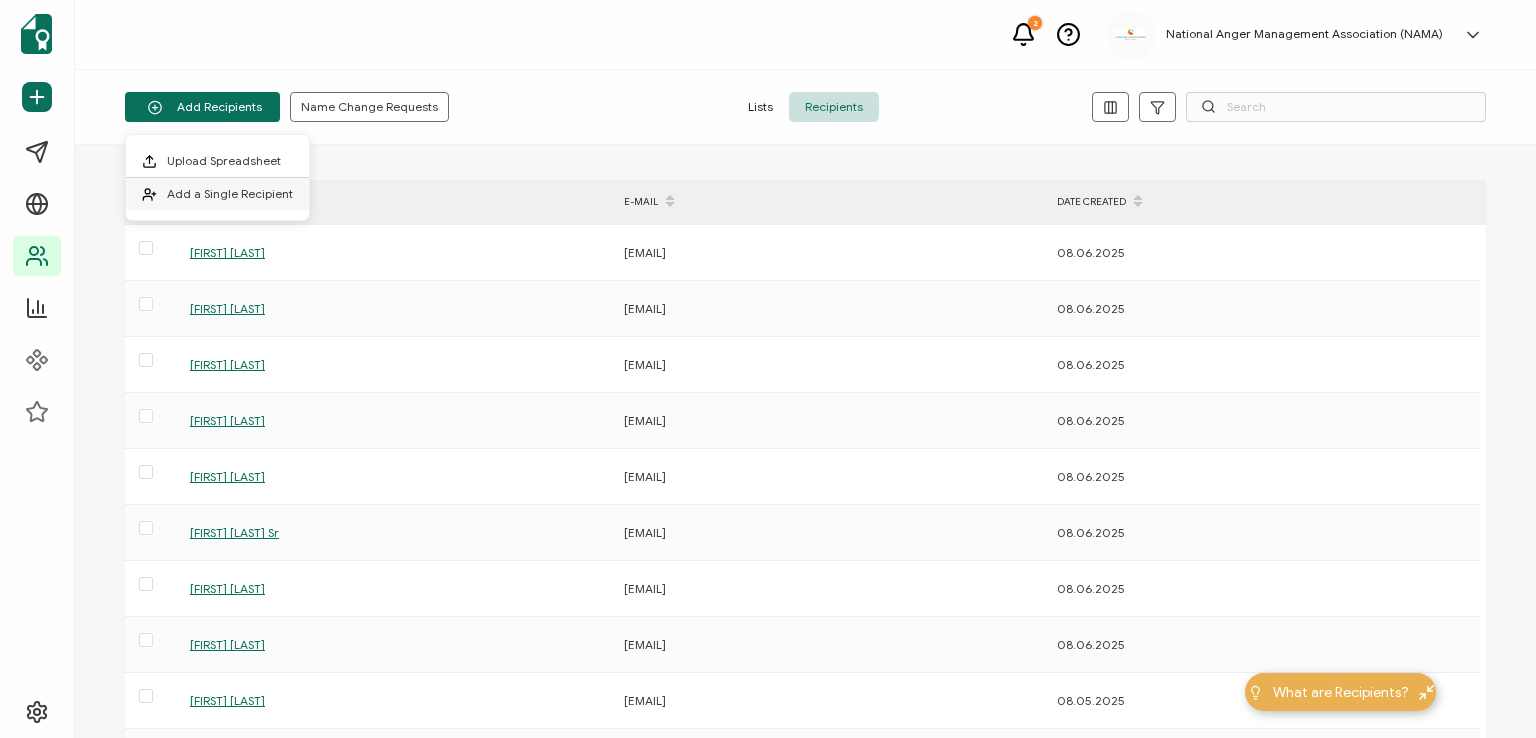 click on "Add a Single Recipient" at bounding box center [230, 193] 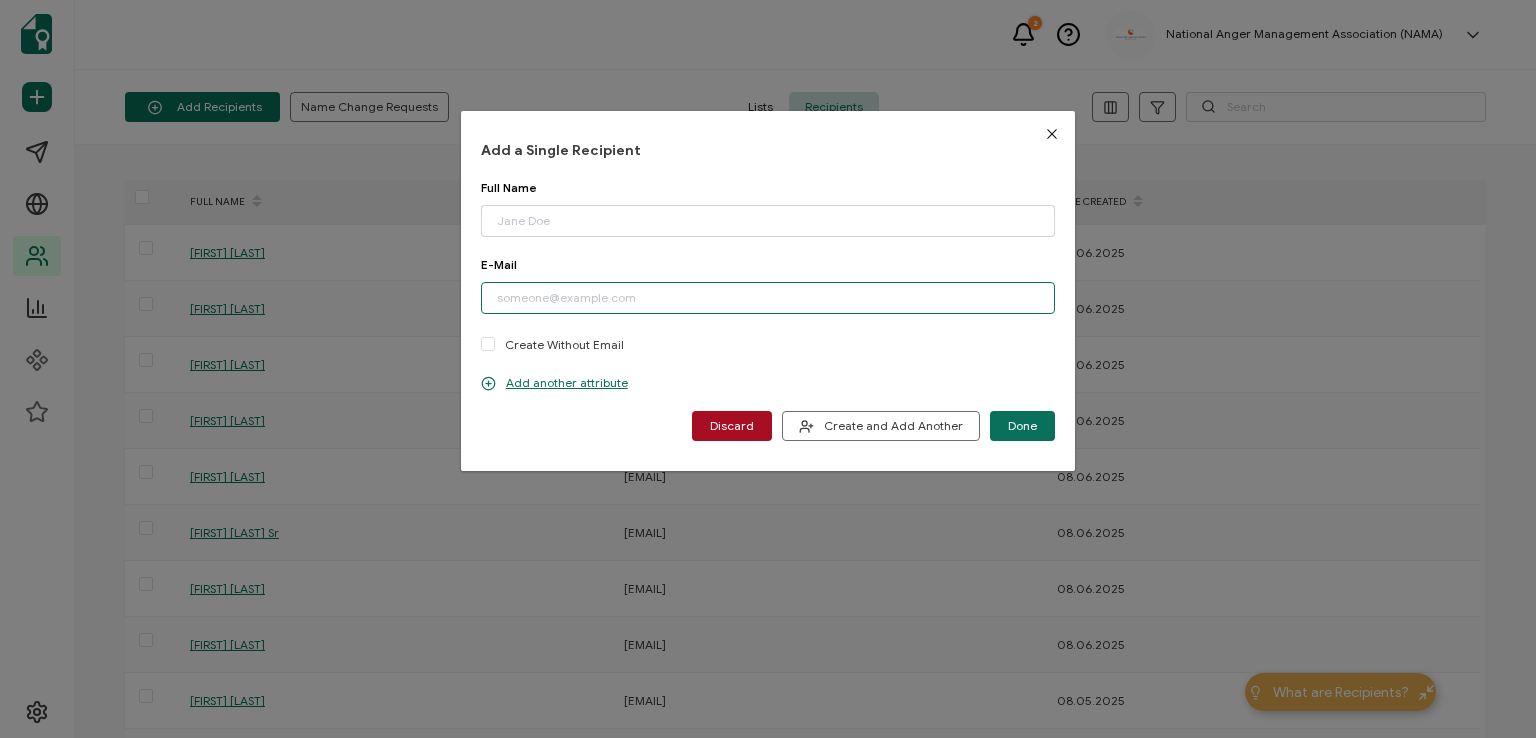 paste on "[EMAIL]" 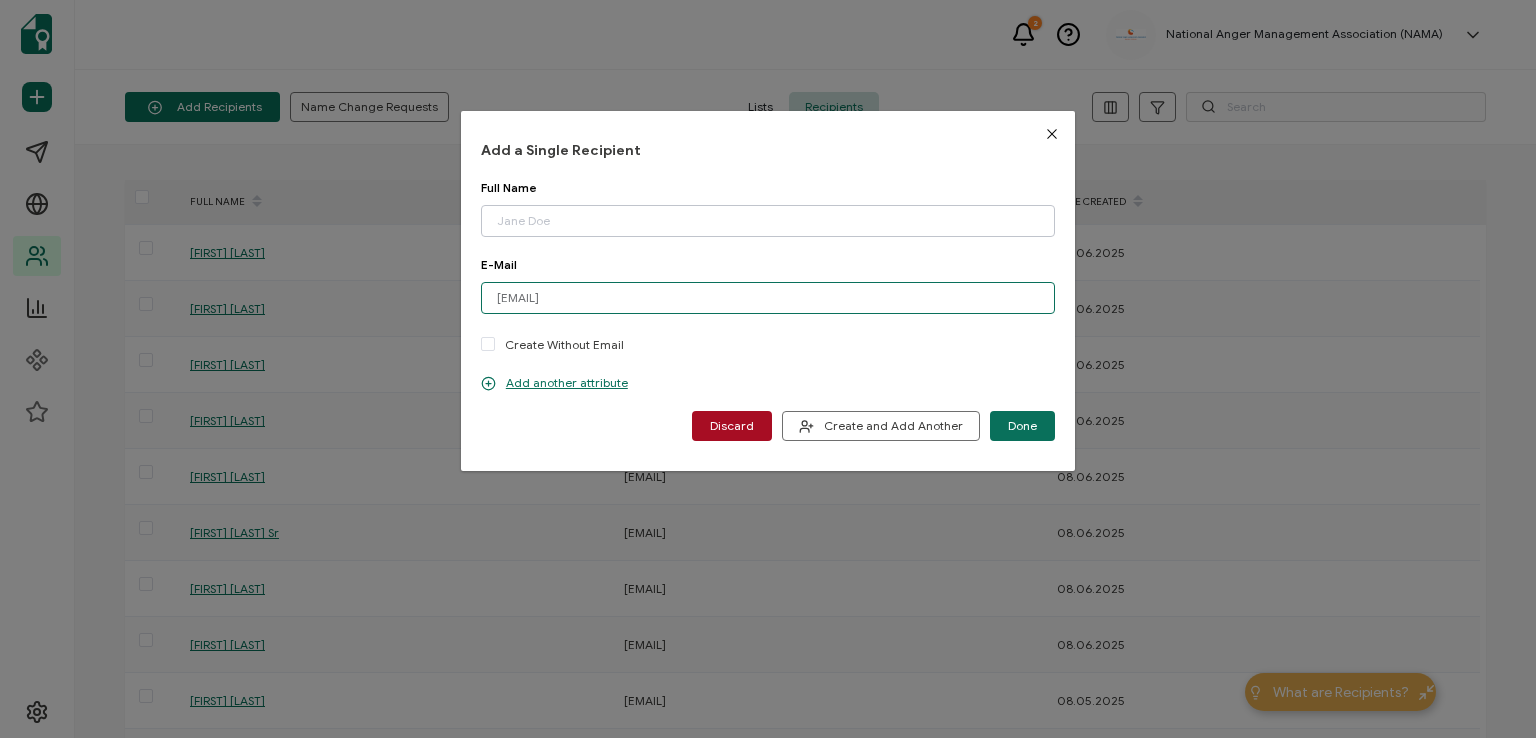 type on "[EMAIL]" 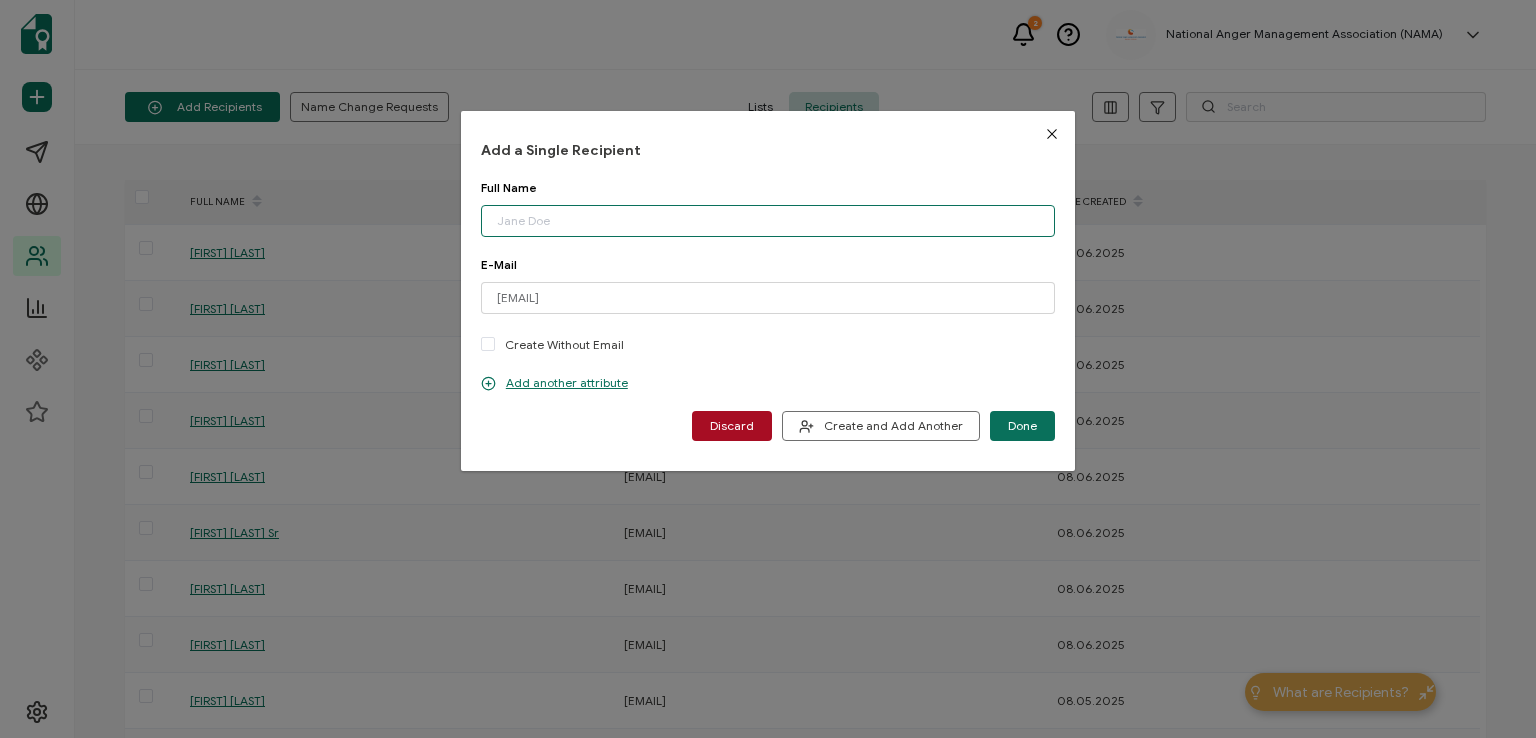 click at bounding box center [768, 221] 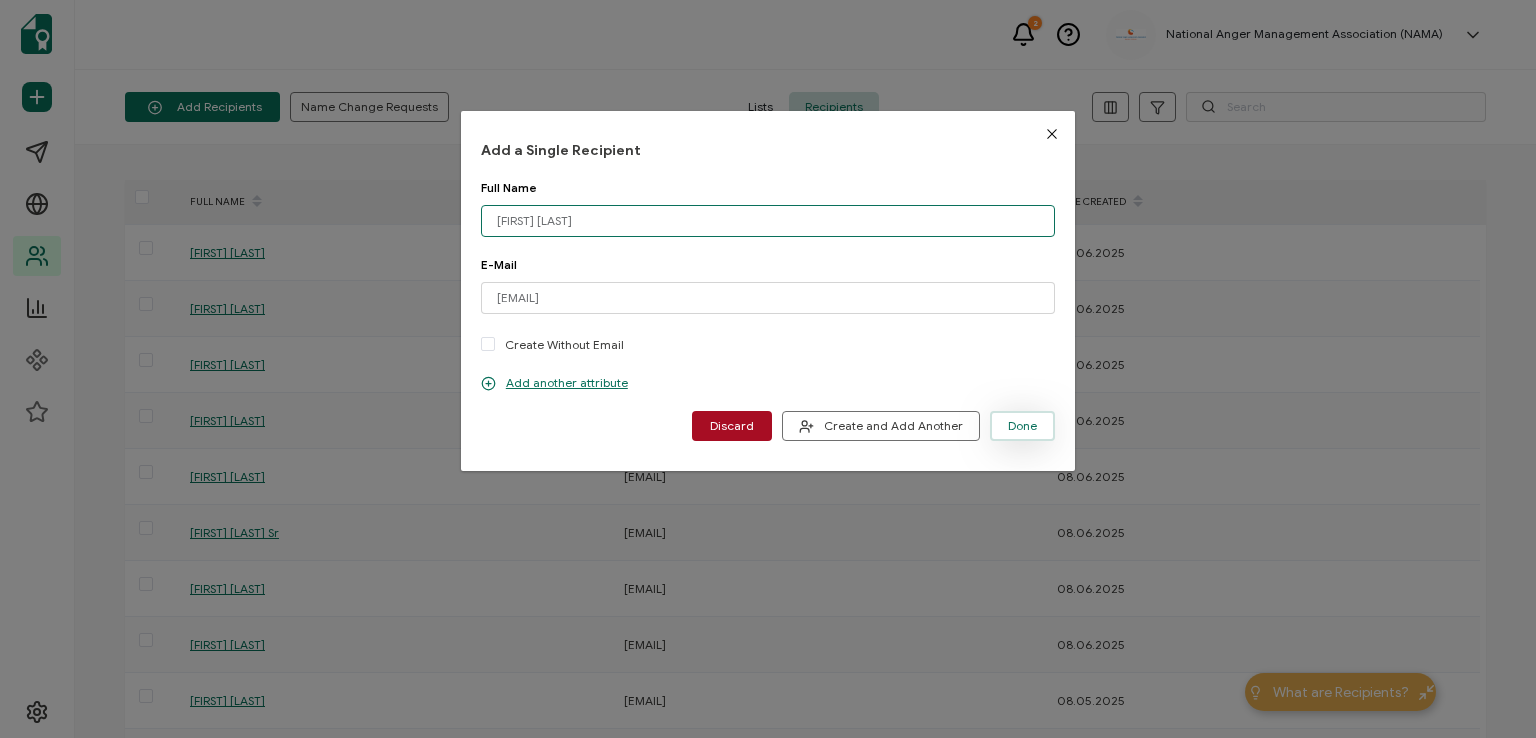 type on "[FIRST] [LAST]" 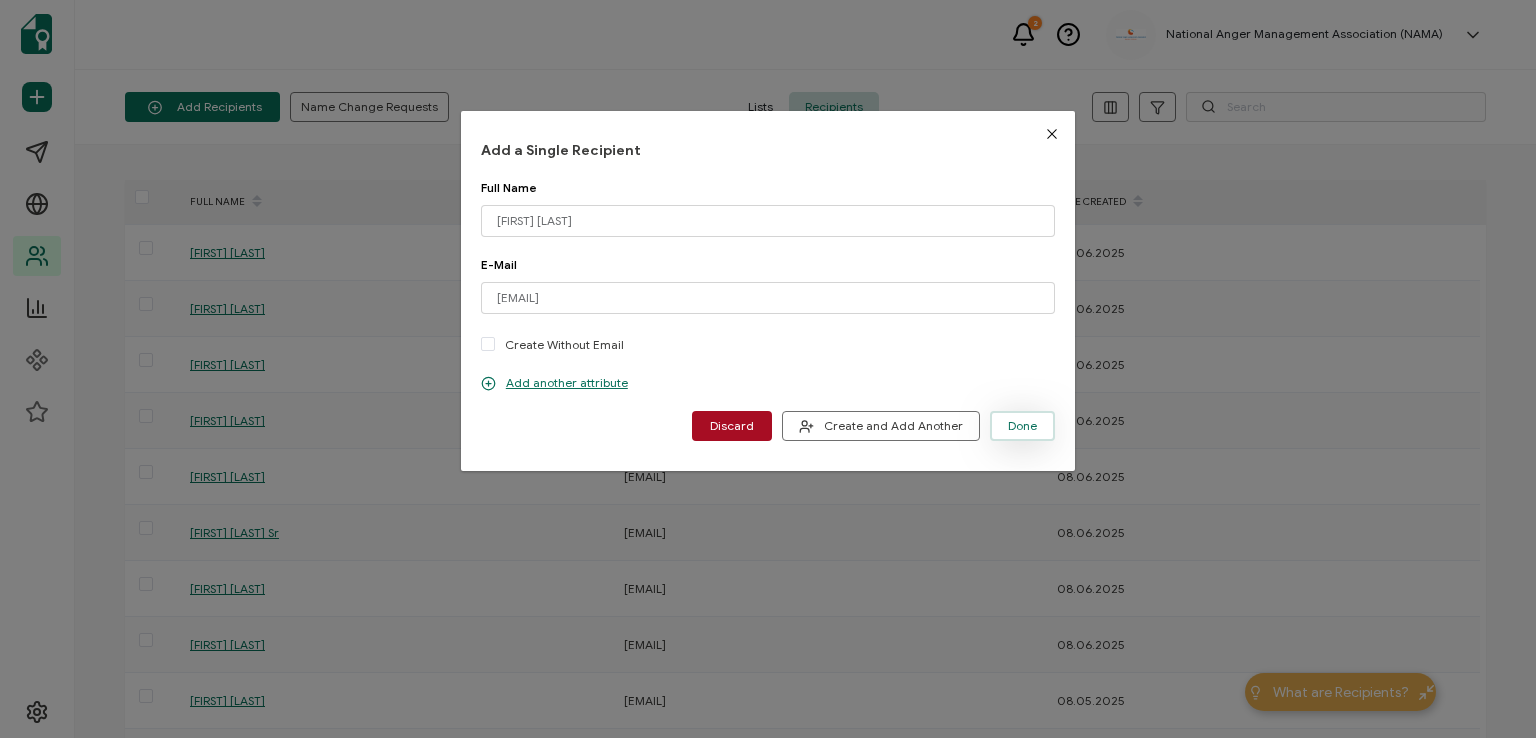 click on "Done" at bounding box center [1022, 426] 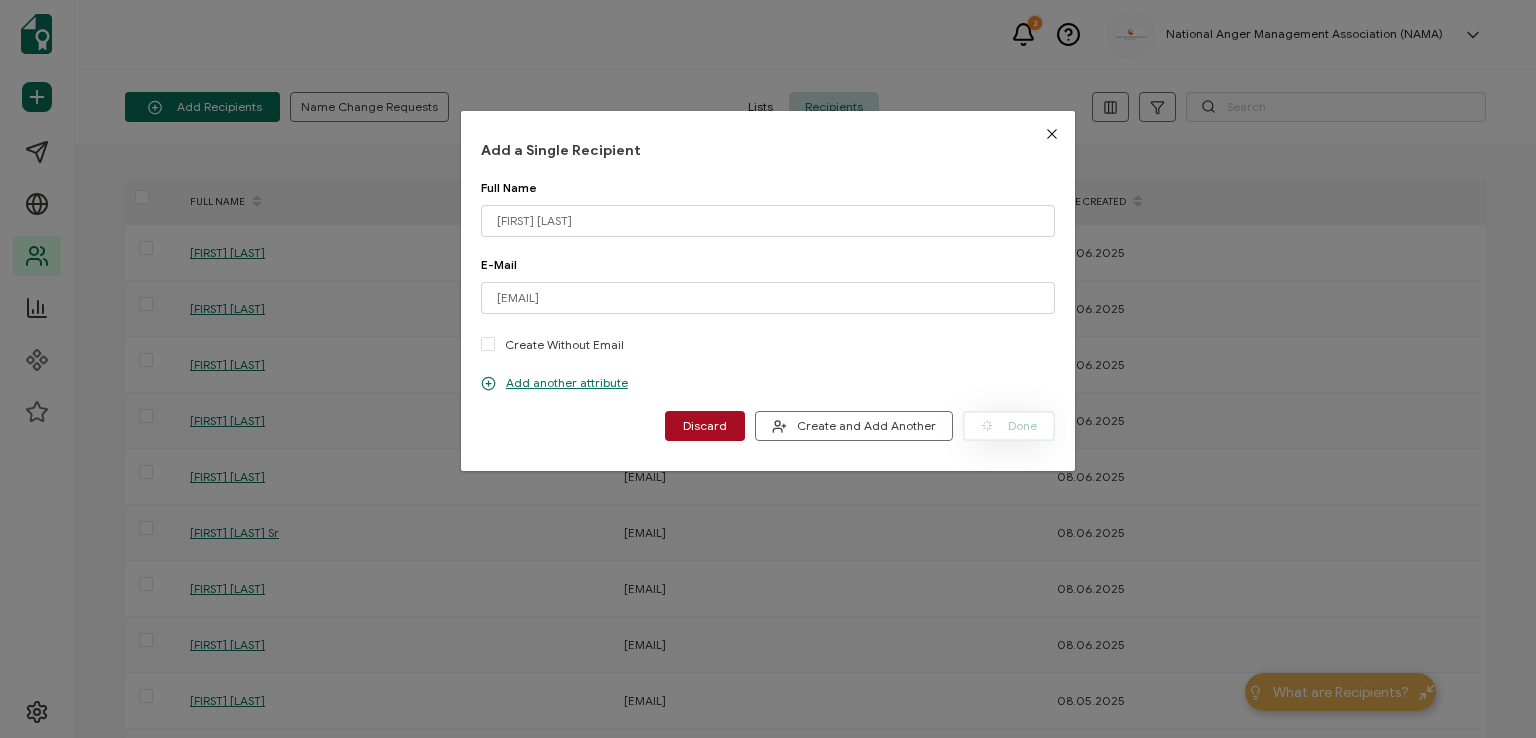 type 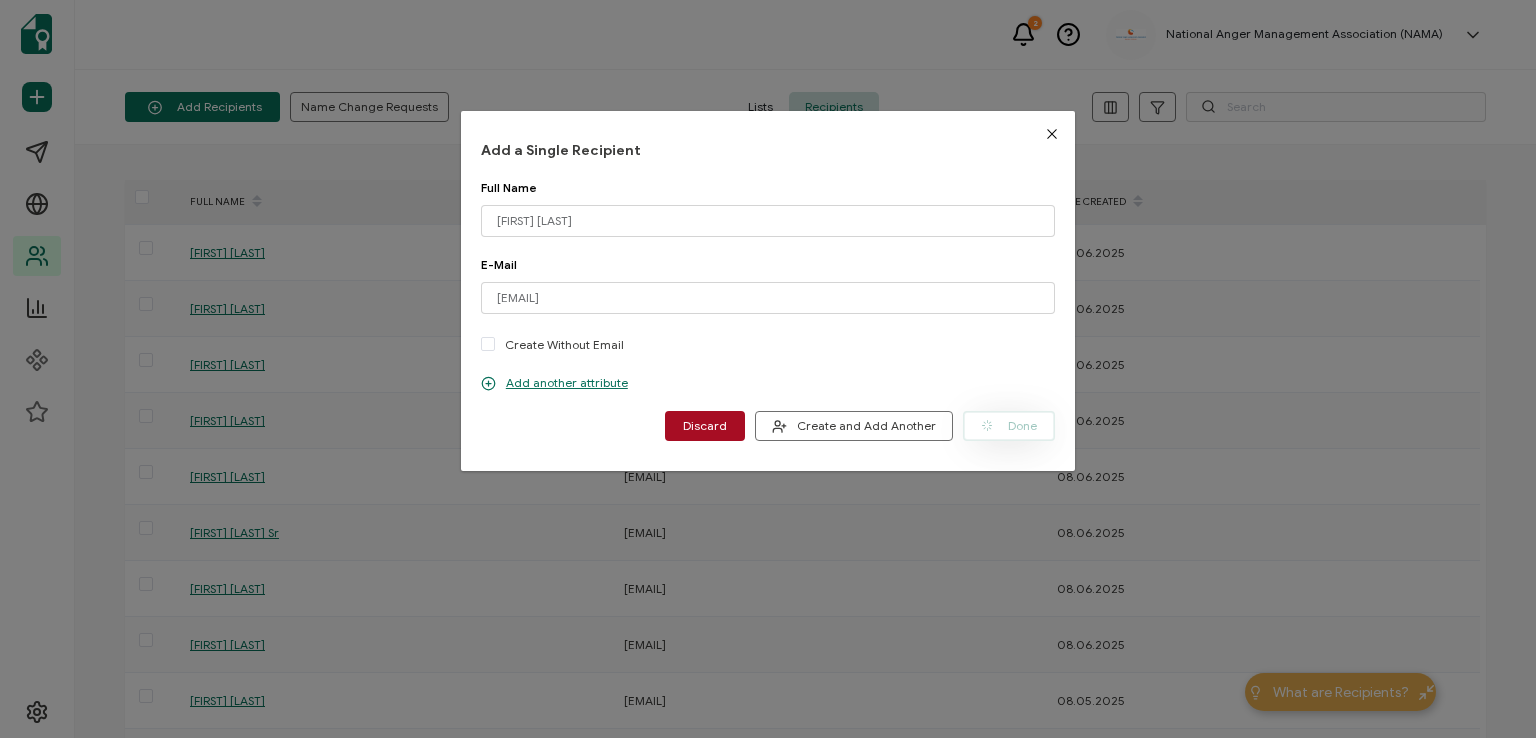 type 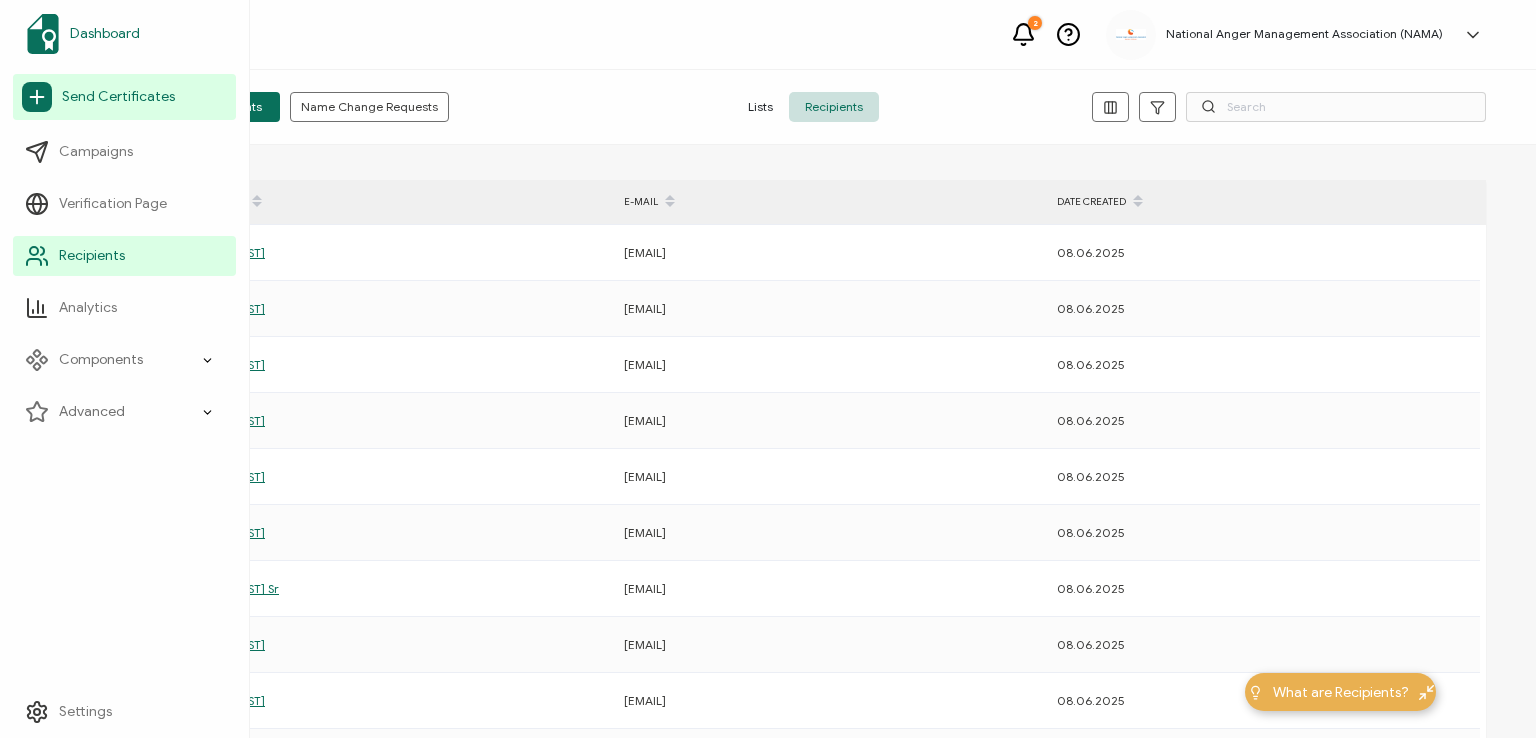 click on "Dashboard" at bounding box center [105, 34] 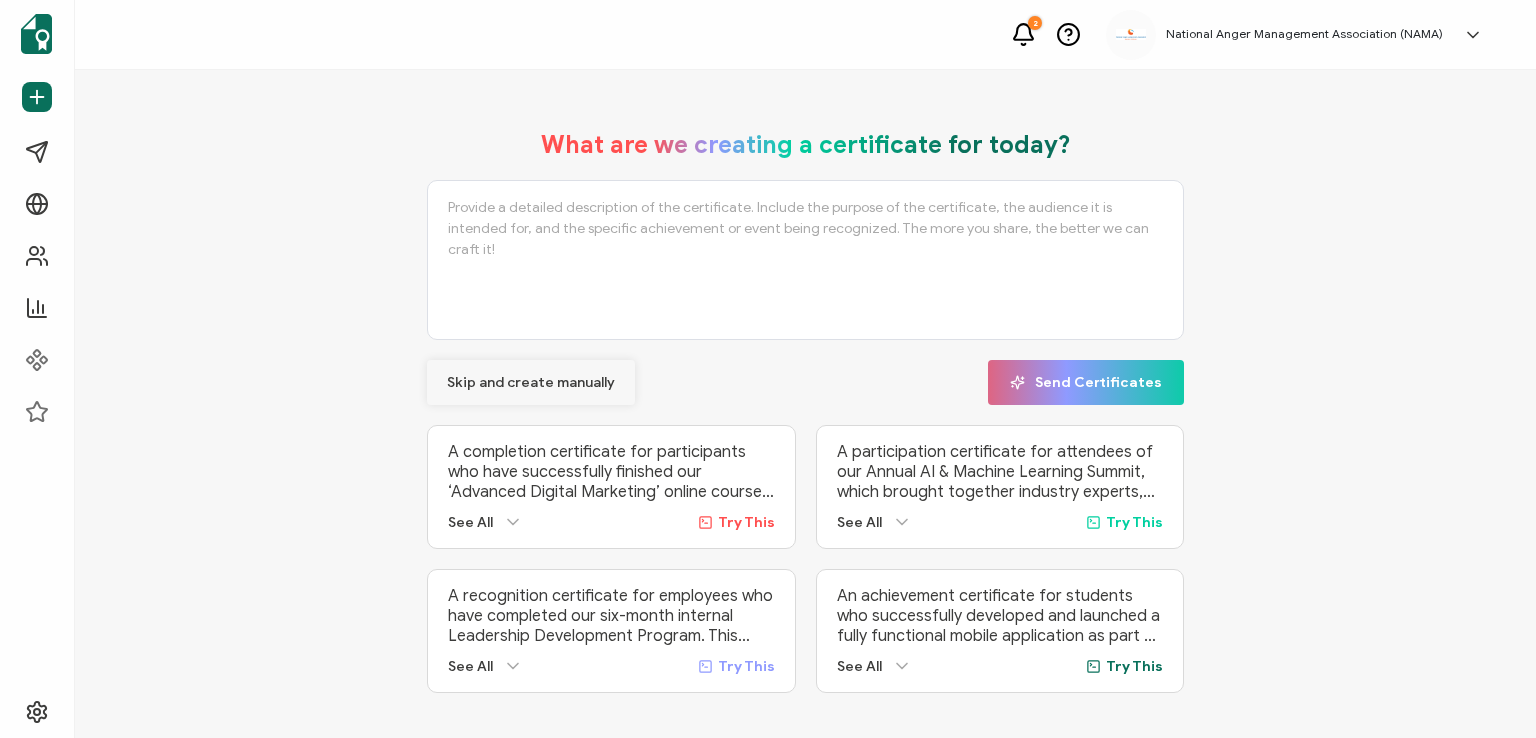click on "Skip and create manually" at bounding box center (531, 383) 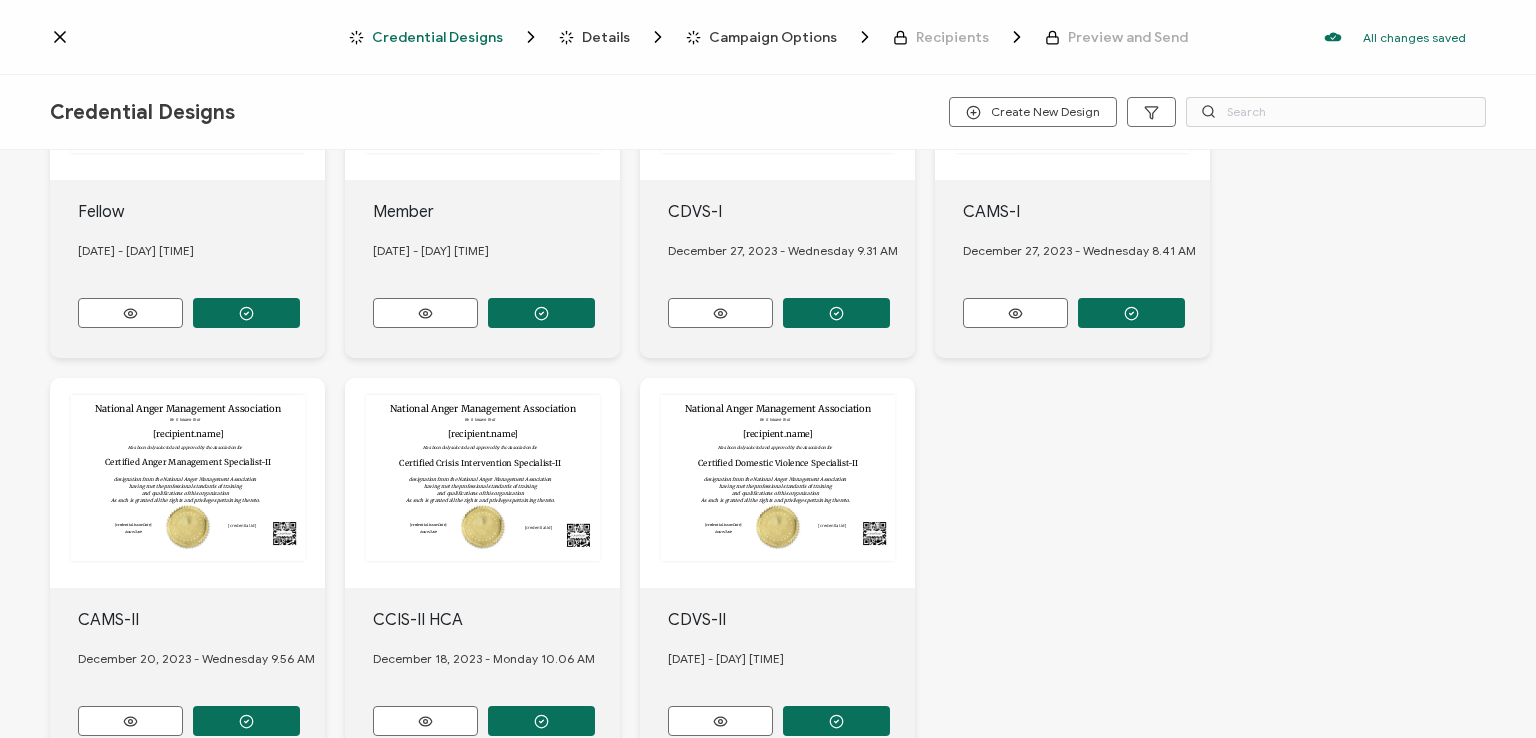 scroll, scrollTop: 763, scrollLeft: 0, axis: vertical 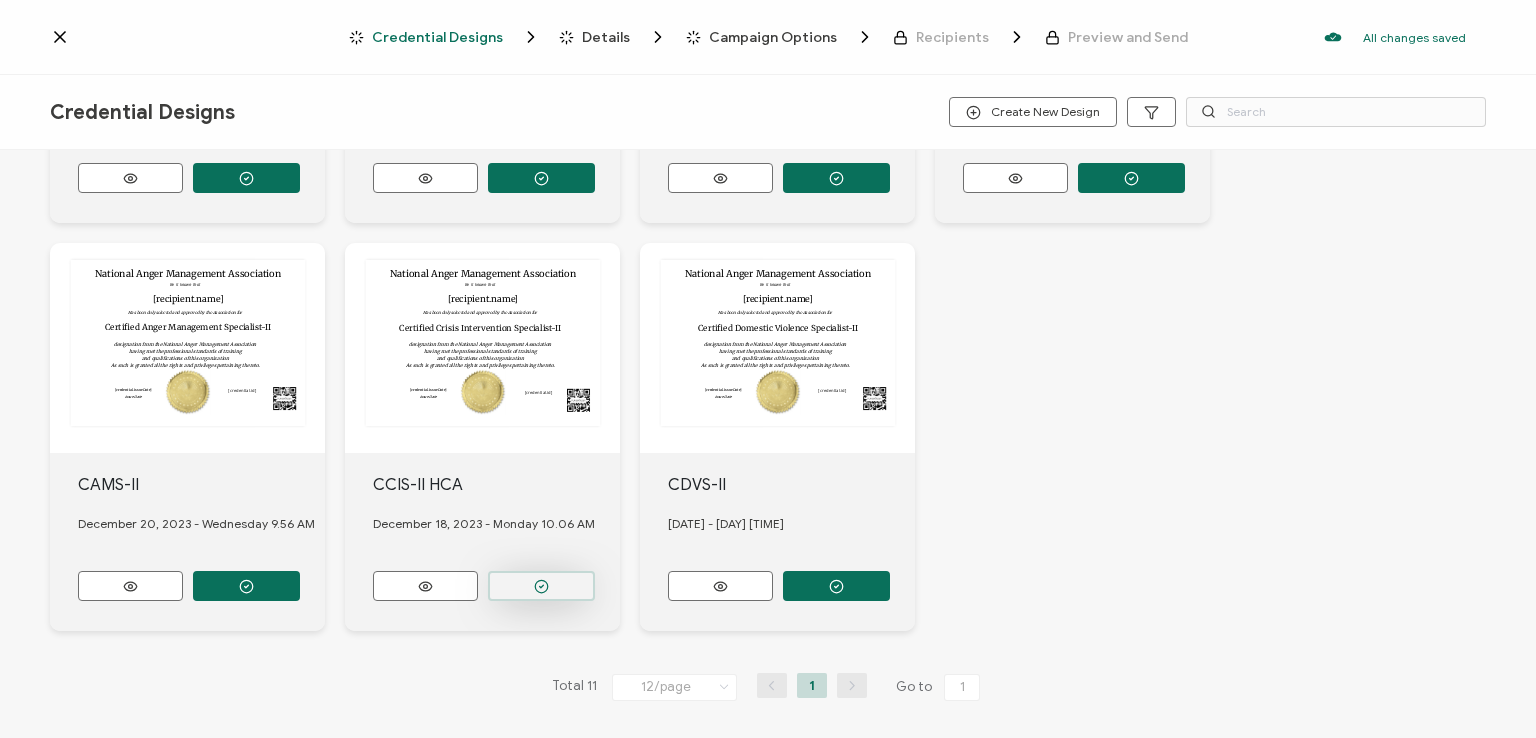 click 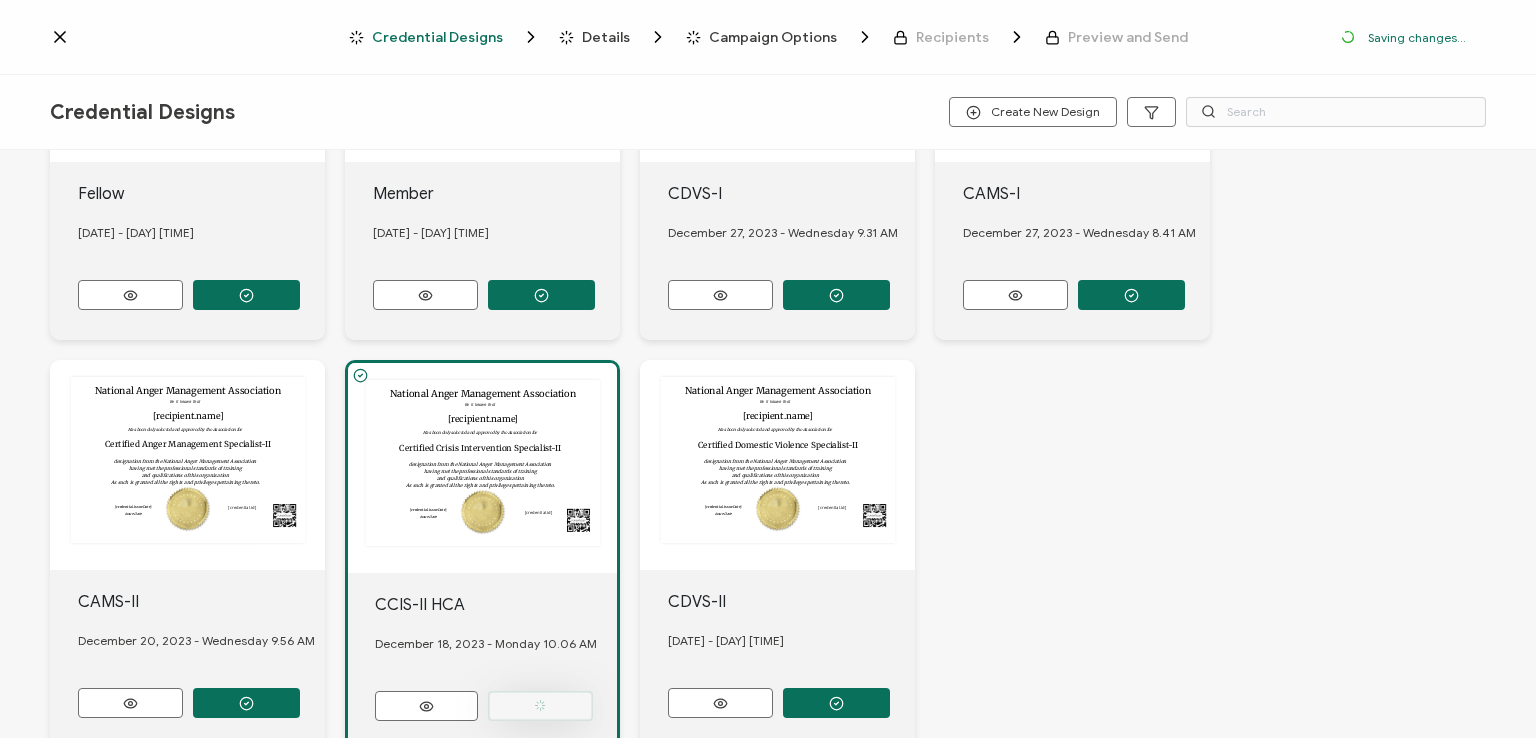 scroll, scrollTop: 880, scrollLeft: 0, axis: vertical 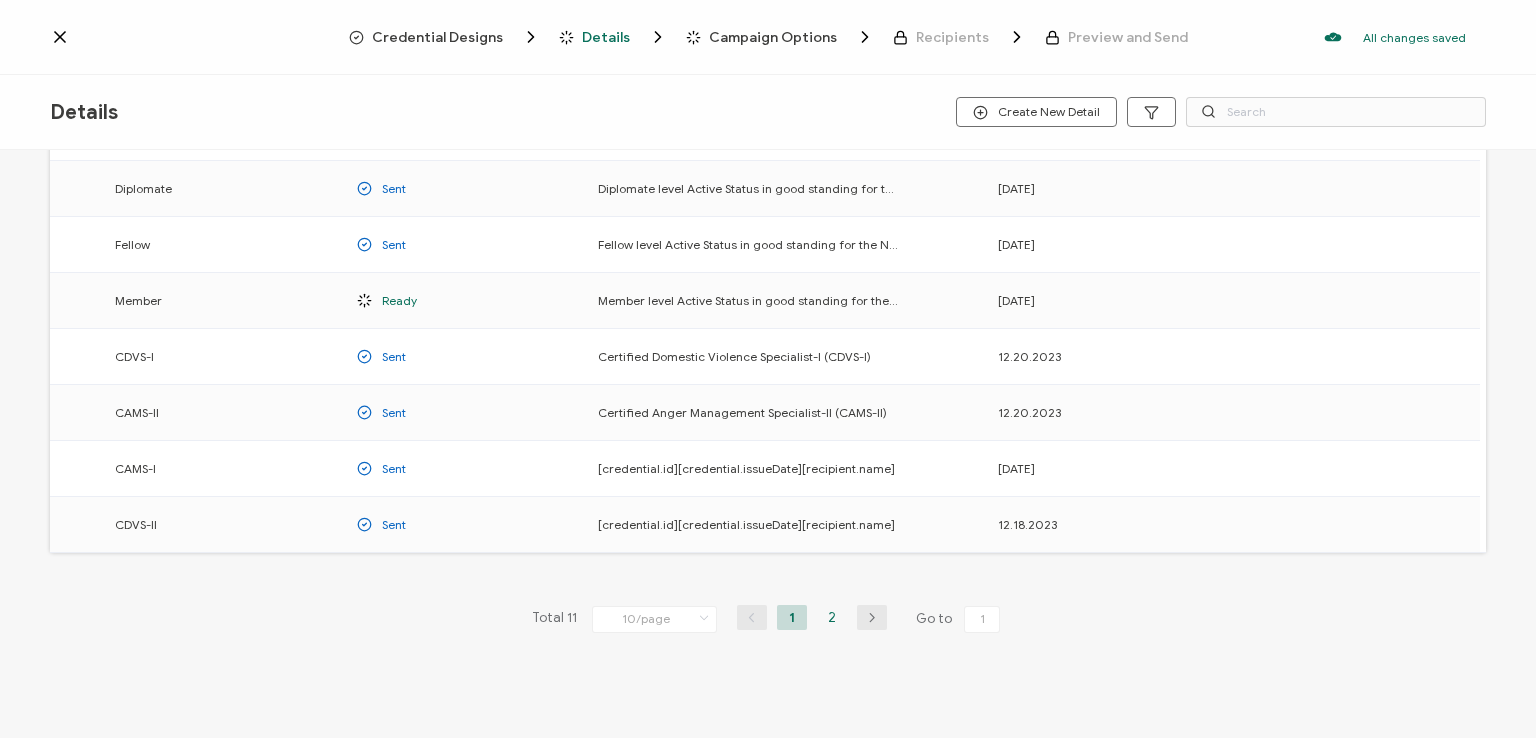 click on "2" at bounding box center (832, 617) 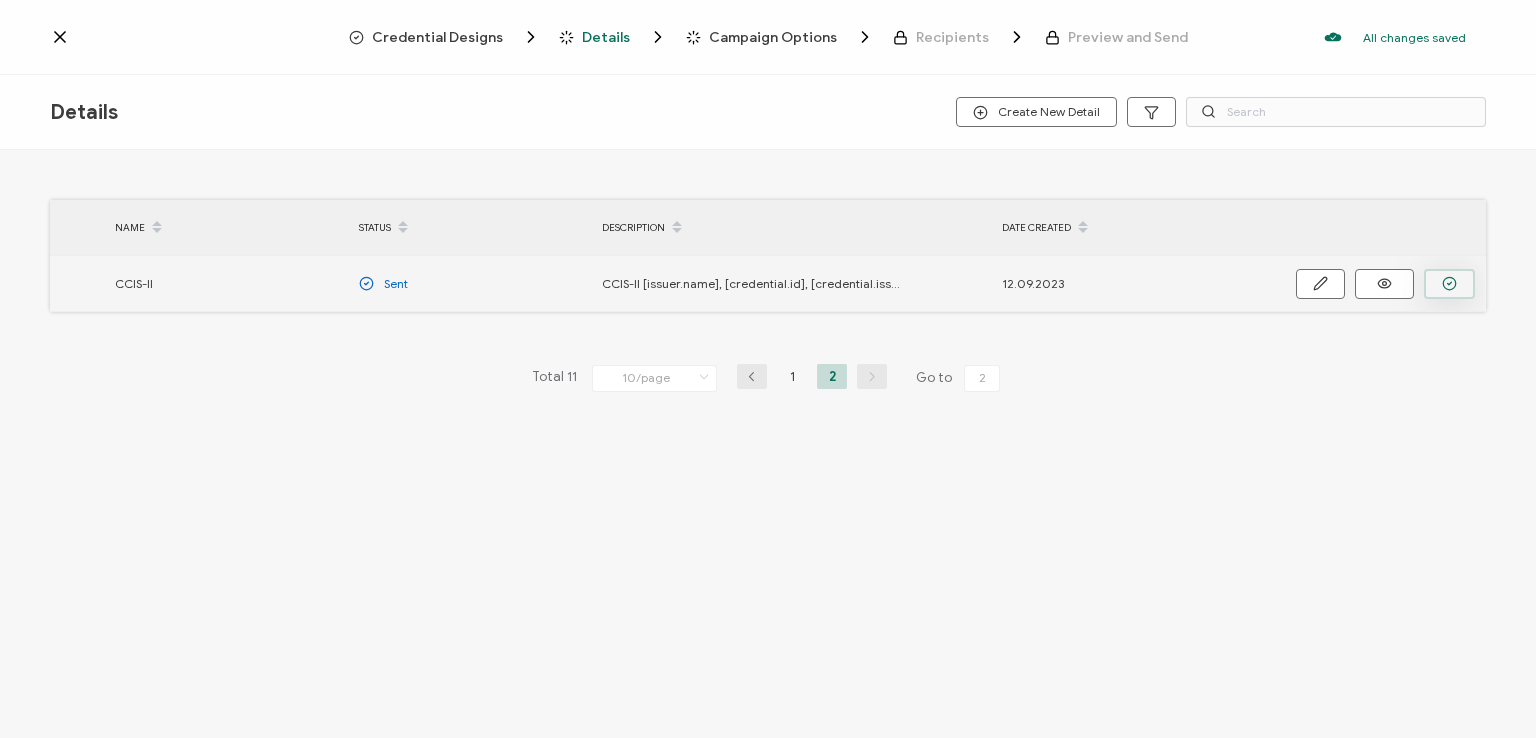 click 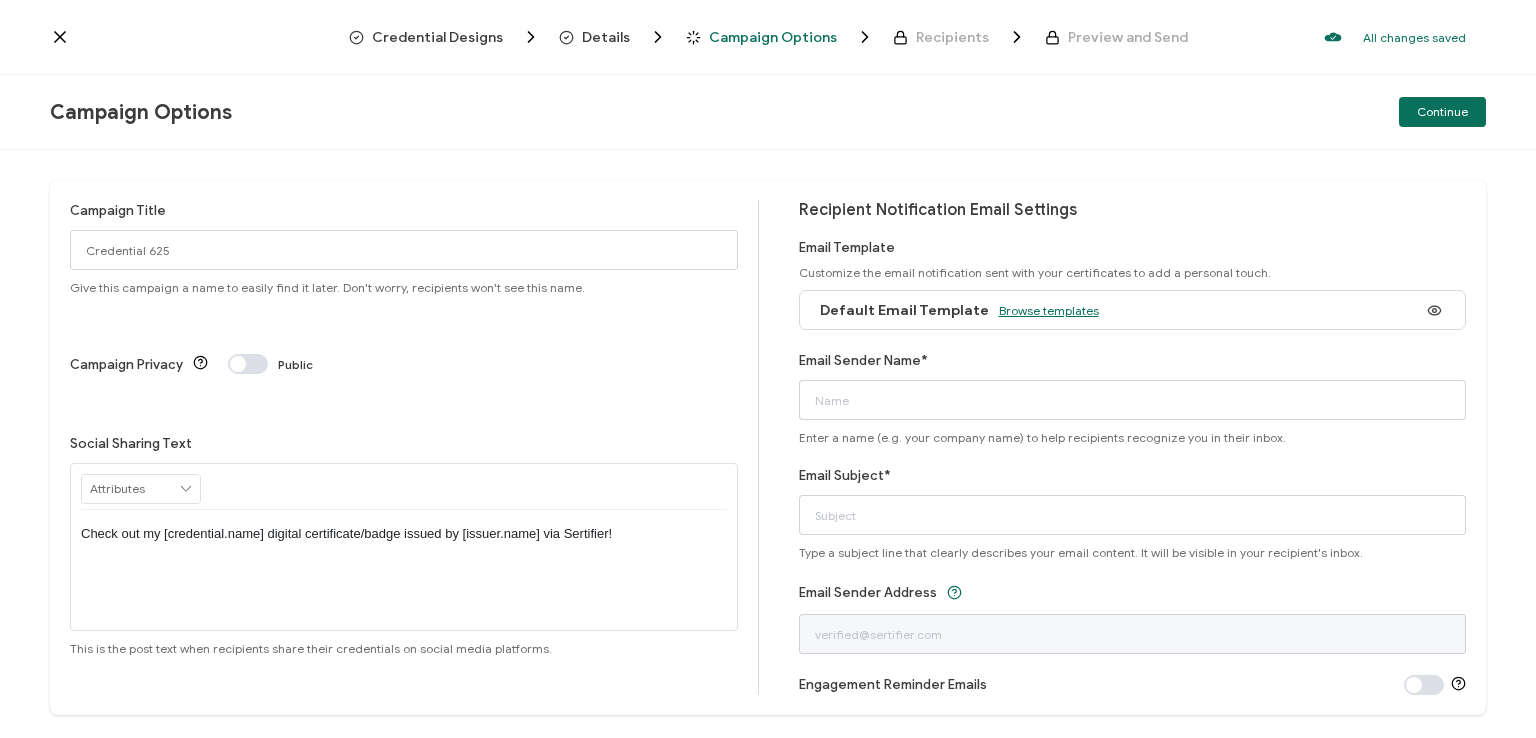 click on "Browse templates" at bounding box center (1049, 310) 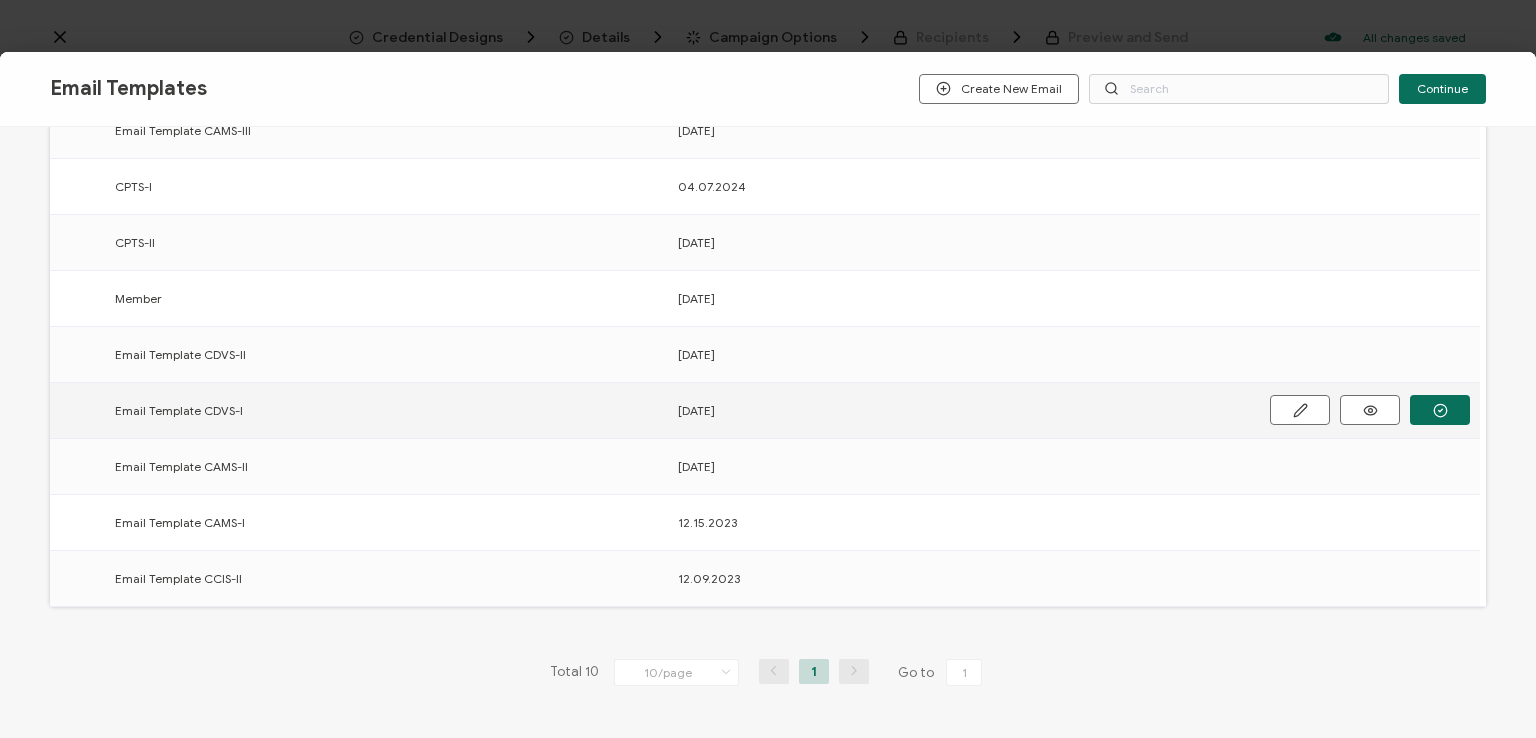 scroll, scrollTop: 311, scrollLeft: 0, axis: vertical 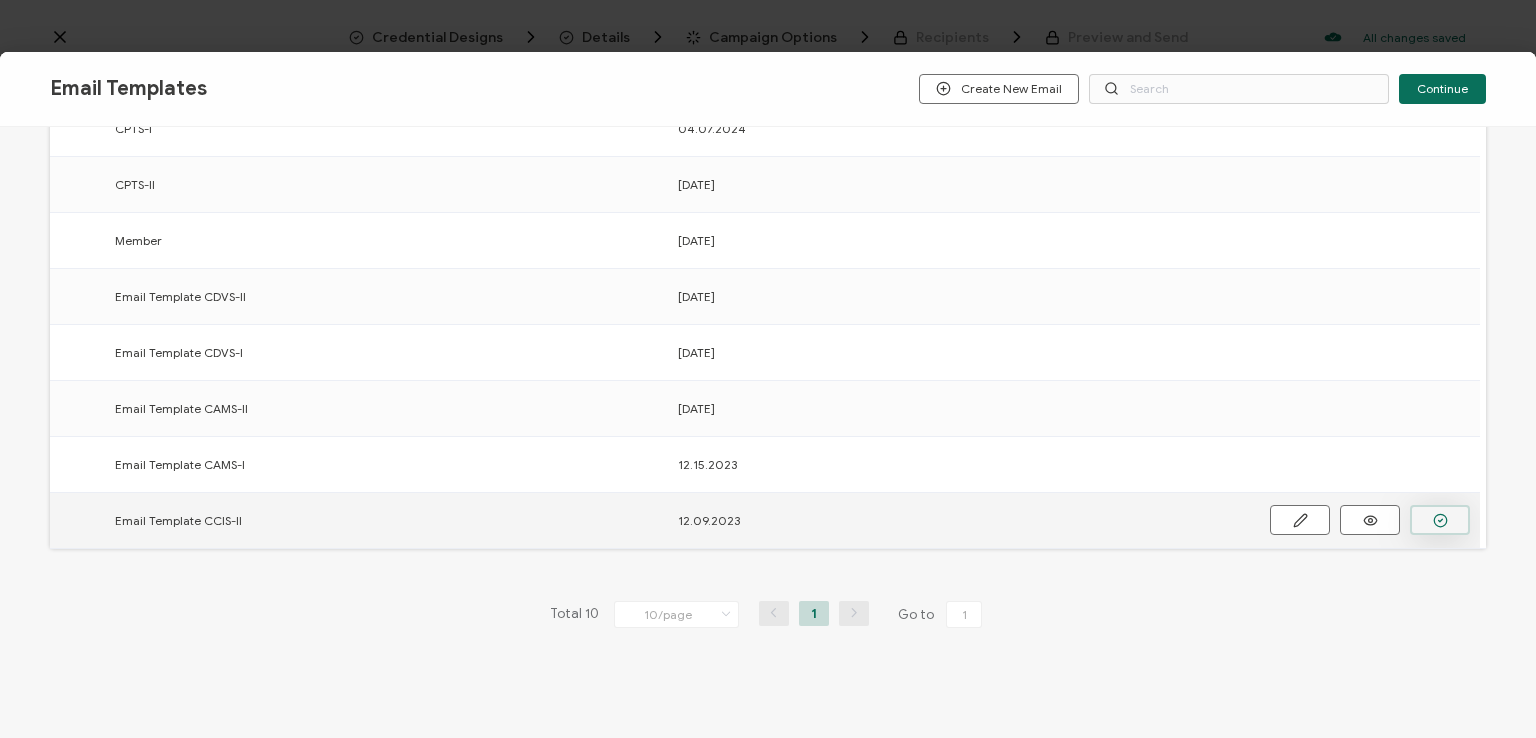 click 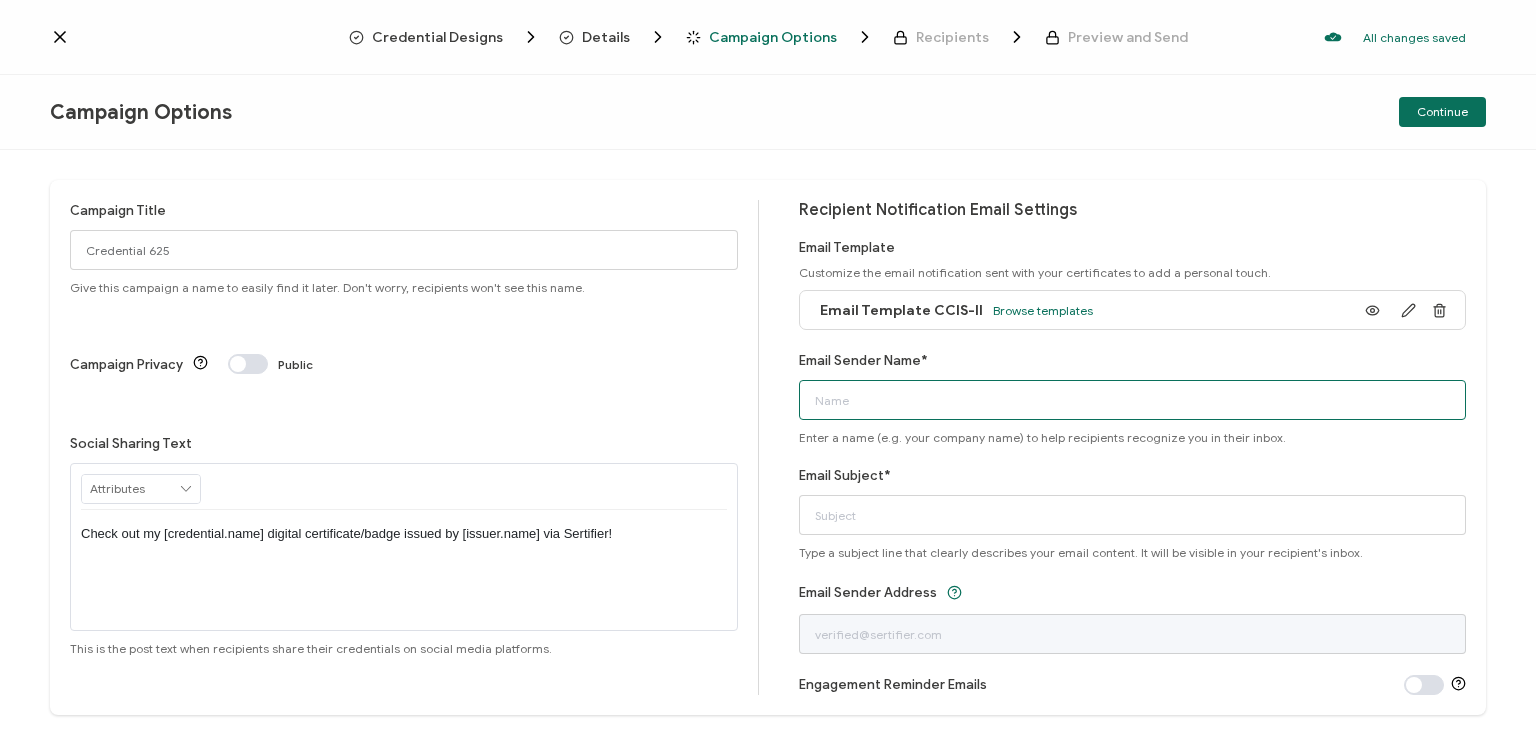 click on "Email Sender Name*" at bounding box center (1133, 400) 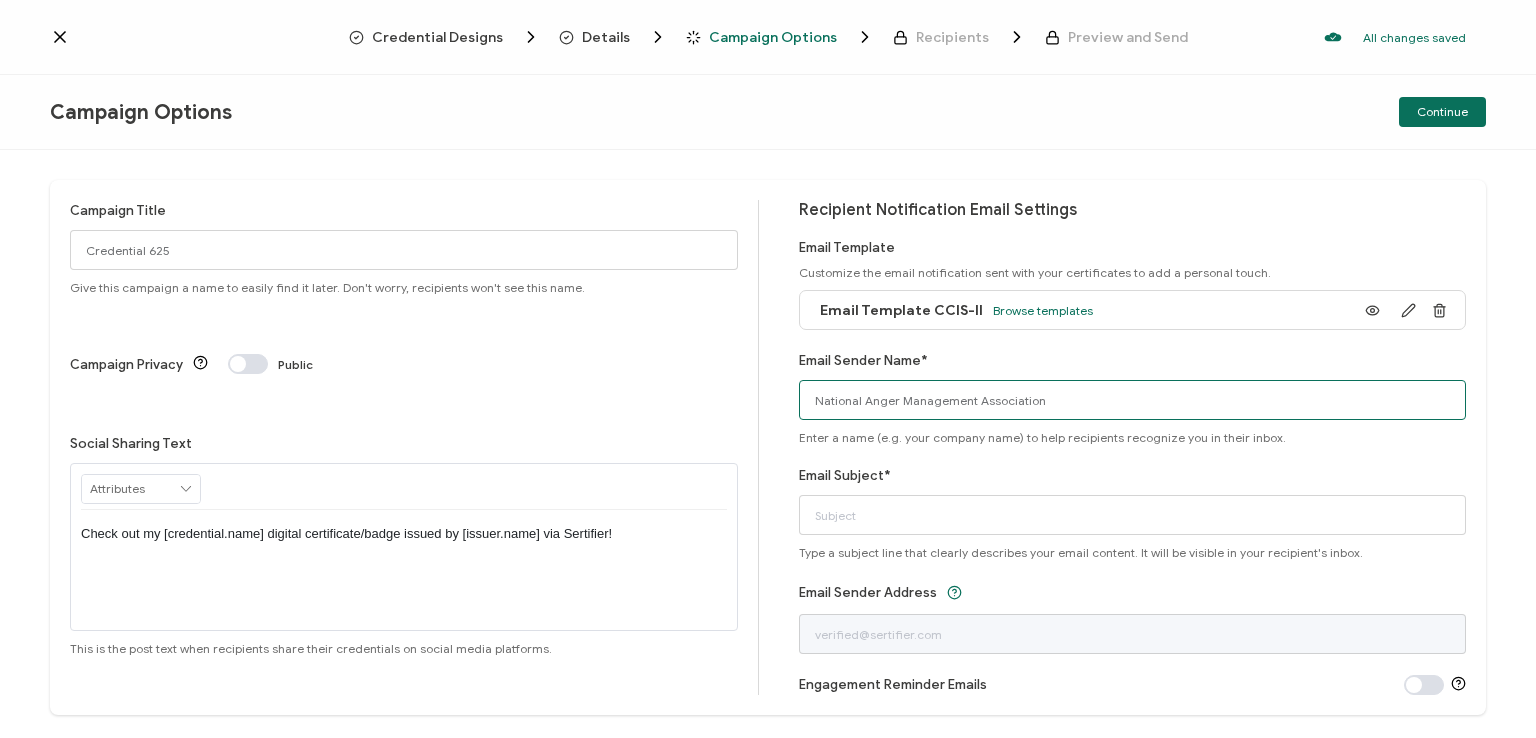 type on "National Anger Management Association" 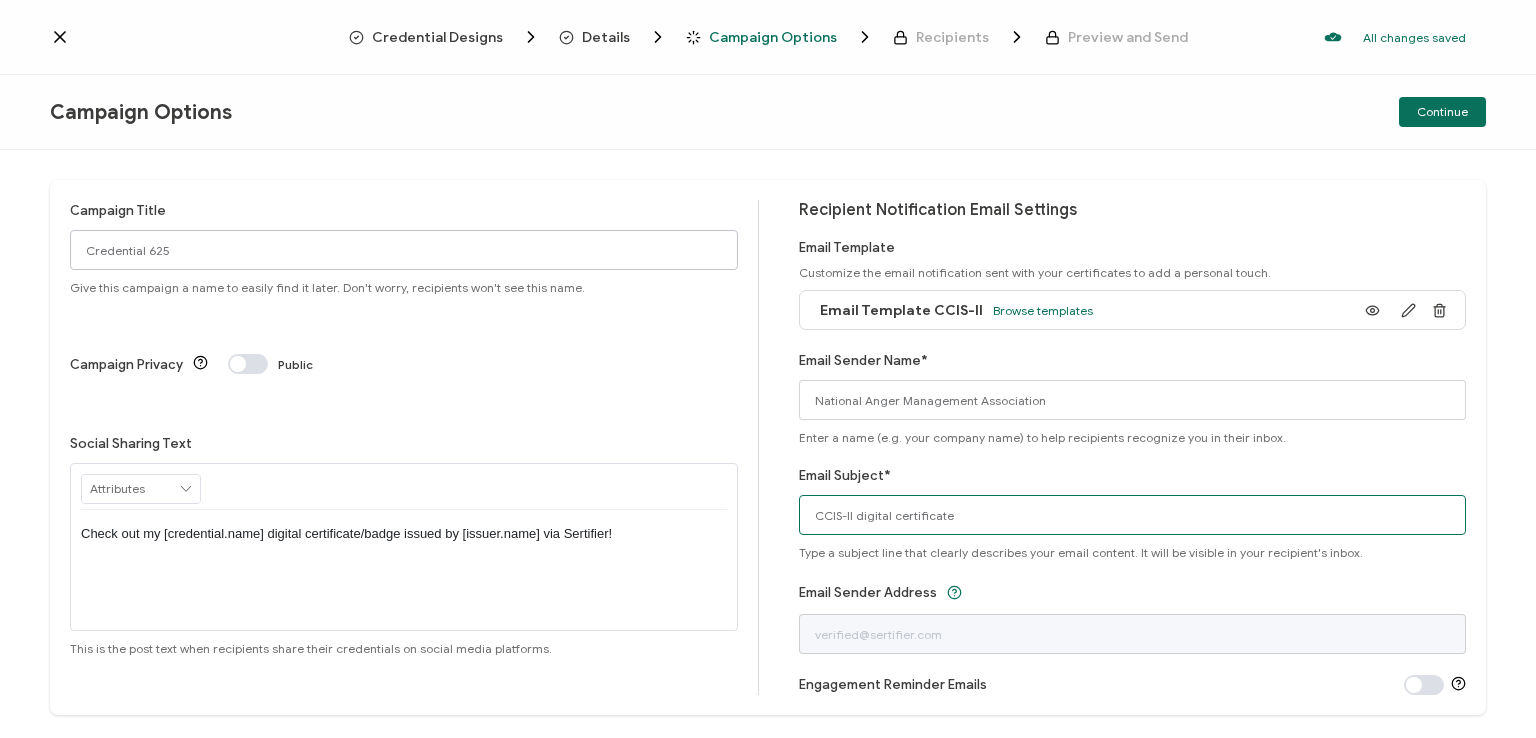 type on "CCIS-II digital certificate" 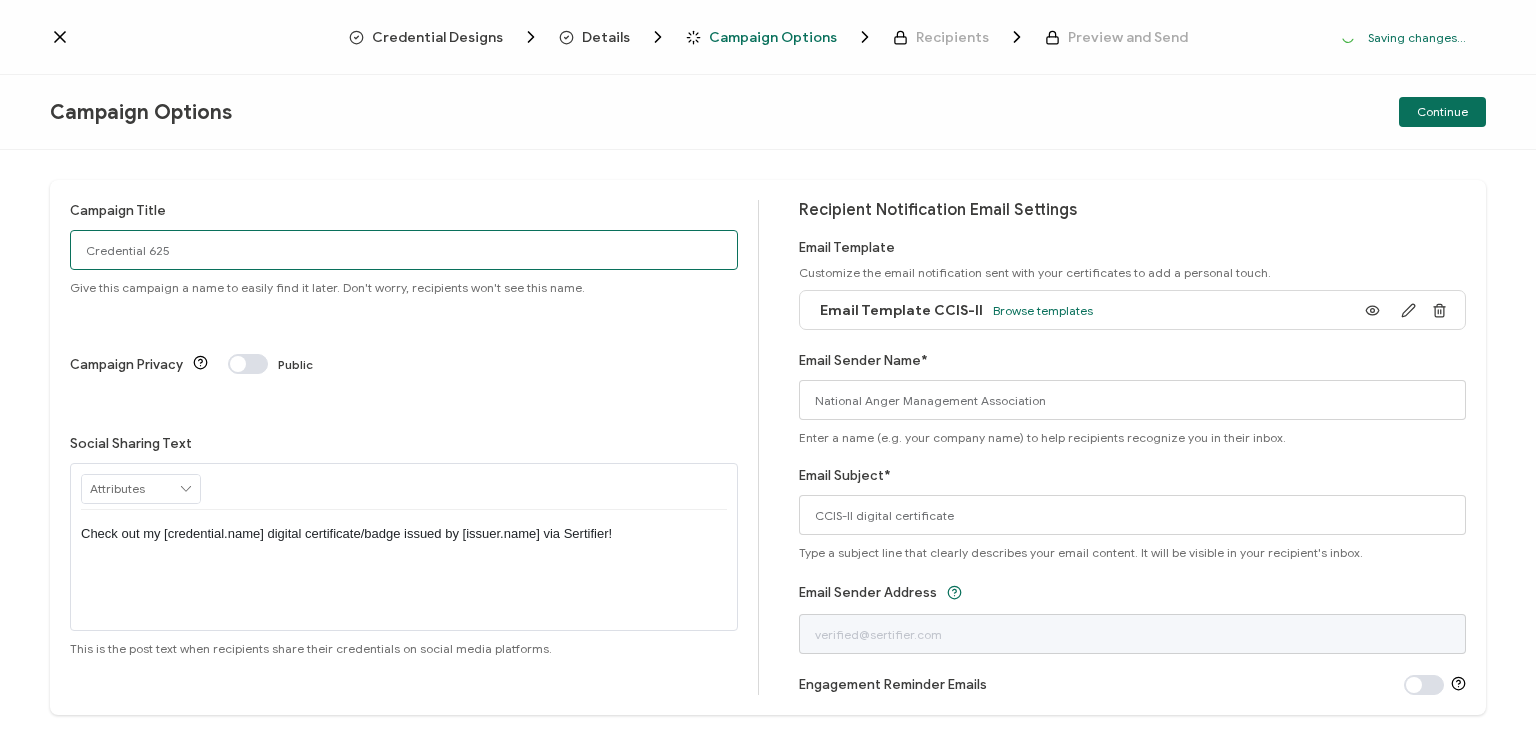 drag, startPoint x: 180, startPoint y: 254, endPoint x: 0, endPoint y: 252, distance: 180.01111 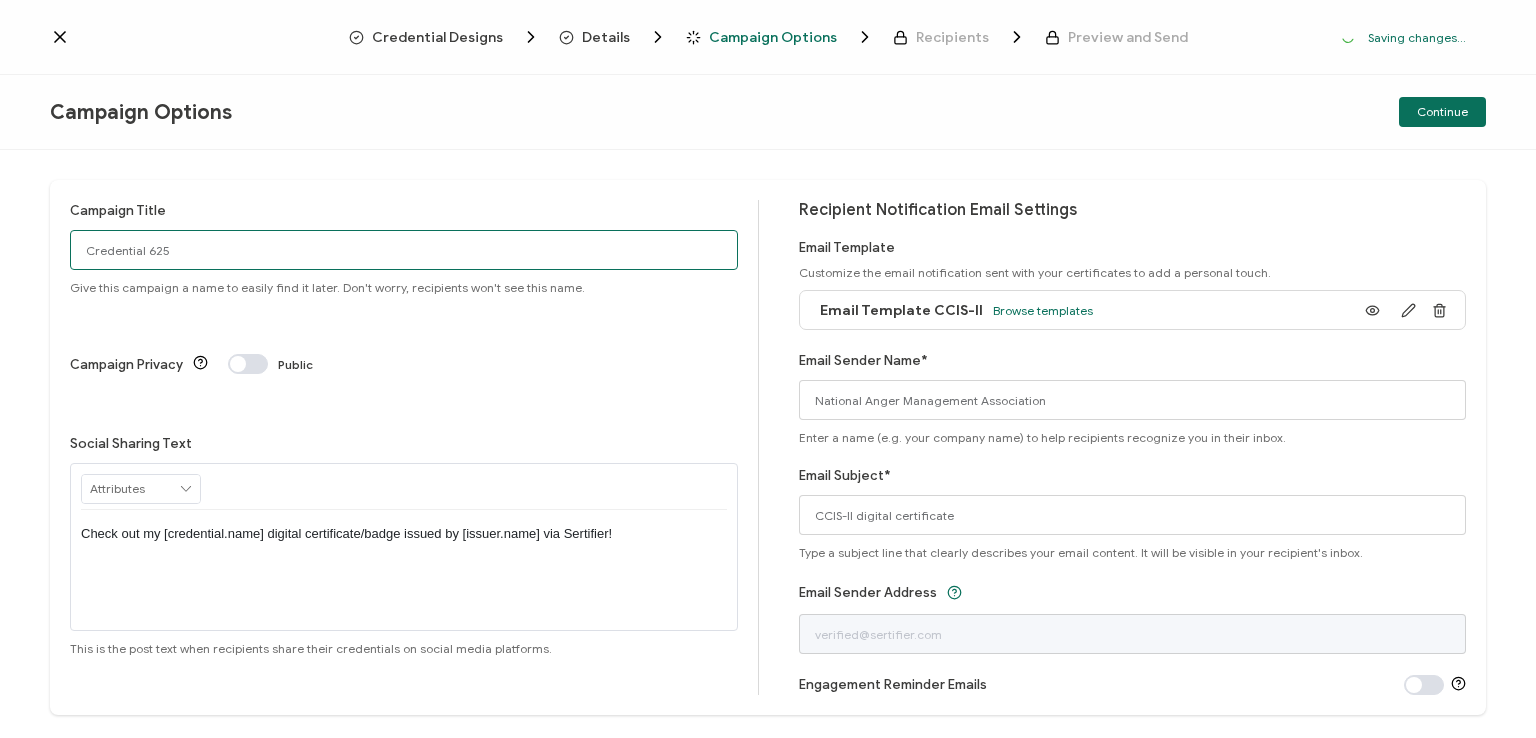 click on "Campaign Title
Credential 625     Give this campaign a name to easily find it later. Don't worry, recipients won't see this name.
Campaign Privacy
Public
Social Sharing Text
RECIPIENT
Recipient Name
Recipient E-Mail
CREDENTIAL
Credential ID
Issue Date
Credential Name
Credential Desciption
Expire Date
ISSUER
Issuer Name
CUSTOM
First Name
Create New Attribute" at bounding box center [768, 444] 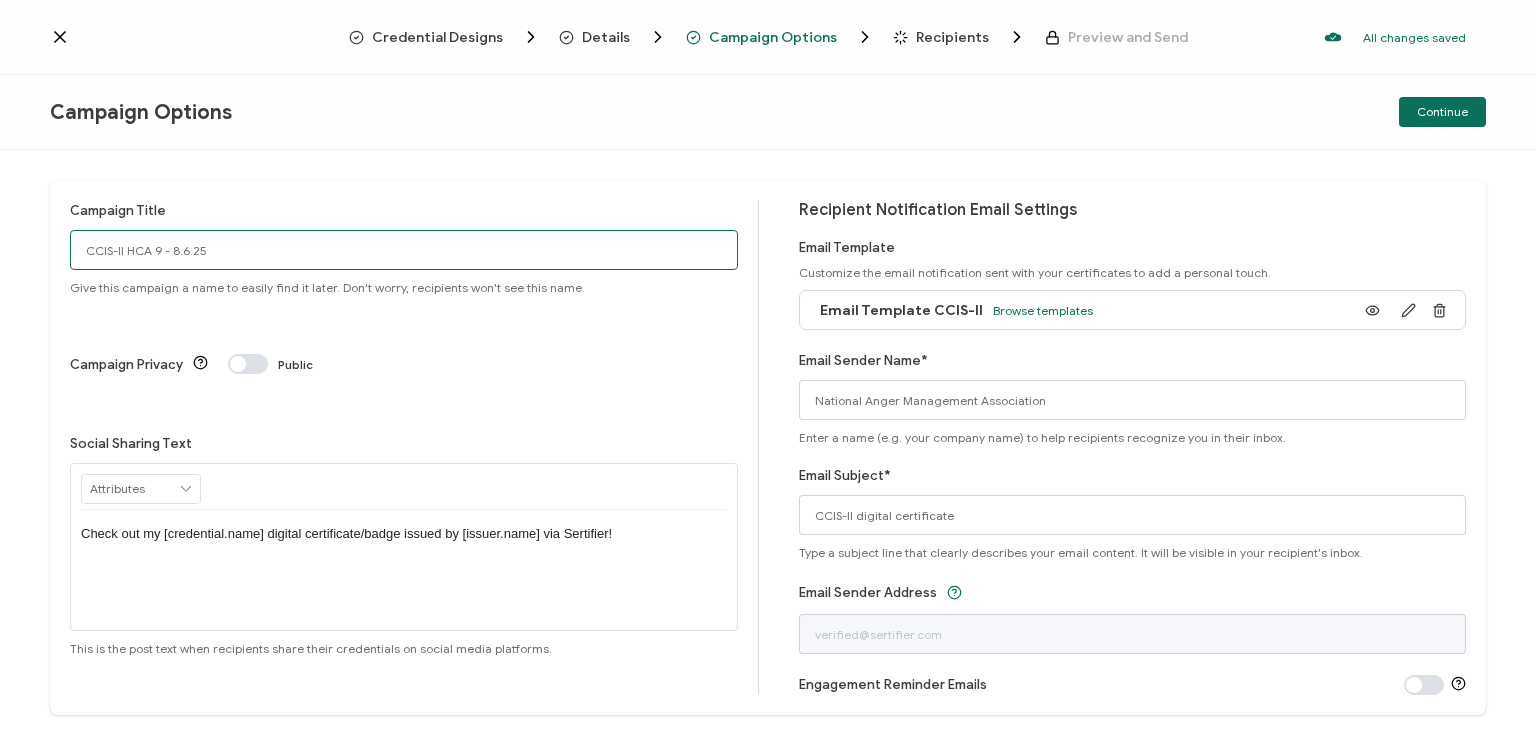 type on "CCIS-II HCA 9 - 8.6.25" 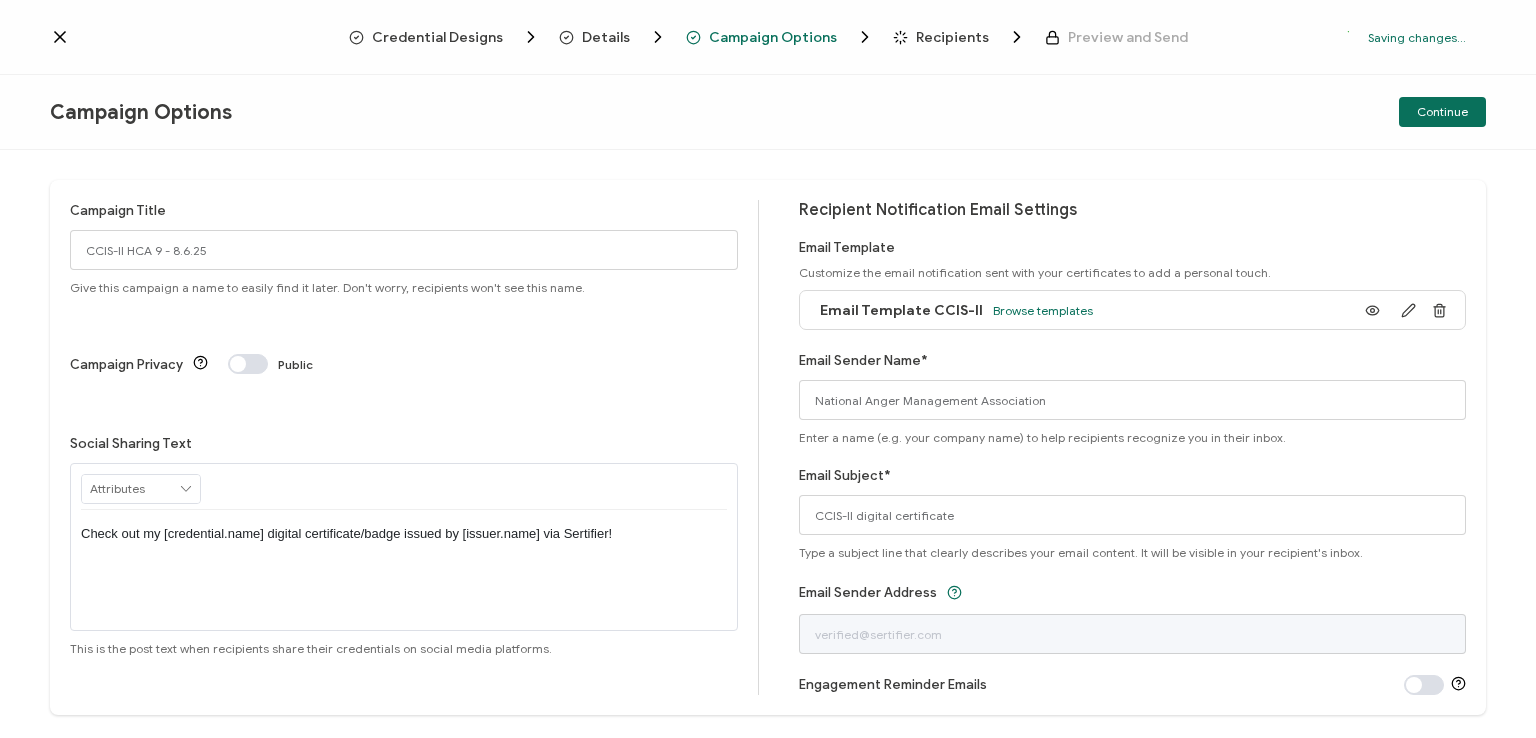 click on "Check out my [credential.name] digital certificate/badge issued by [issuer.name] via Sertifier!" at bounding box center (404, 534) 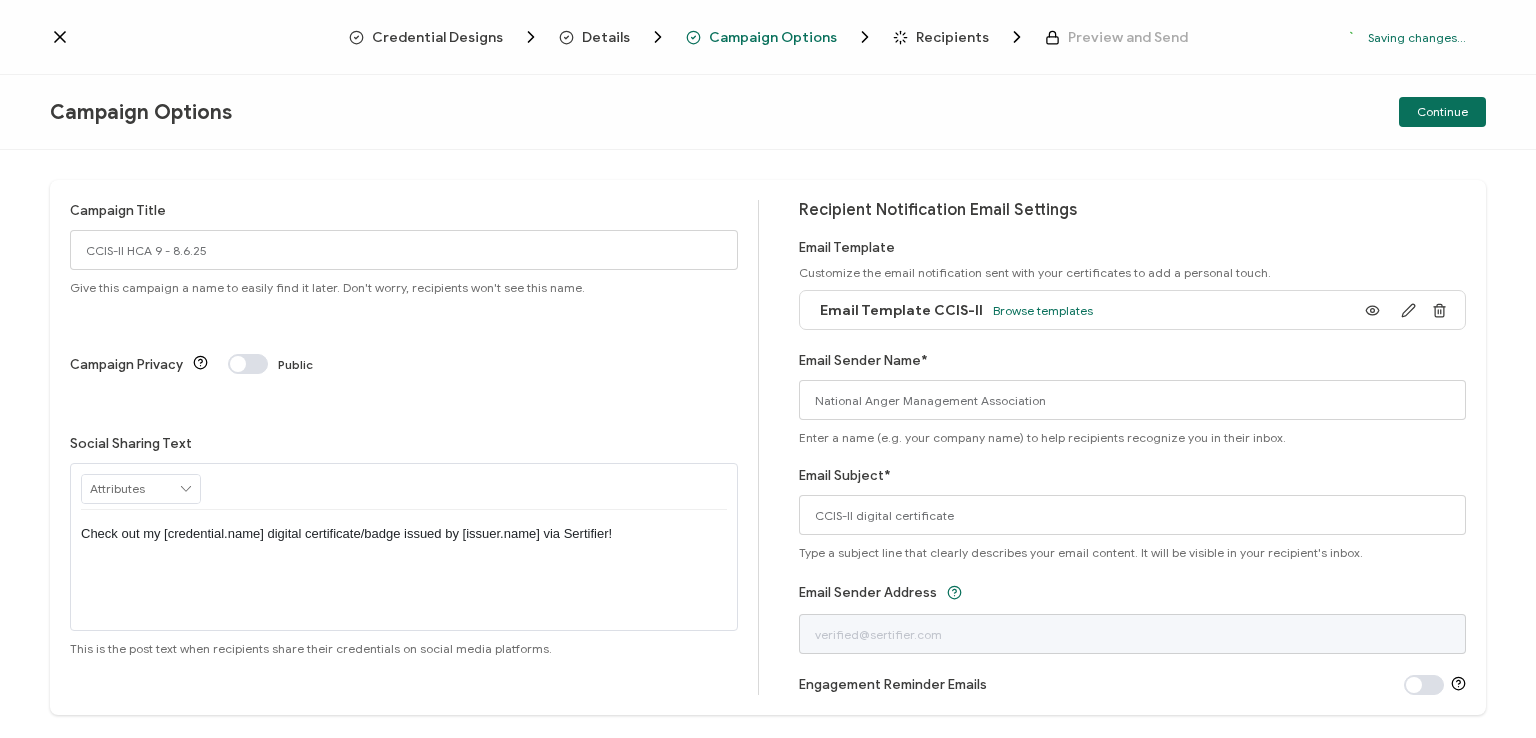 type 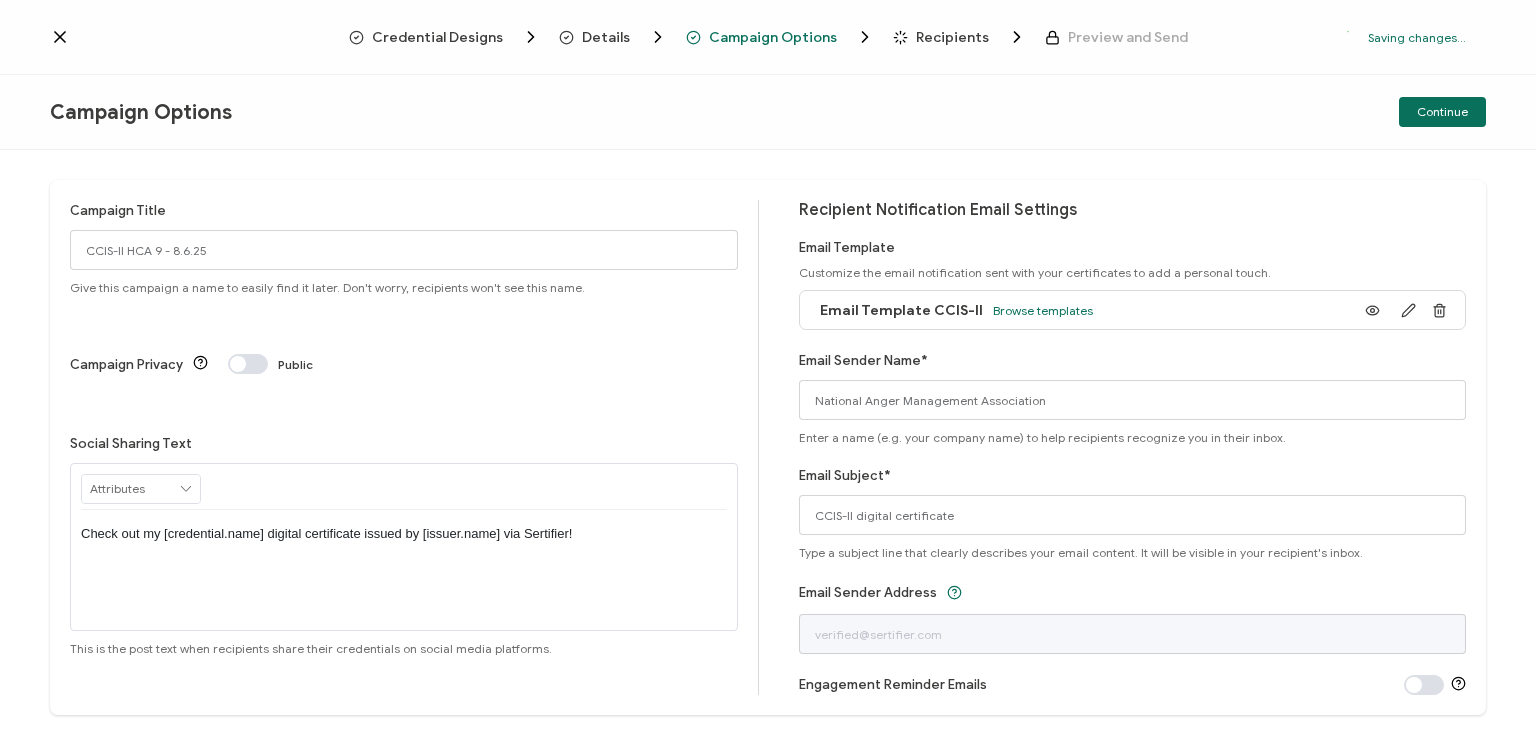 click on "Campaign Options
Continue" at bounding box center [768, 112] 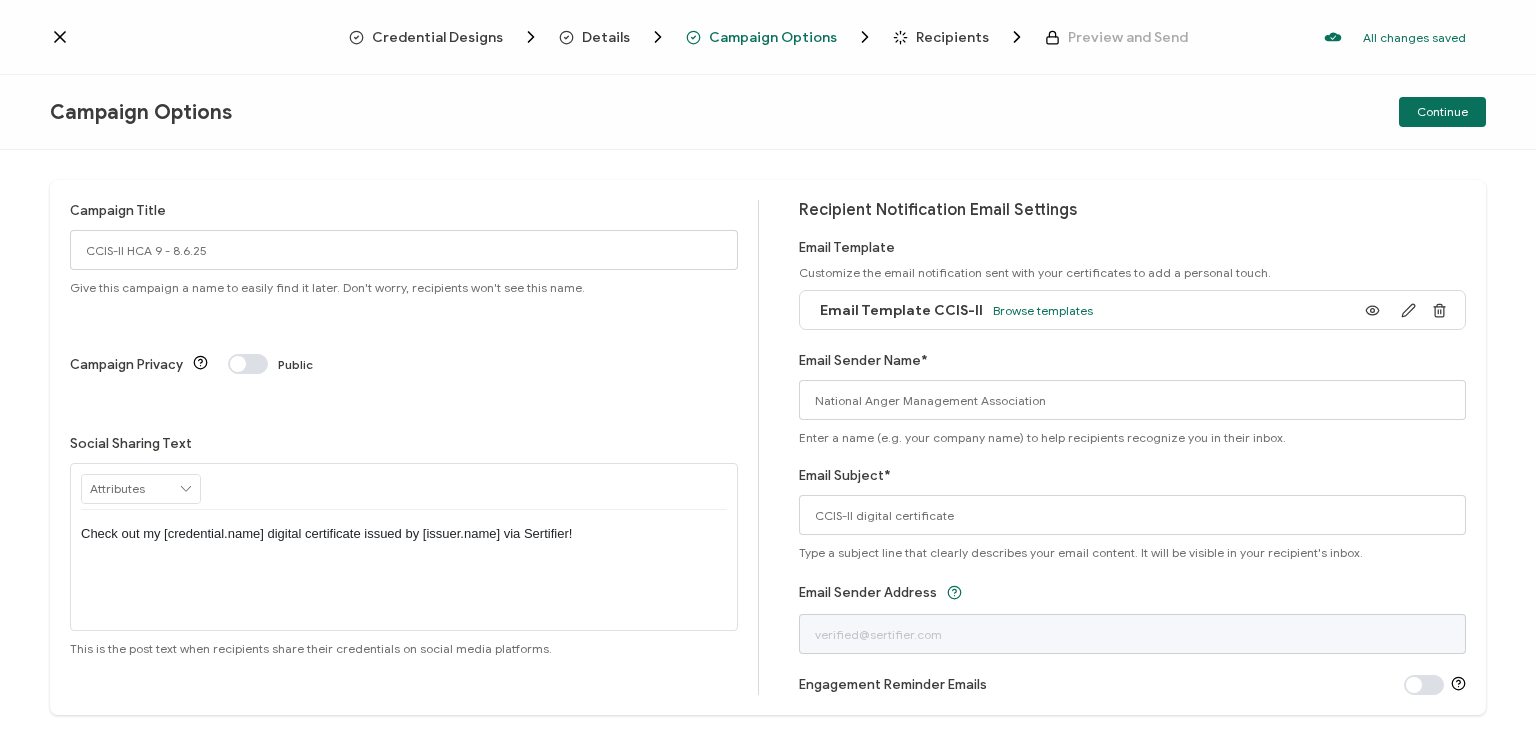 click on "Campaign Options
Continue" at bounding box center [768, 112] 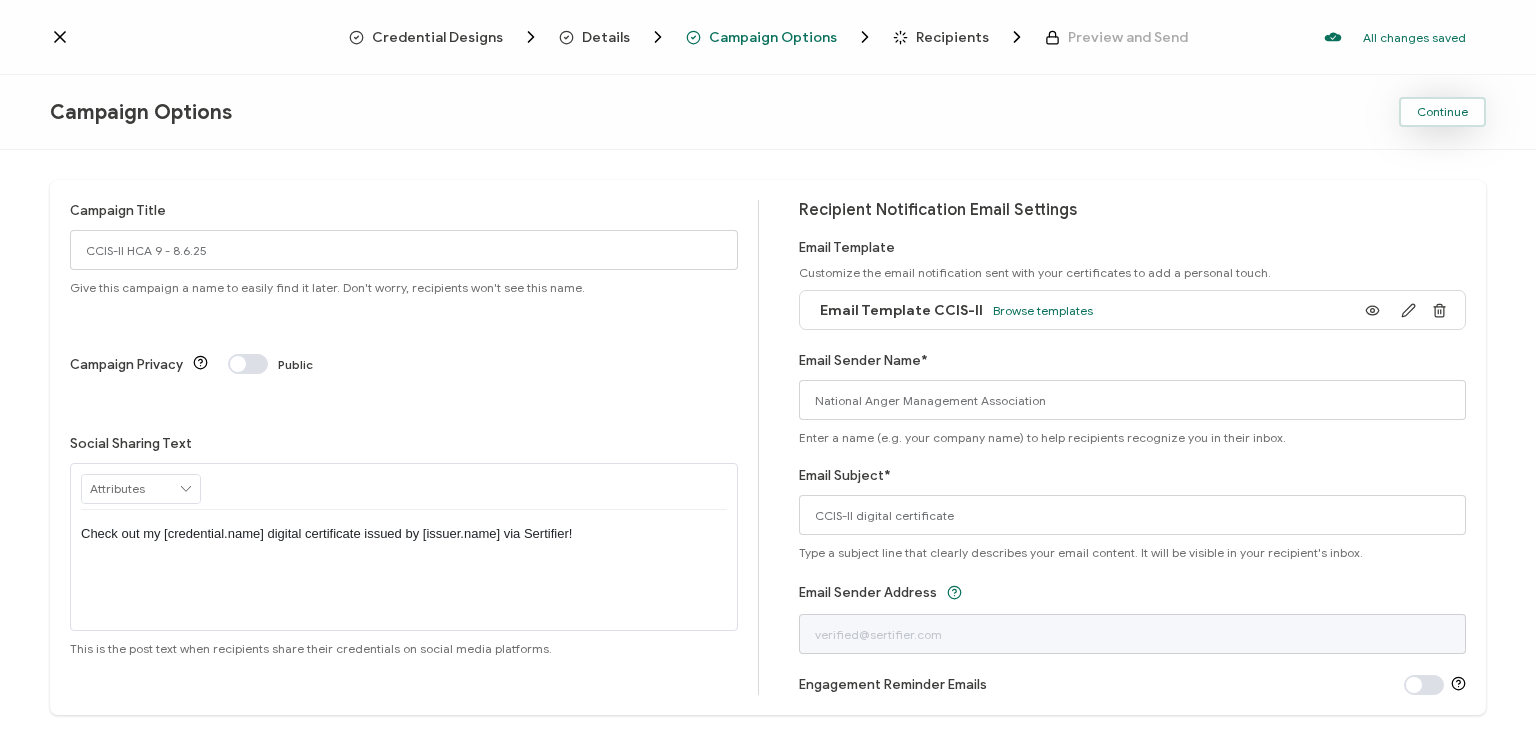 click on "Continue" at bounding box center [1442, 112] 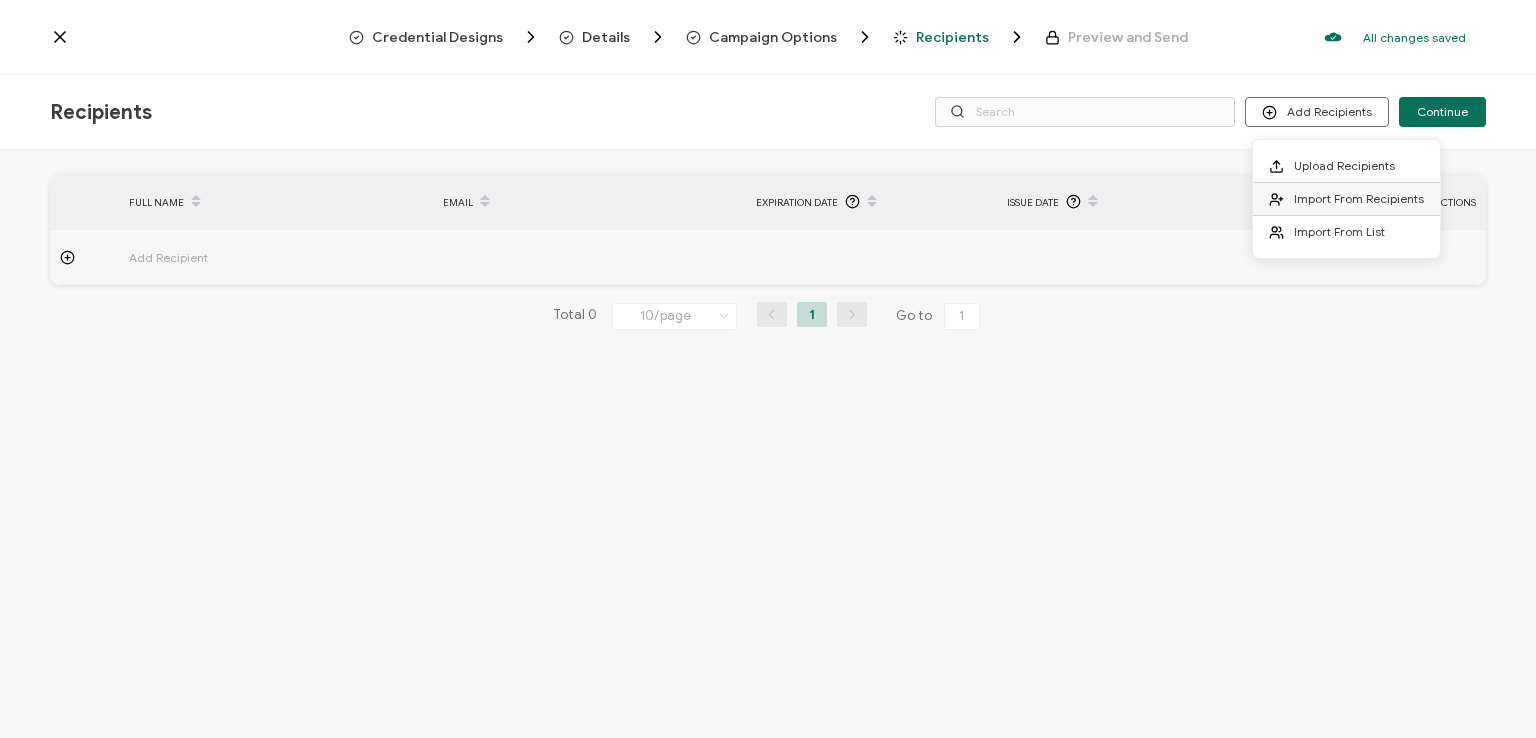 click on "Import From Recipients" at bounding box center [1359, 198] 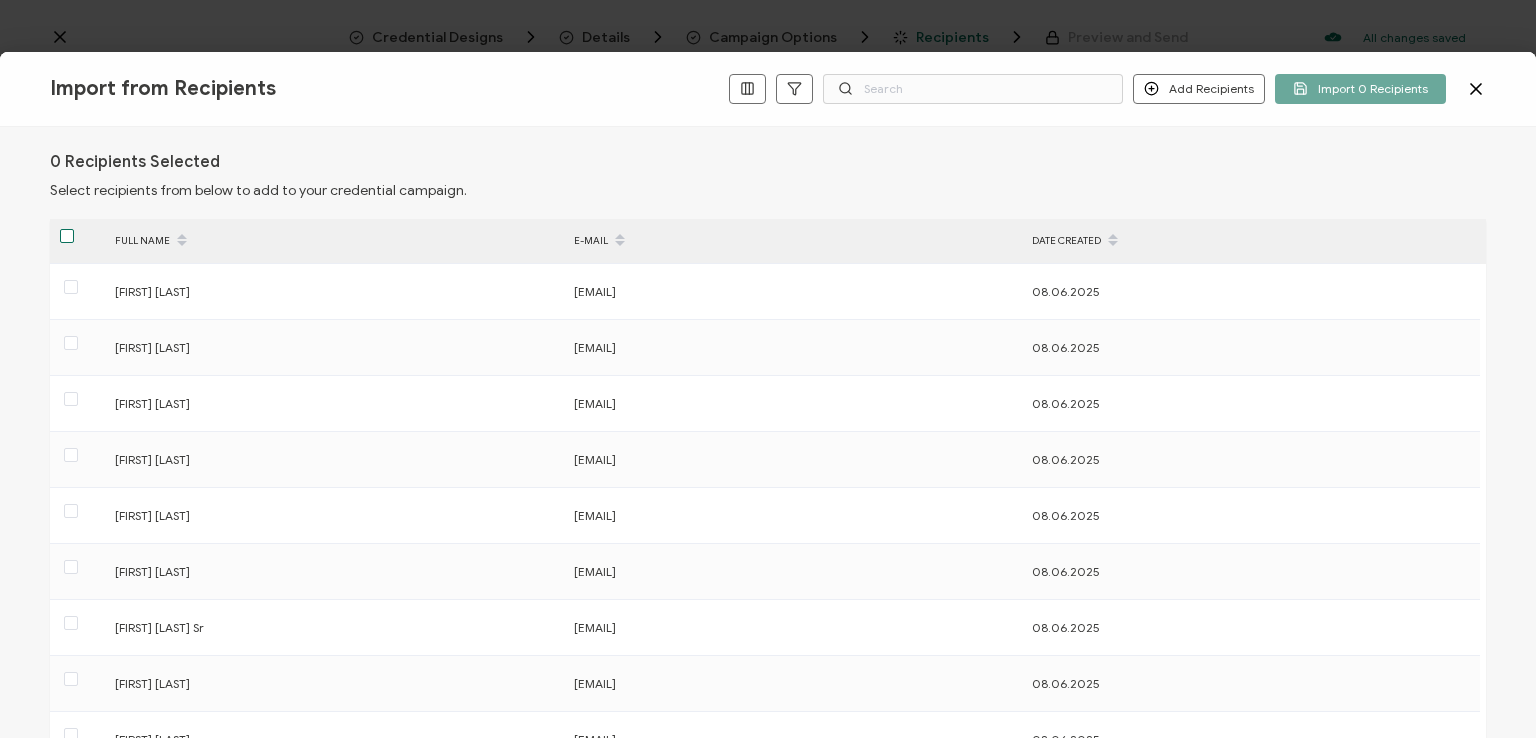 click at bounding box center (67, 236) 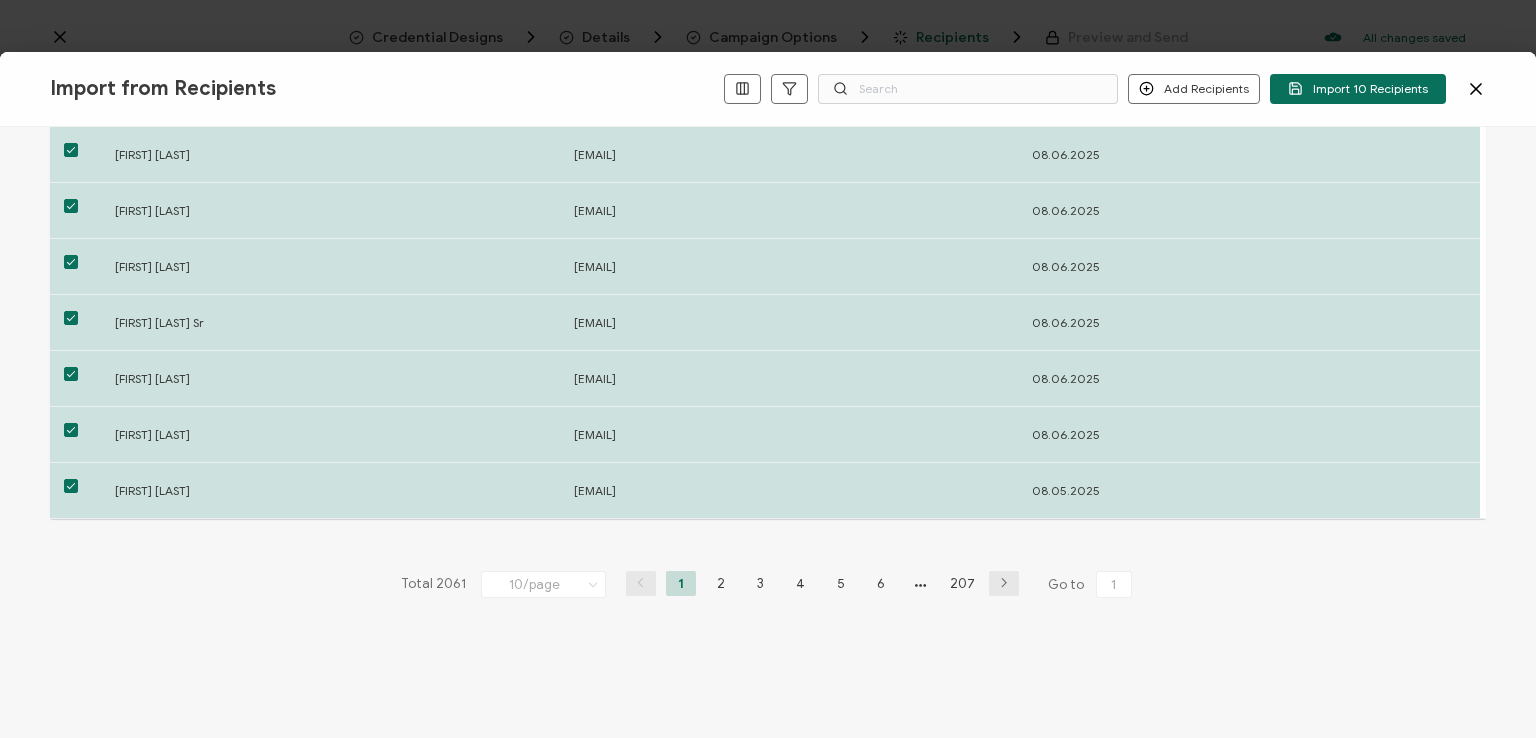scroll, scrollTop: 310, scrollLeft: 0, axis: vertical 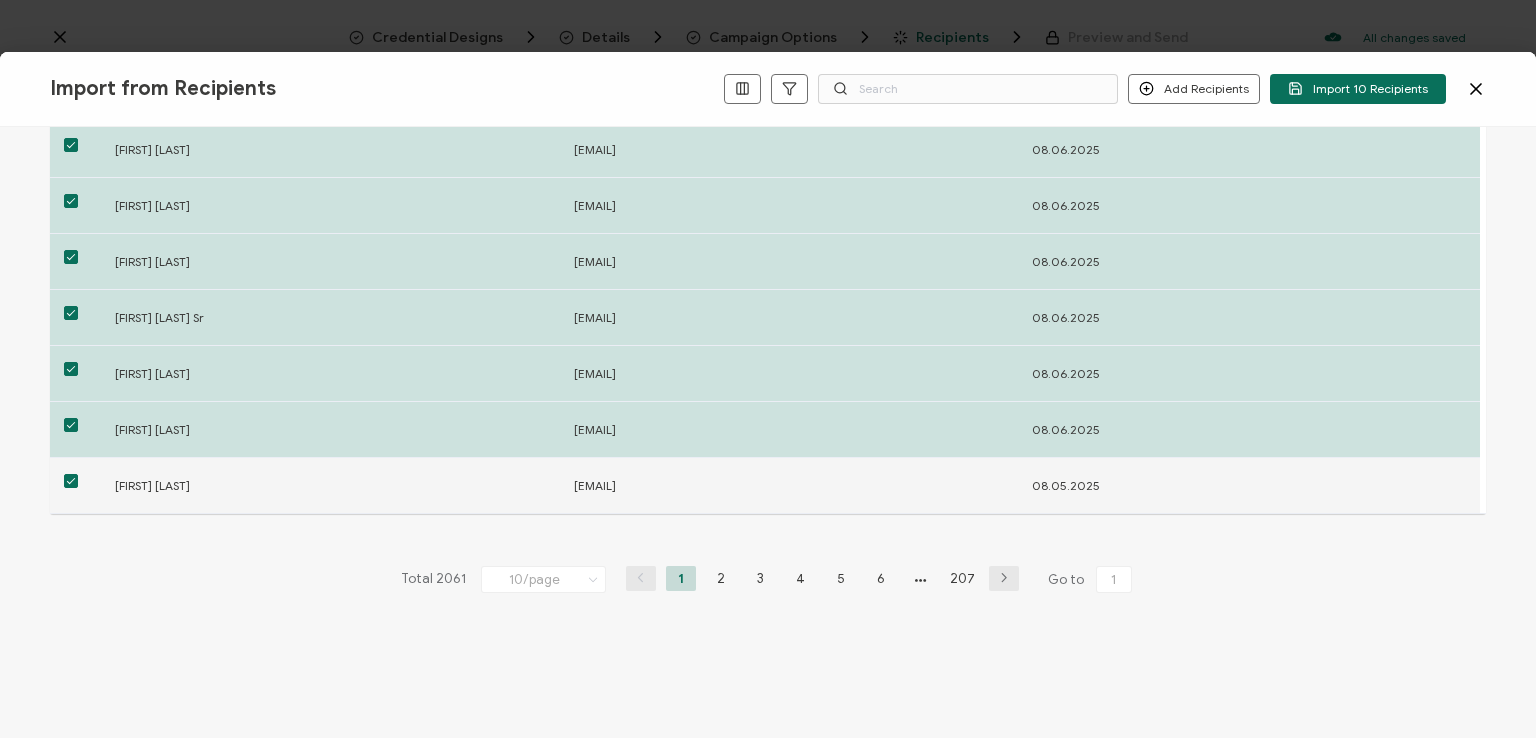 click at bounding box center [71, 481] 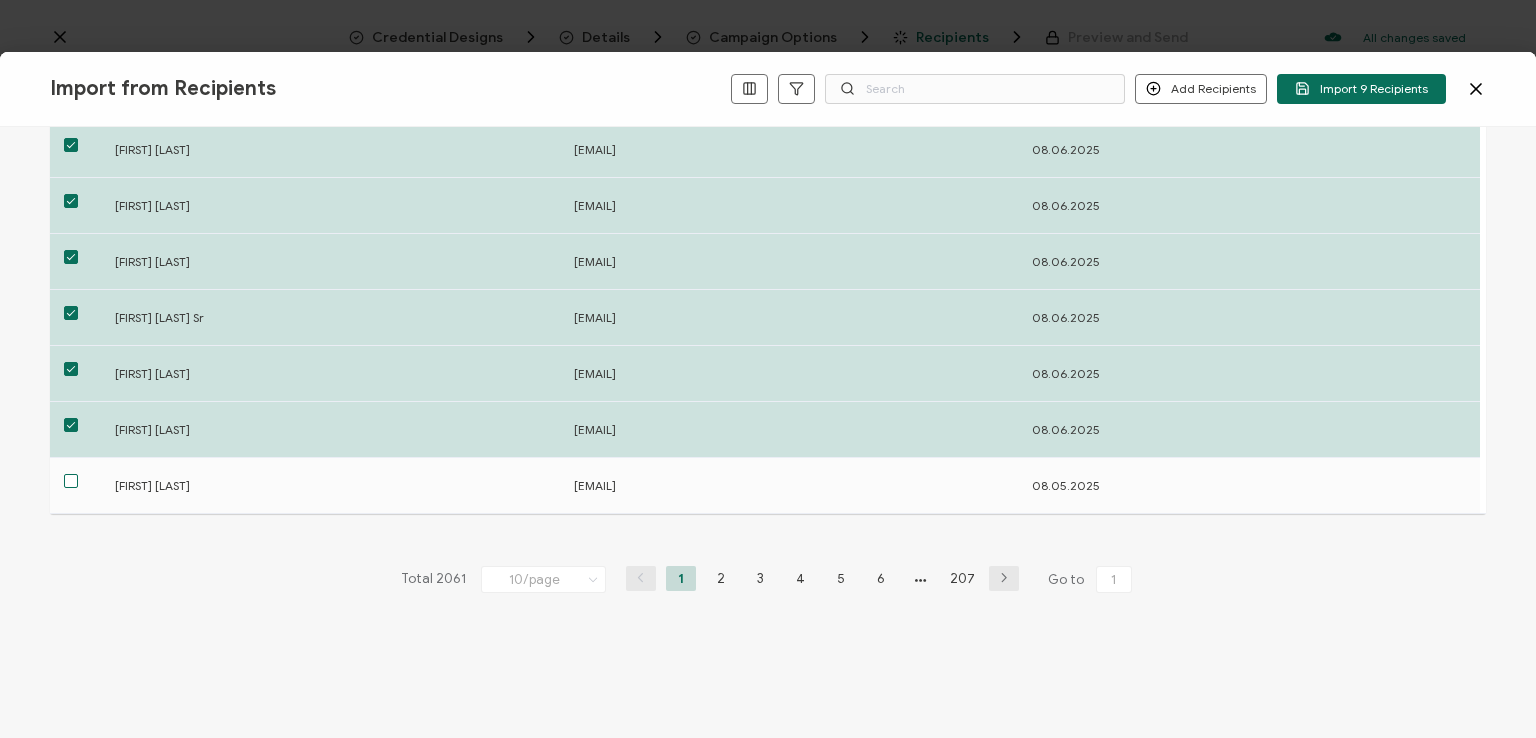 scroll, scrollTop: 10, scrollLeft: 0, axis: vertical 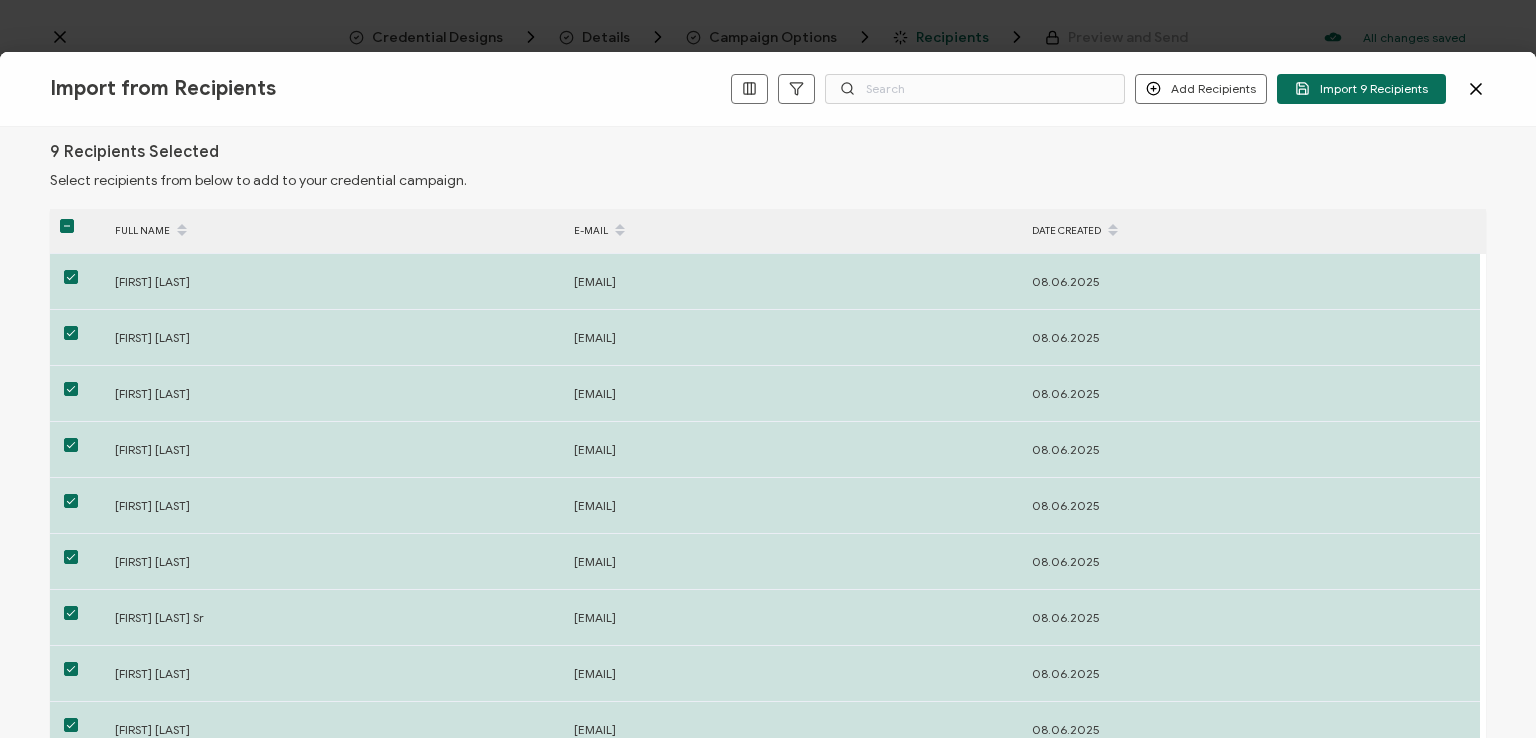 click on "9 Recipients Selected
Select recipients from below to add to your credential campaign." at bounding box center [768, 165] 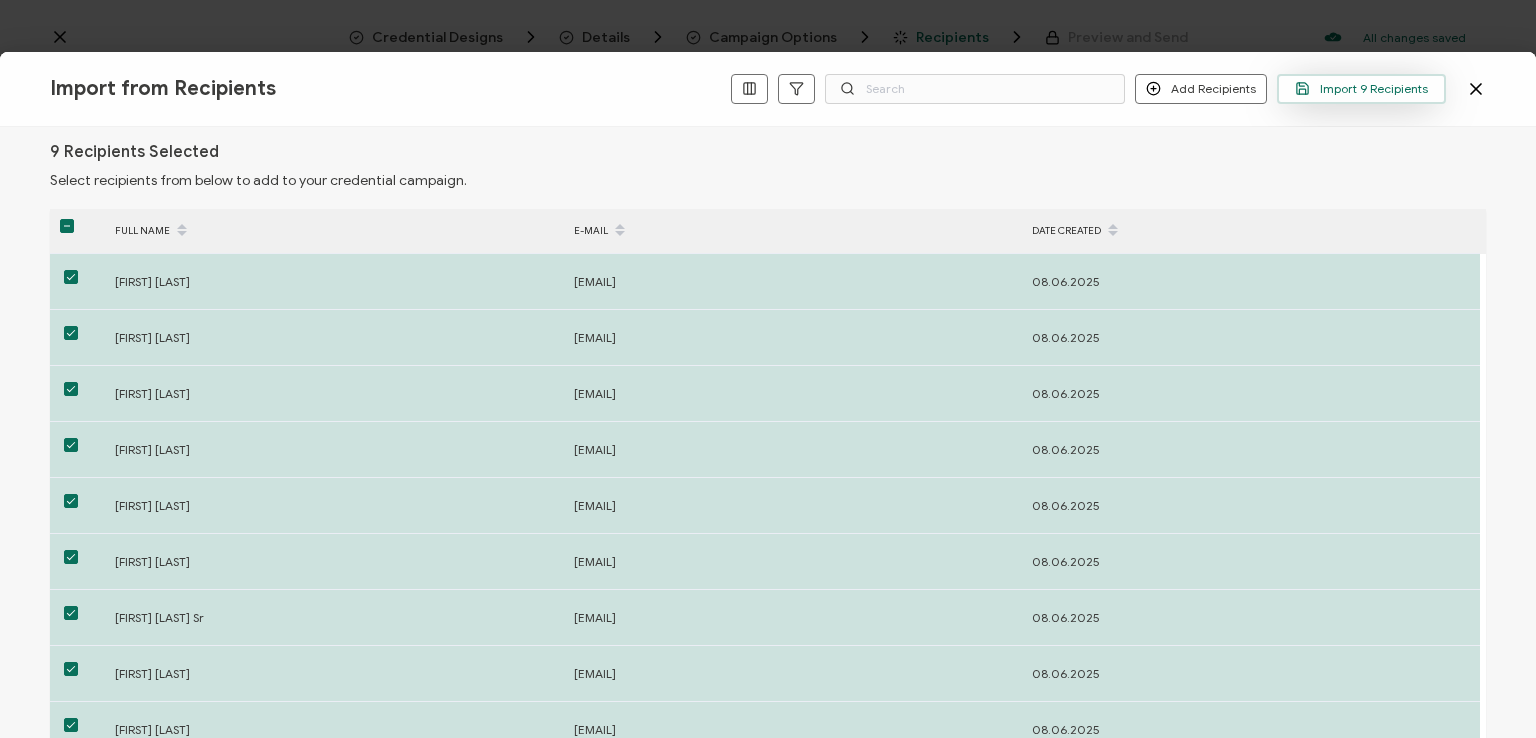 click on "Import 9 Recipients" at bounding box center [1361, 88] 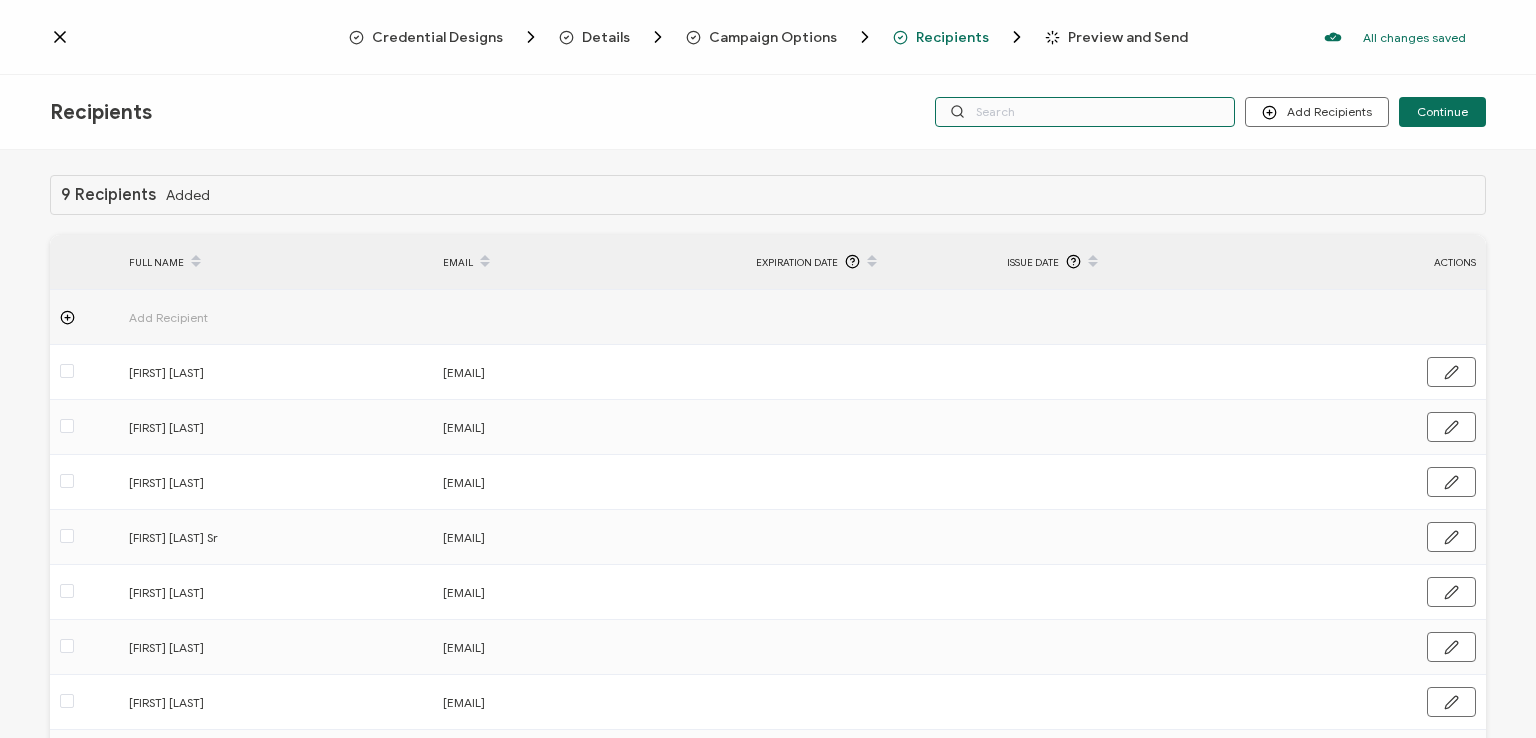 click at bounding box center (1085, 112) 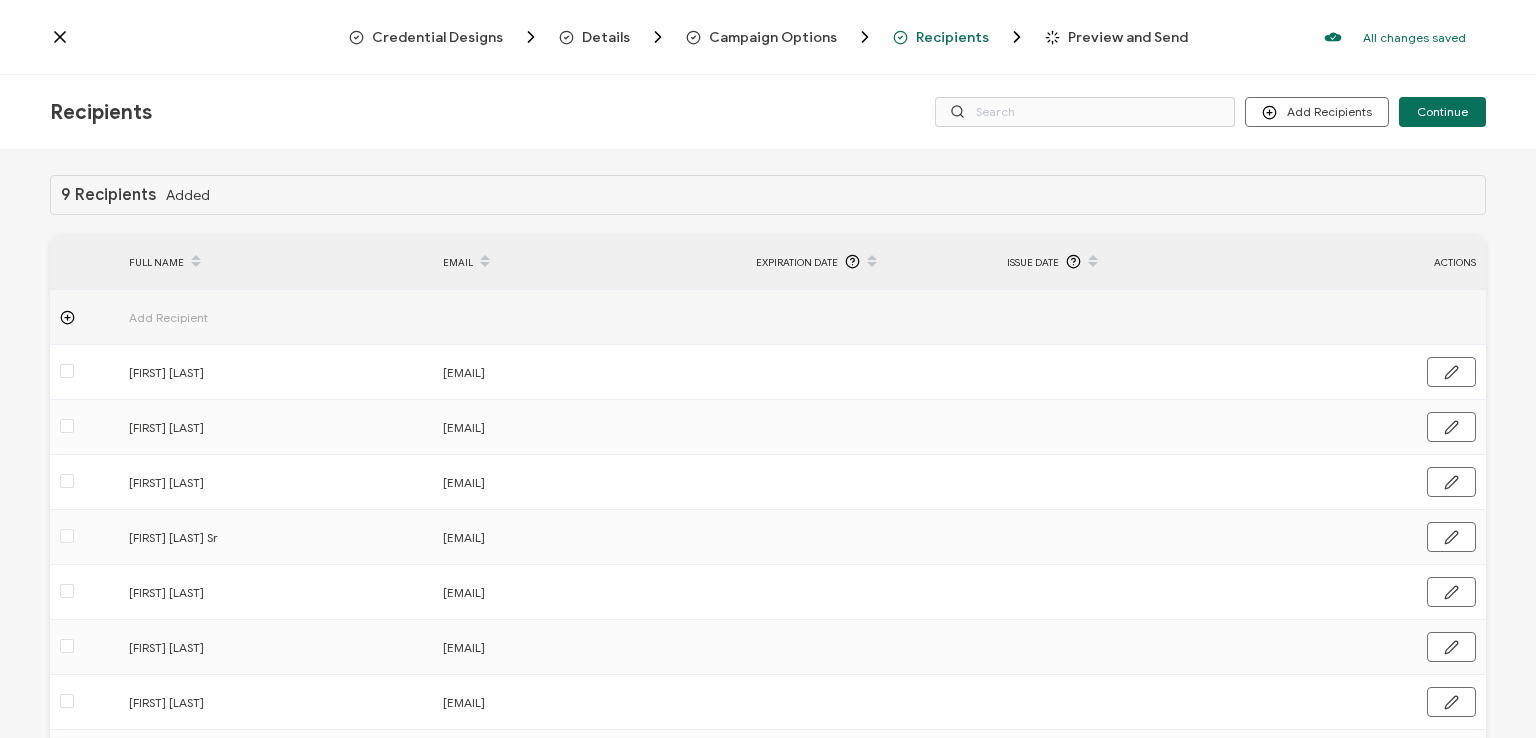 click on "All changes saved
We save your content automatically as you keep working.
Changes are saved automatically. Any credentials sent from this campaign will update automatically. To undo modifications, re-edit the relevant element.
All changes saved
Last saved on [DATE] [TIME]" at bounding box center (768, 37) 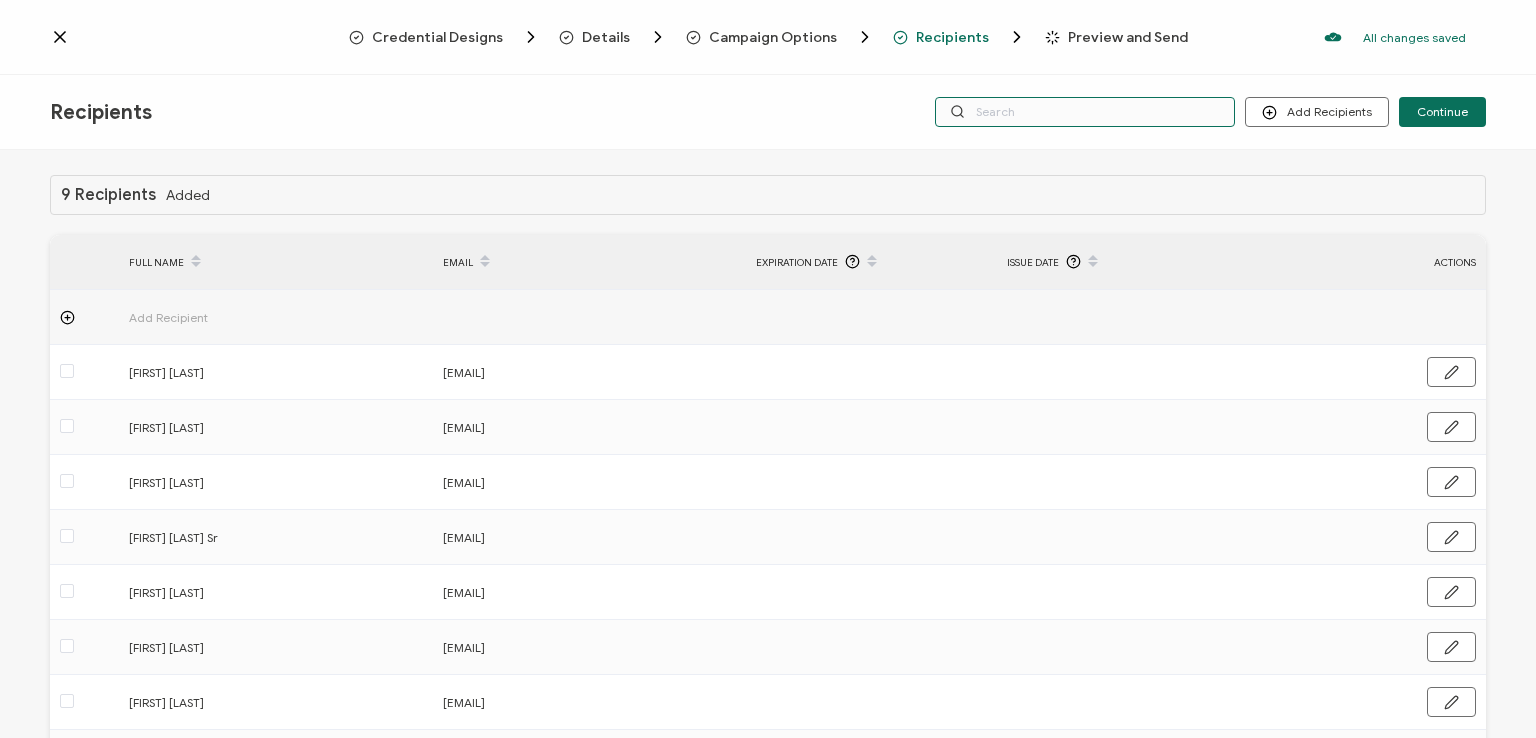 click at bounding box center [1085, 112] 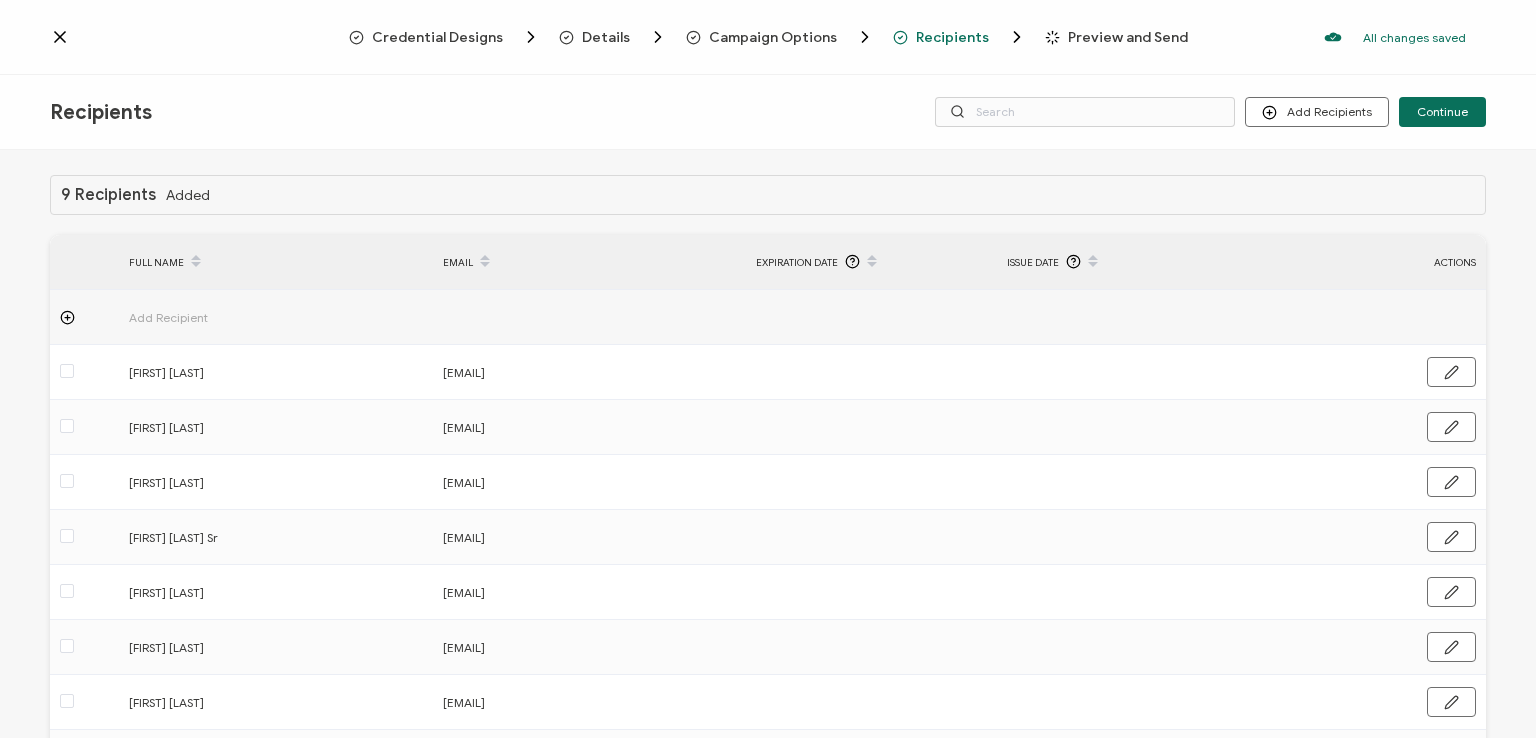 click on "Recipients
Add Recipients
Continue" at bounding box center [768, 112] 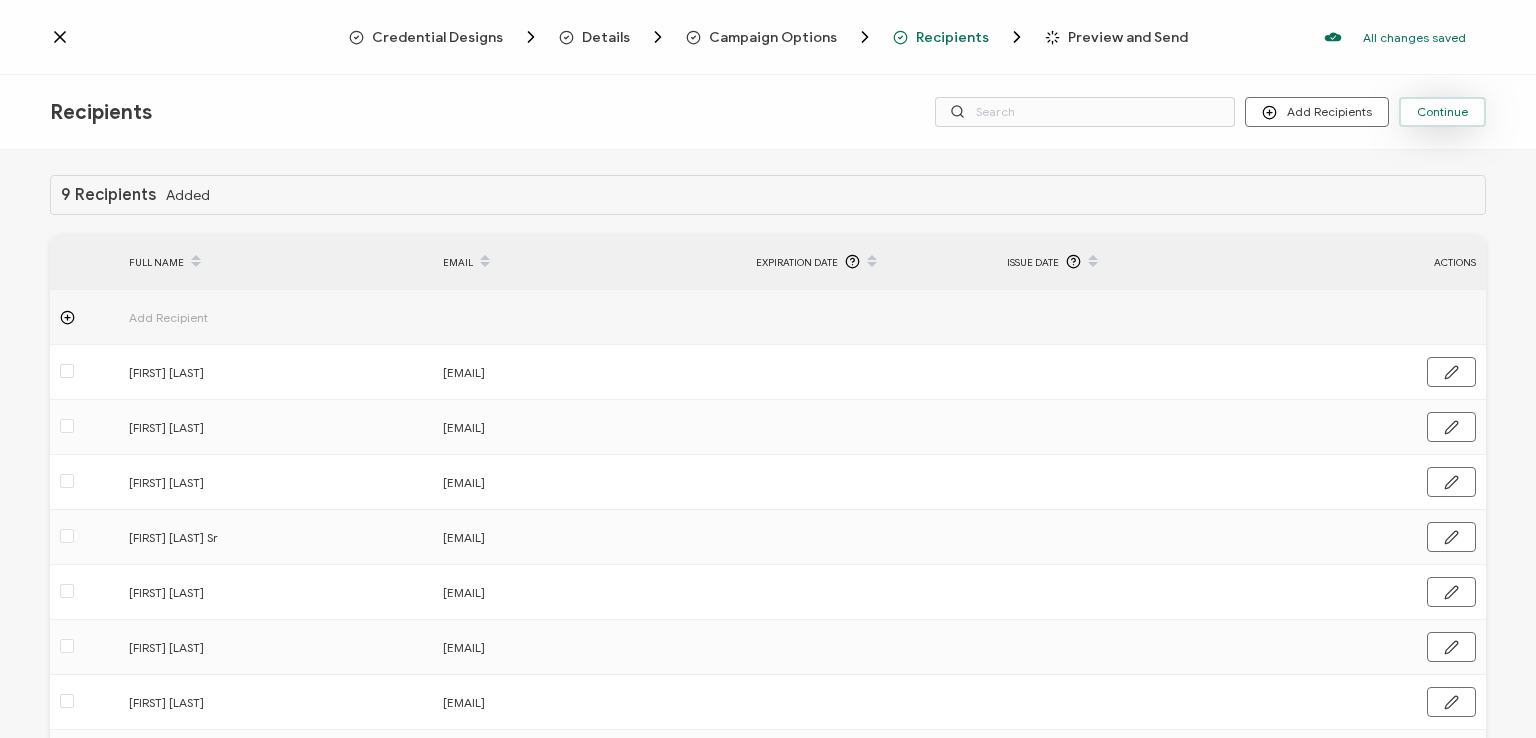 click on "Continue" at bounding box center [1442, 112] 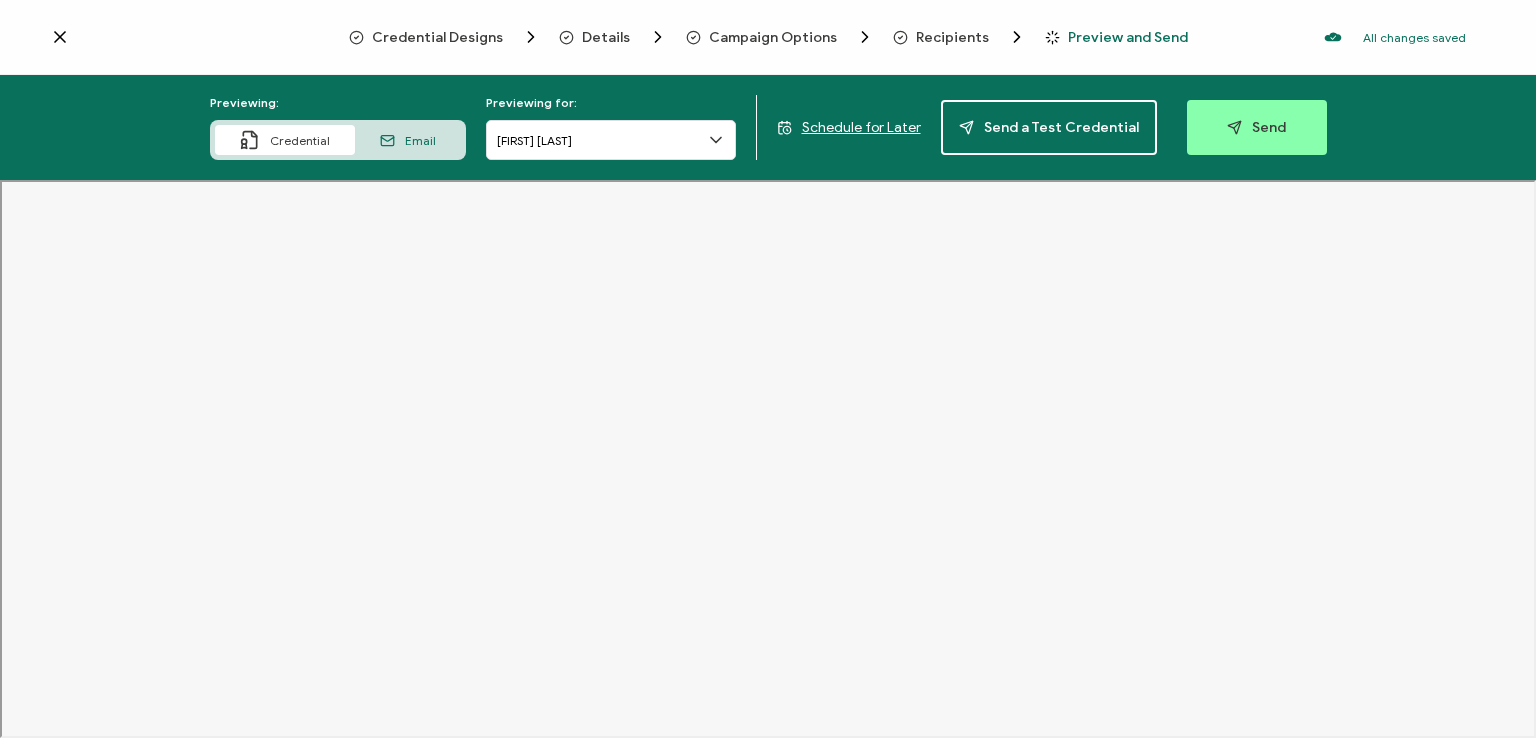 click on "Send" at bounding box center [1256, 127] 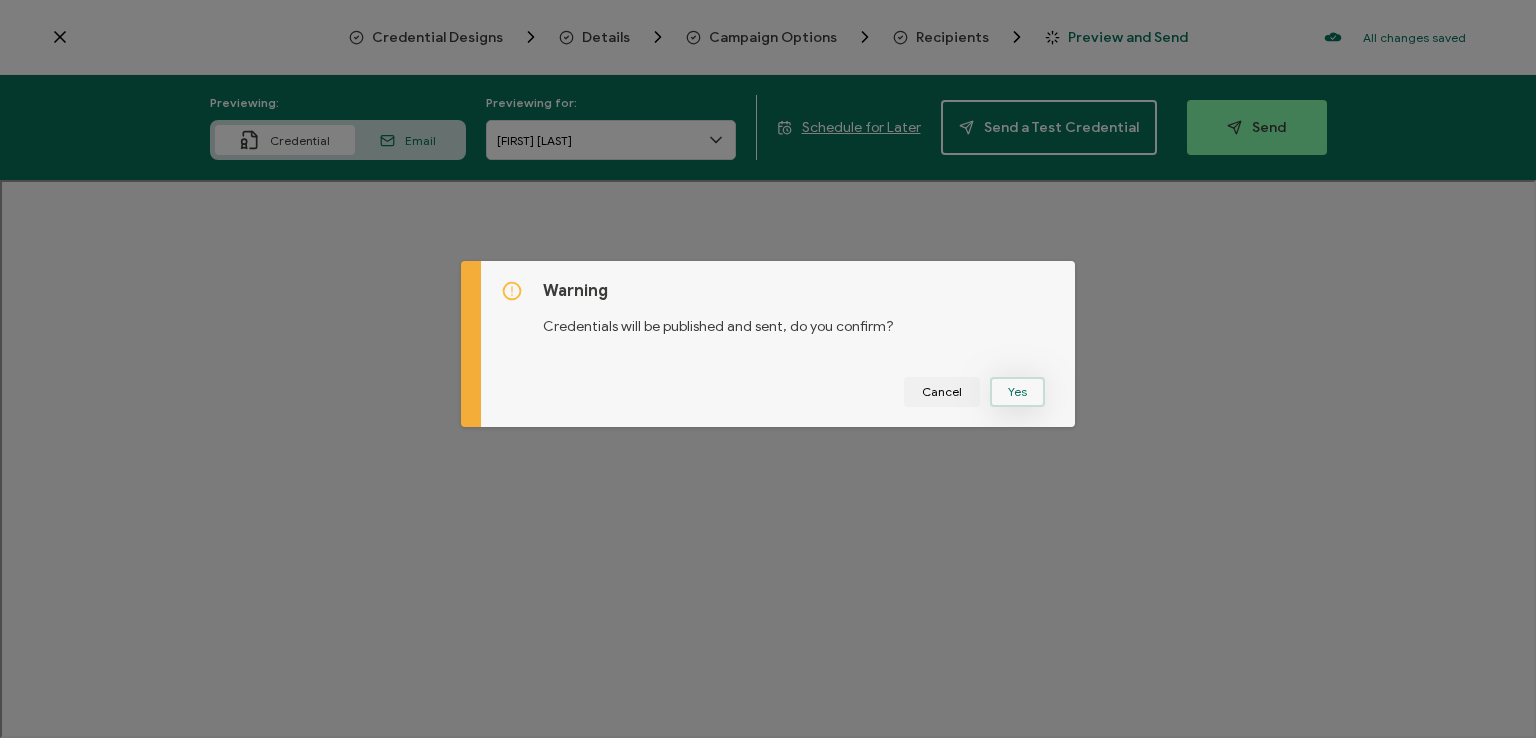 click on "Yes" at bounding box center [1017, 392] 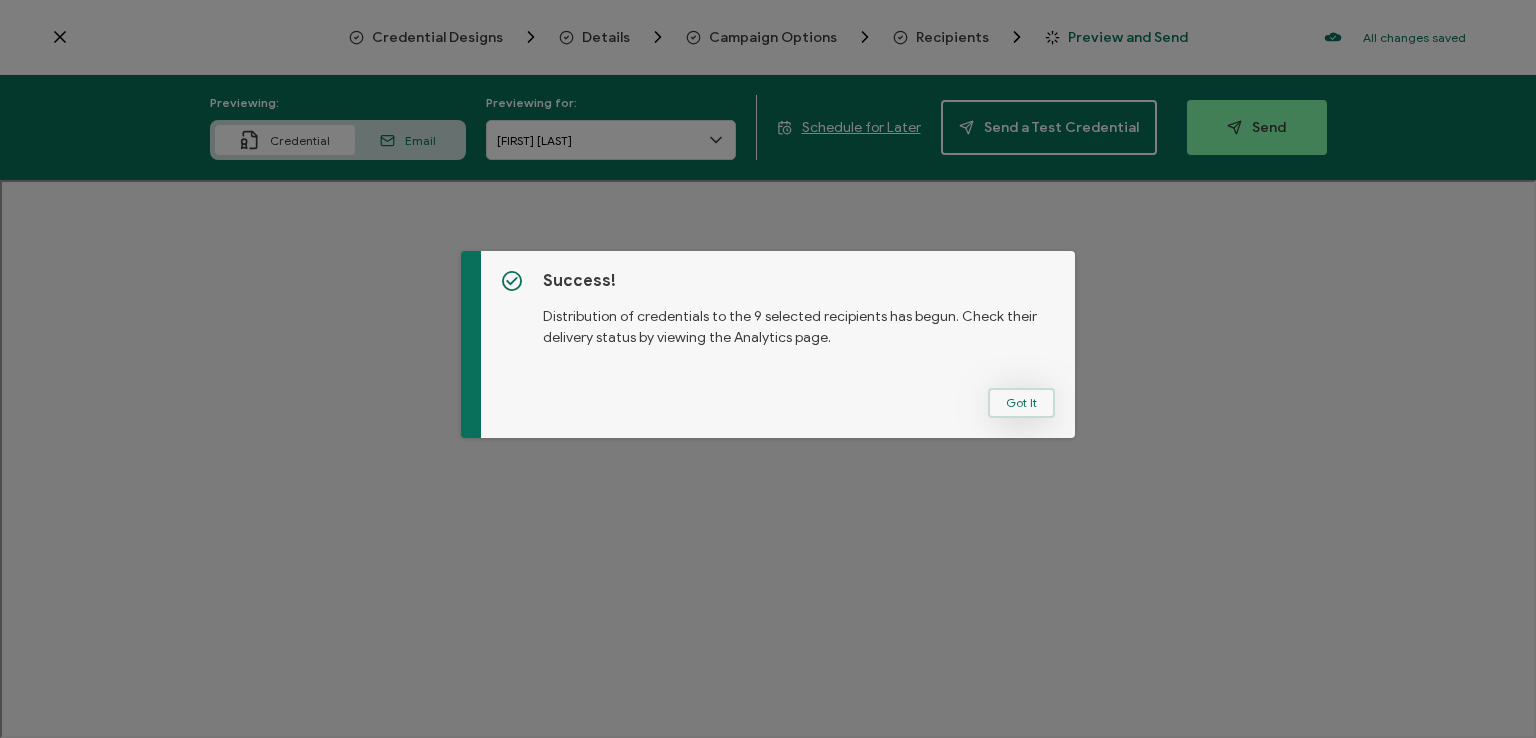 click on "Got It" at bounding box center [1021, 403] 